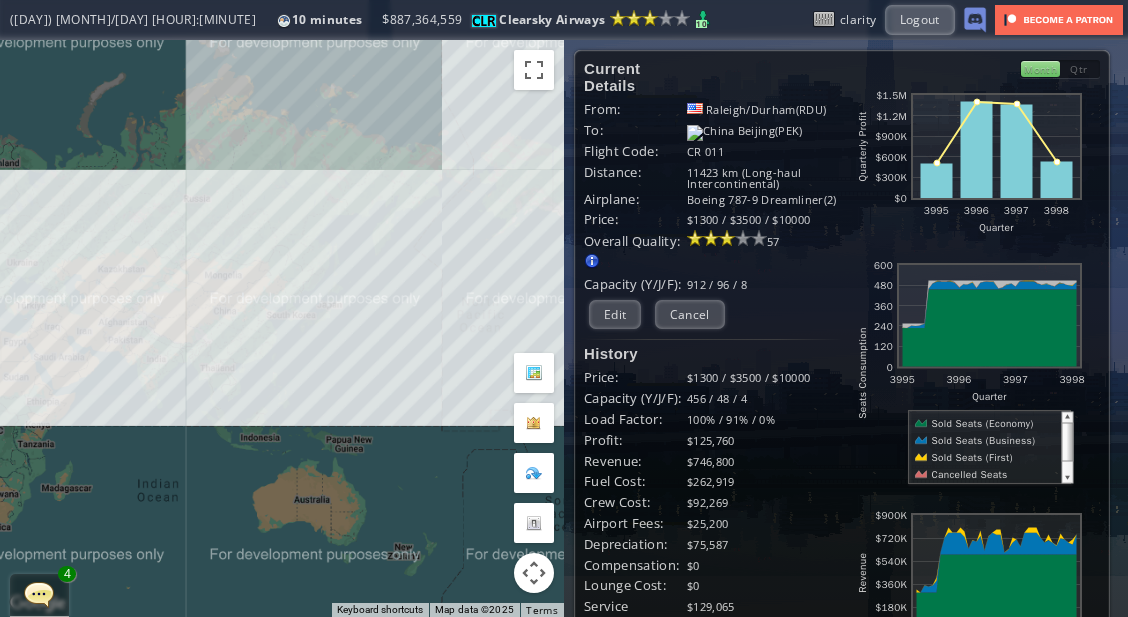 scroll, scrollTop: 0, scrollLeft: 0, axis: both 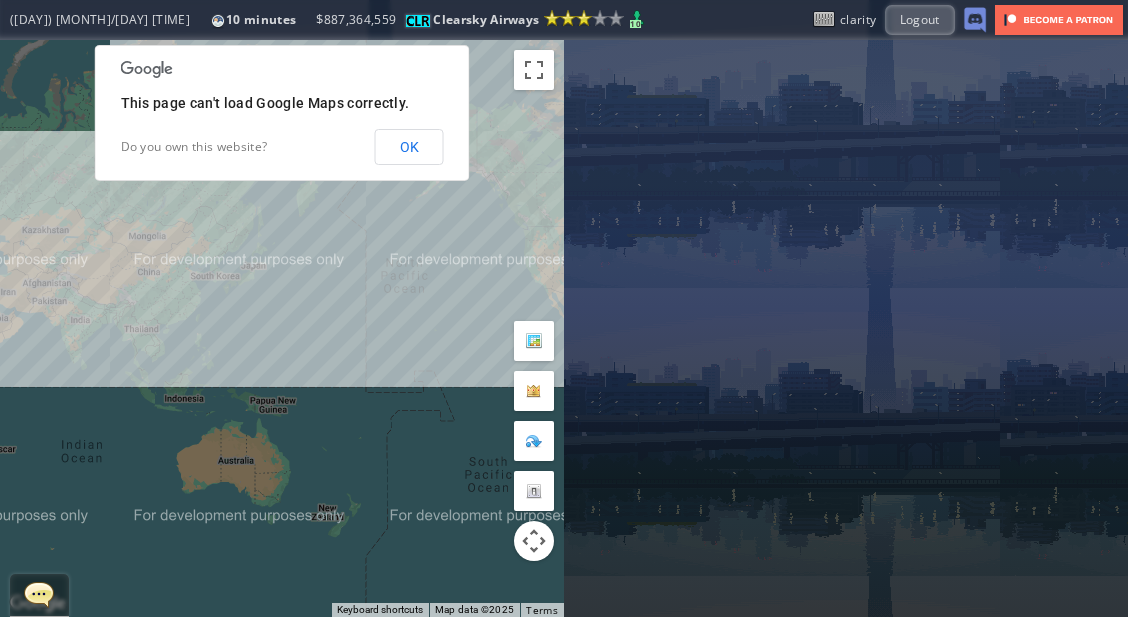 click on "To navigate, press the arrow keys." at bounding box center [282, 328] 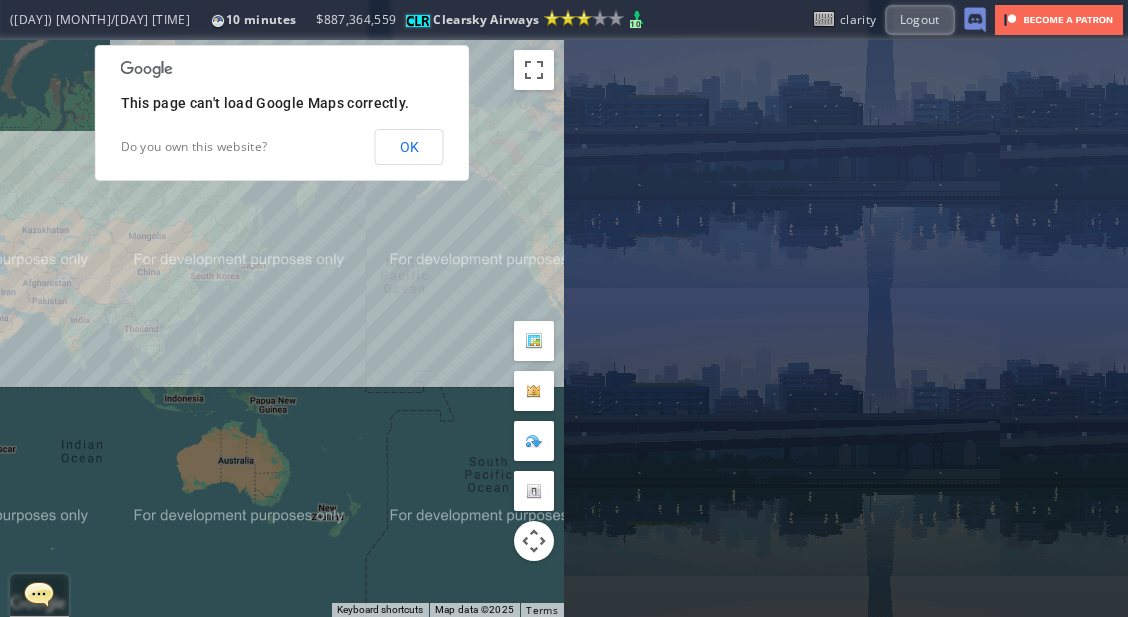 click on "To navigate, press the arrow keys." at bounding box center [282, 328] 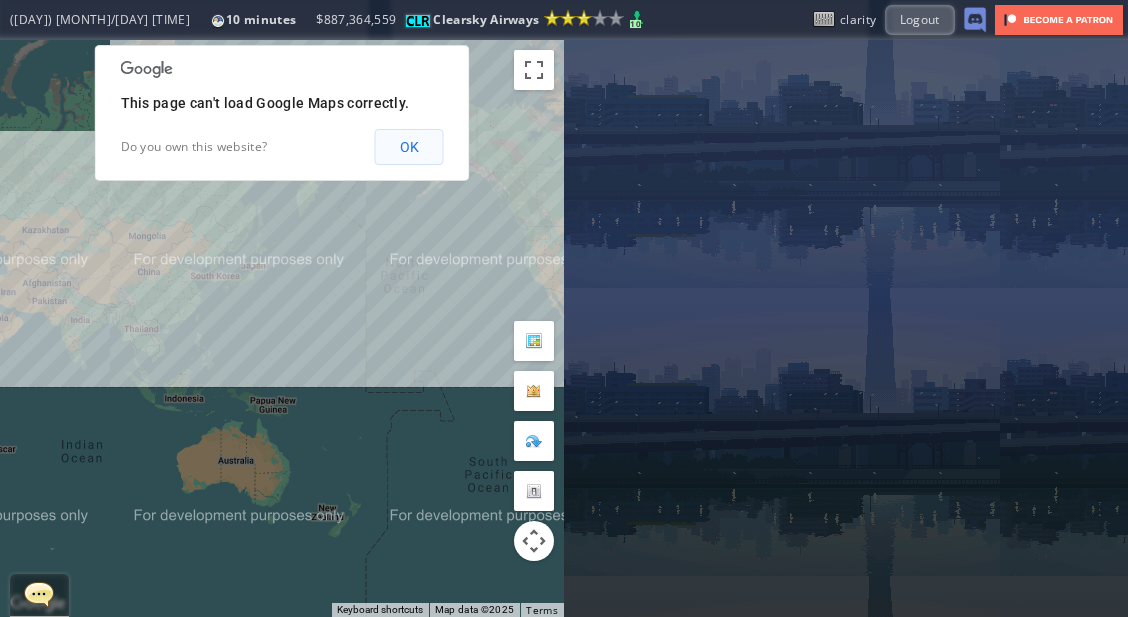 click on "OK" at bounding box center [409, 147] 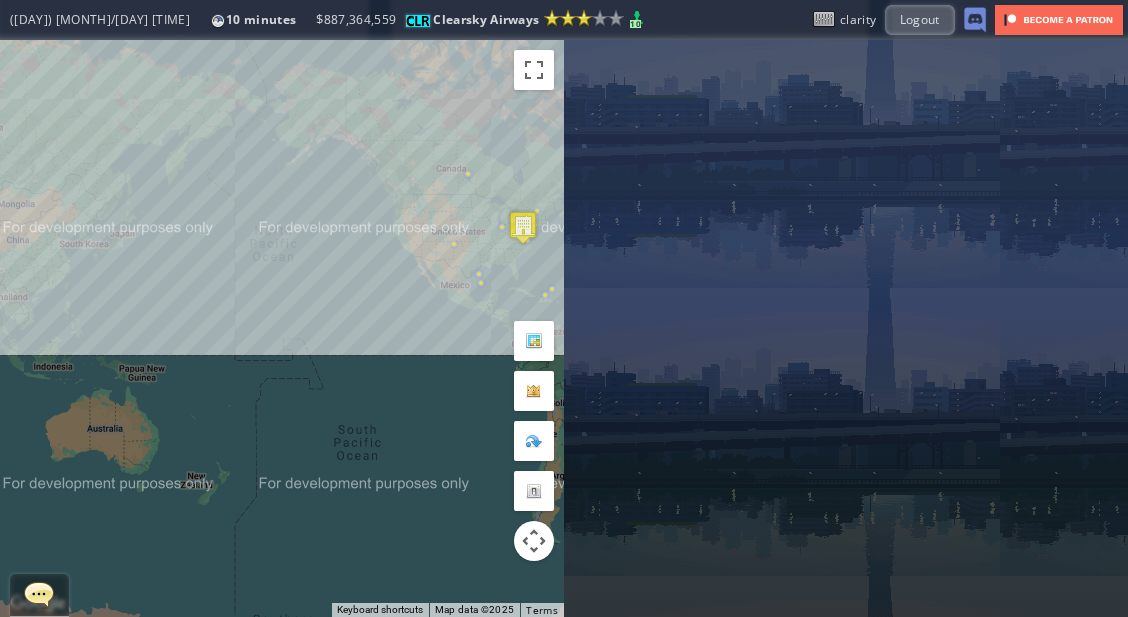 drag, startPoint x: 463, startPoint y: 197, endPoint x: 331, endPoint y: 212, distance: 132.84953 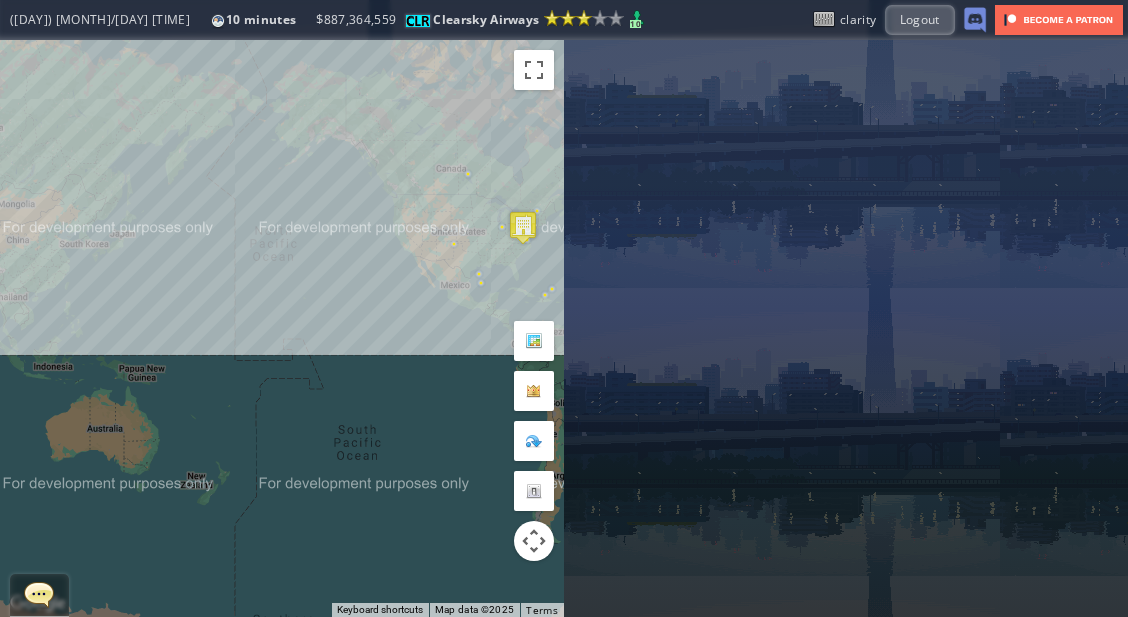 click on "To navigate, press the arrow keys." at bounding box center [282, 328] 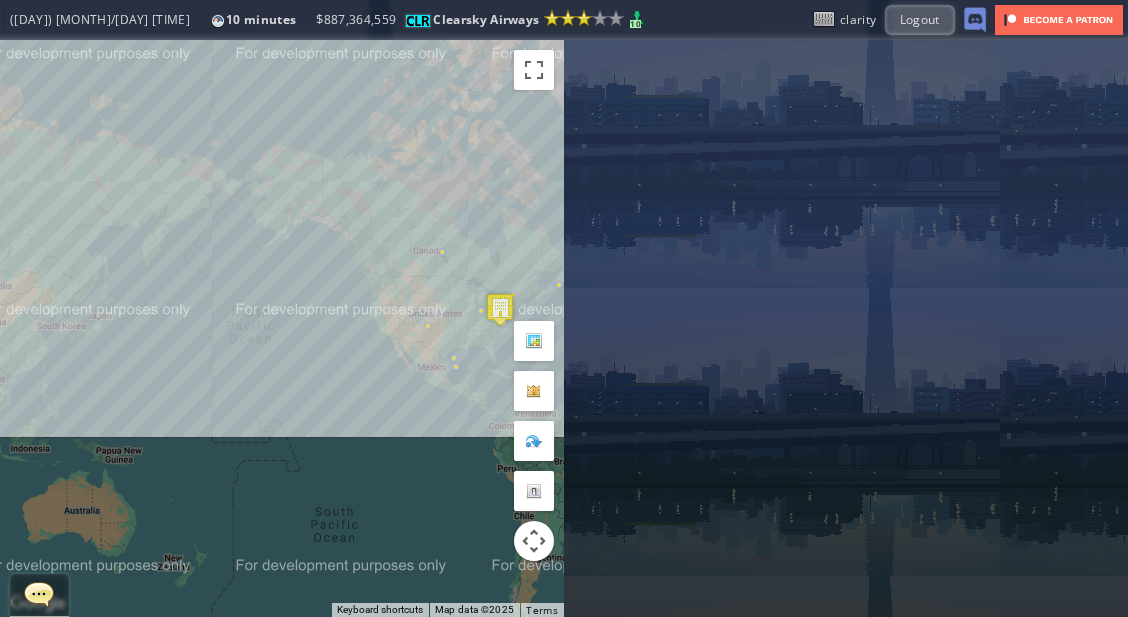 drag, startPoint x: 419, startPoint y: 272, endPoint x: 315, endPoint y: 235, distance: 110.38569 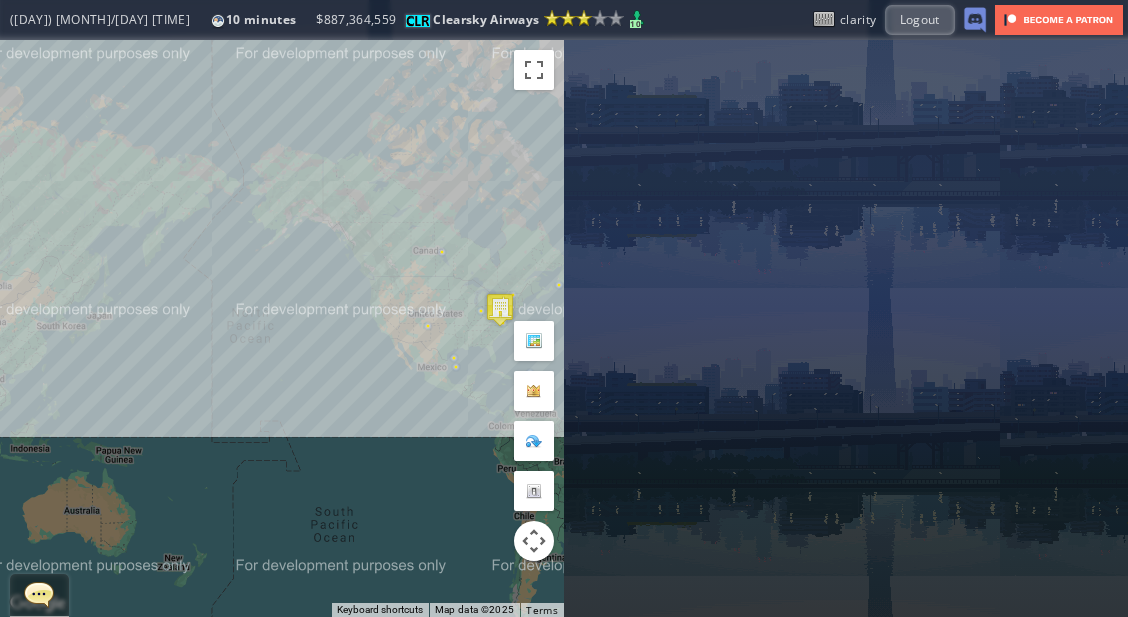 click on "To navigate, press the arrow keys." at bounding box center (282, 328) 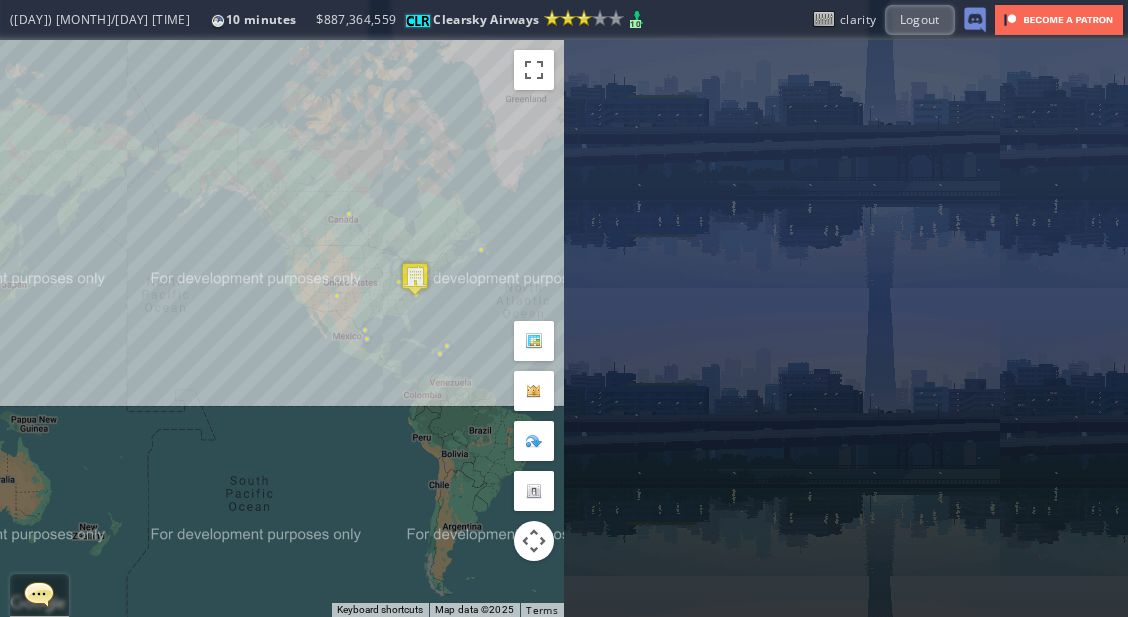 click at bounding box center (415, 278) 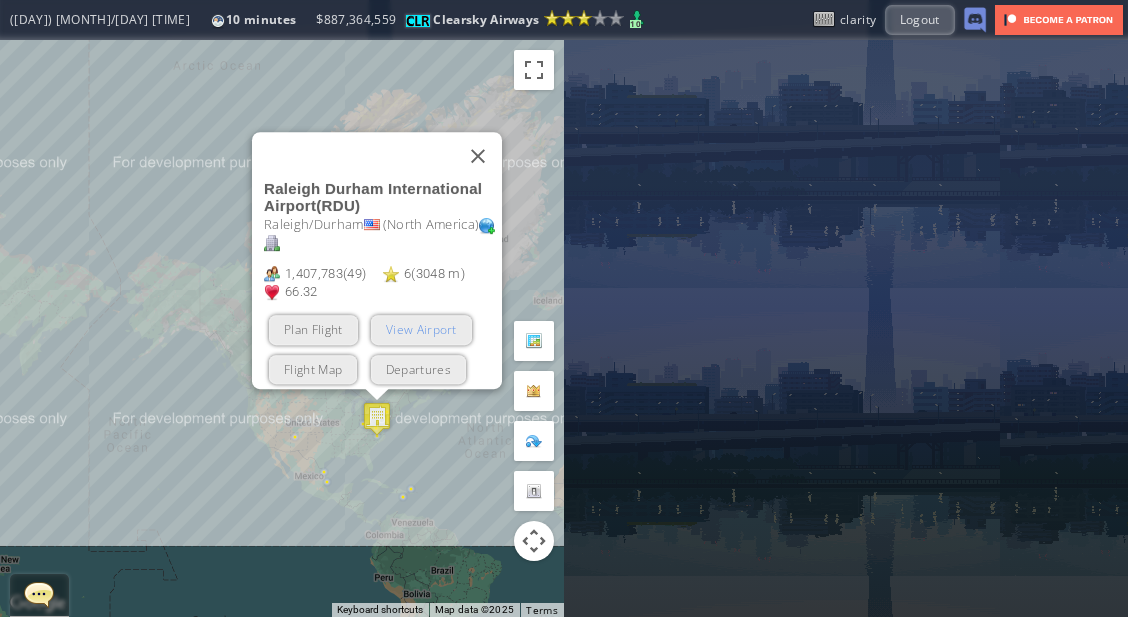click on "View Airport" at bounding box center [421, 329] 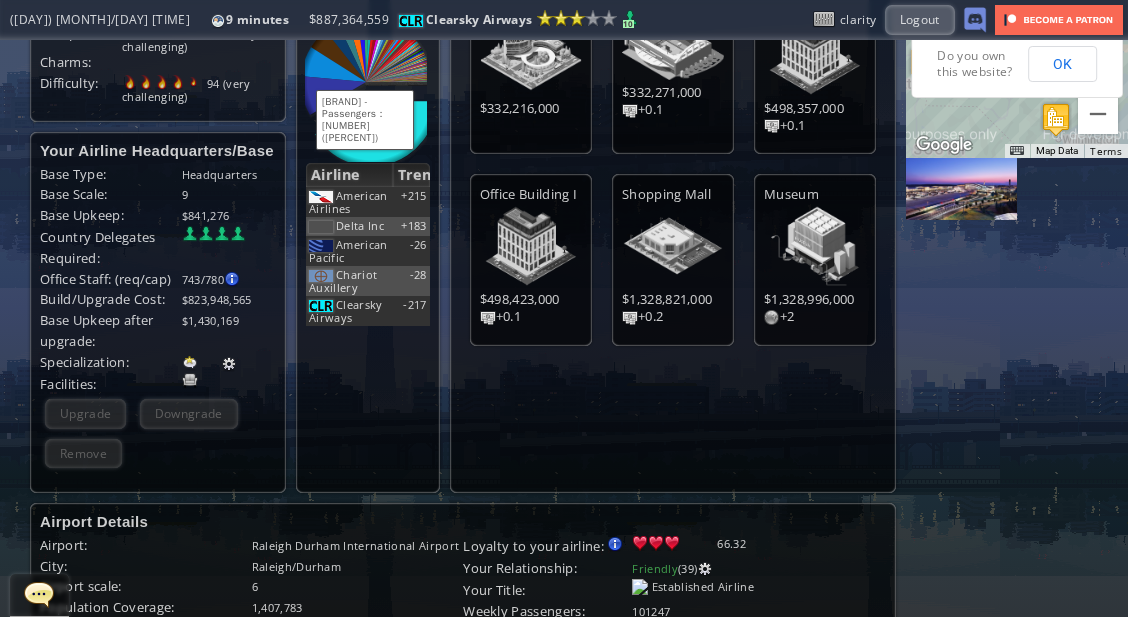 scroll, scrollTop: 93, scrollLeft: 0, axis: vertical 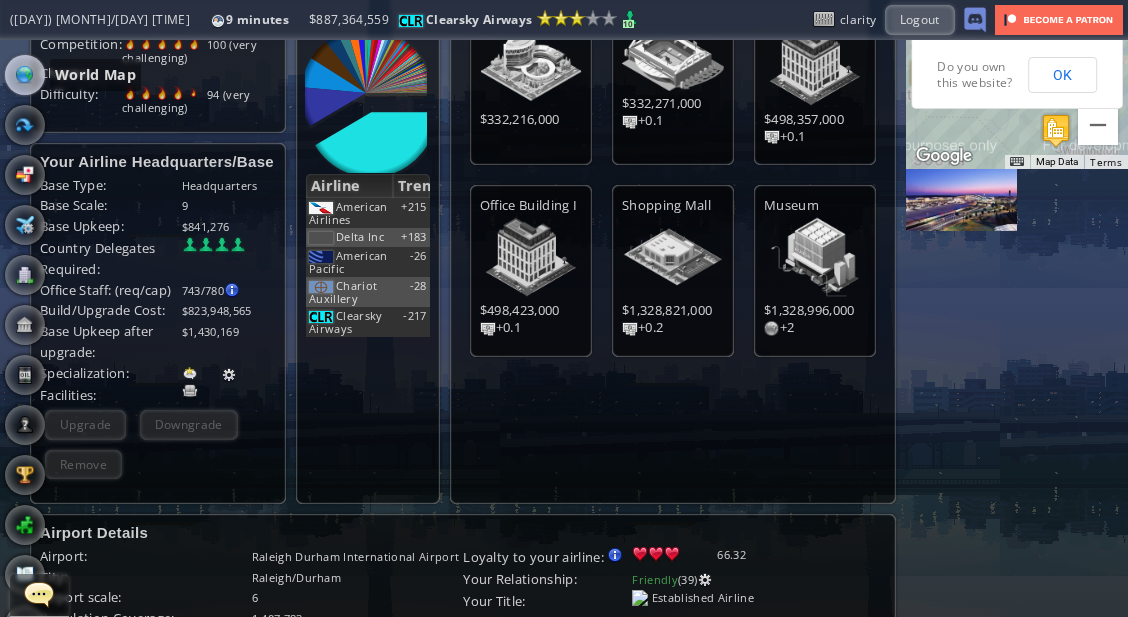 click at bounding box center [25, 75] 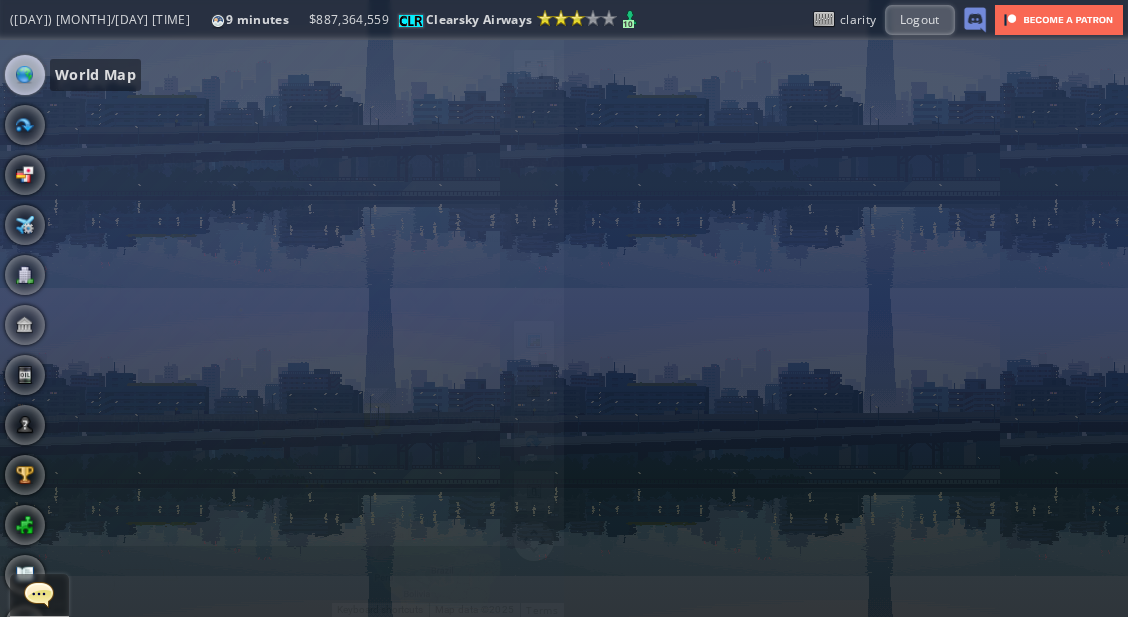 scroll, scrollTop: 0, scrollLeft: 0, axis: both 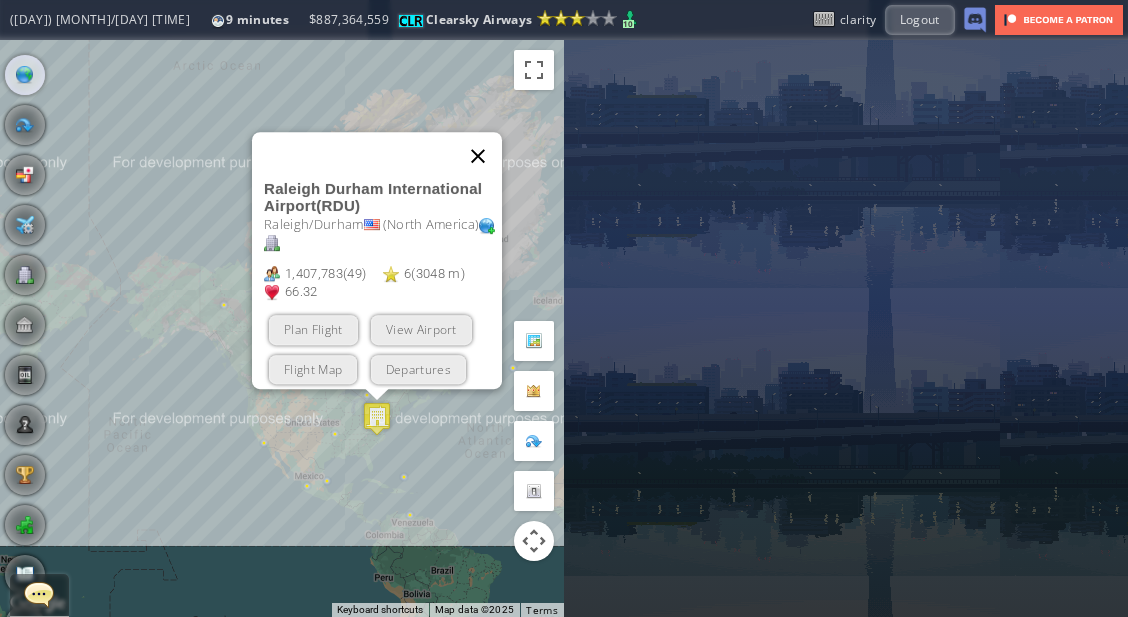 click at bounding box center [478, 156] 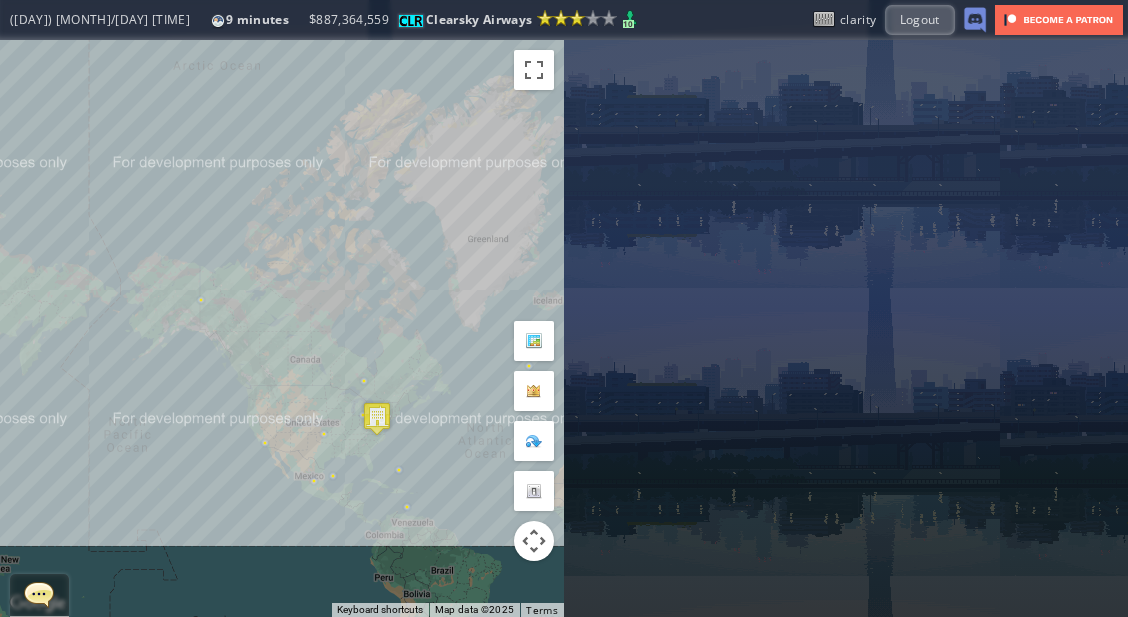 click at bounding box center [377, 418] 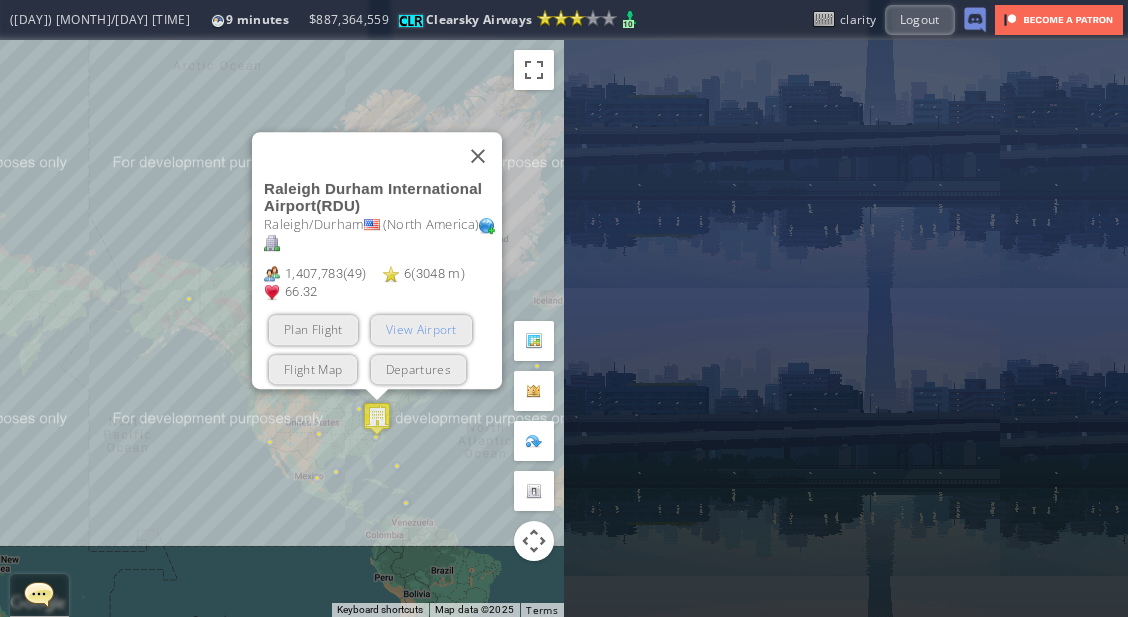 click on "View Airport" at bounding box center [421, 329] 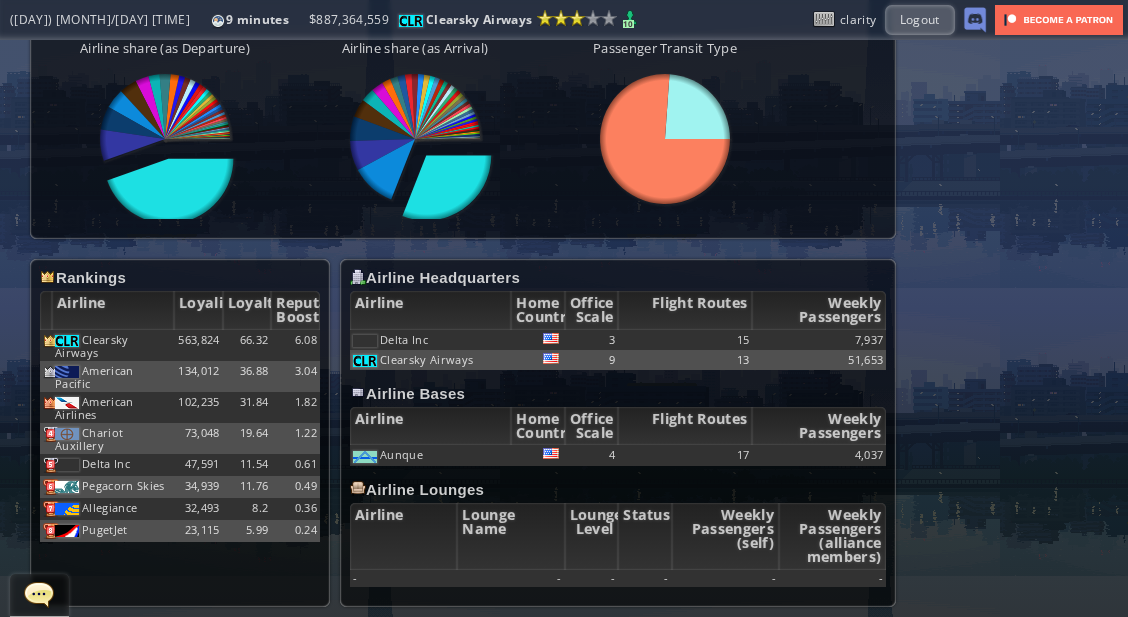 scroll, scrollTop: 851, scrollLeft: 0, axis: vertical 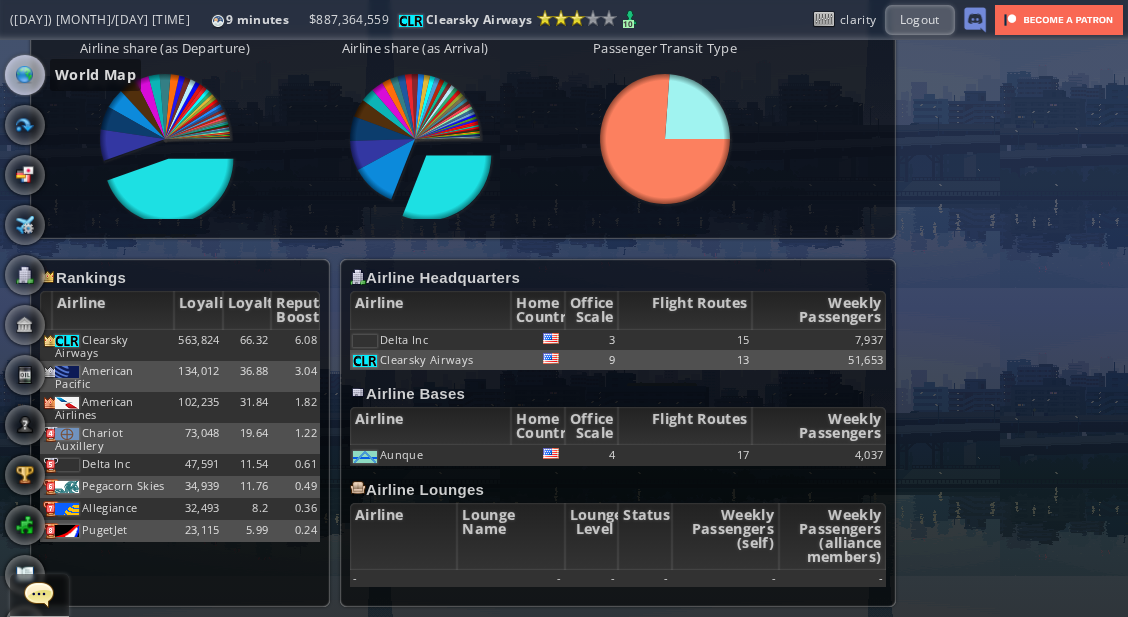 click at bounding box center [25, 75] 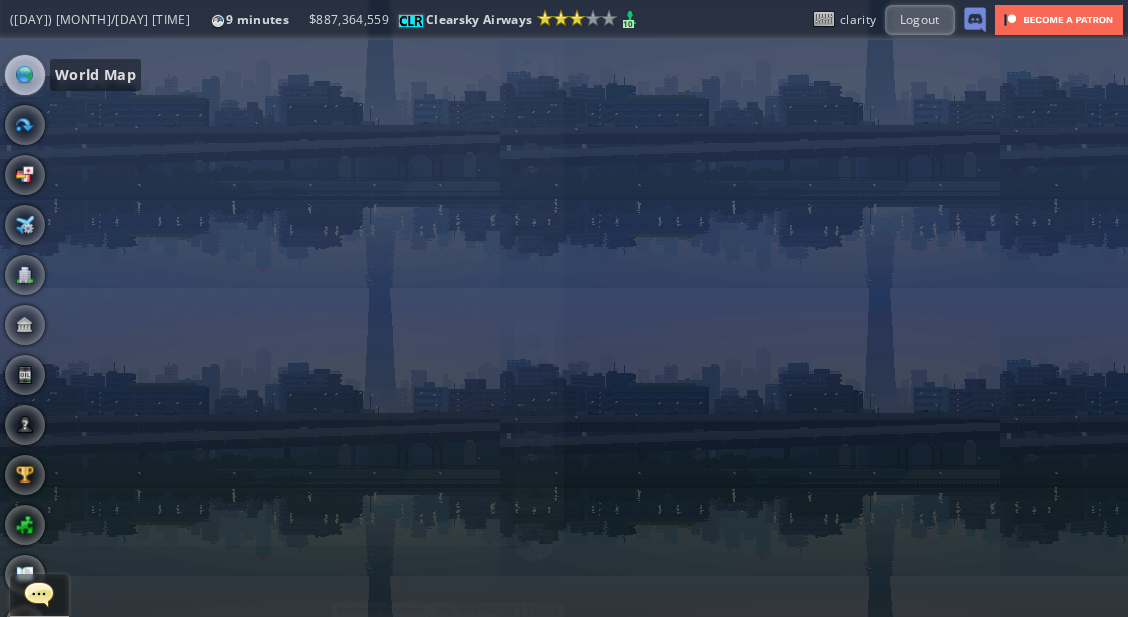 scroll, scrollTop: 0, scrollLeft: 0, axis: both 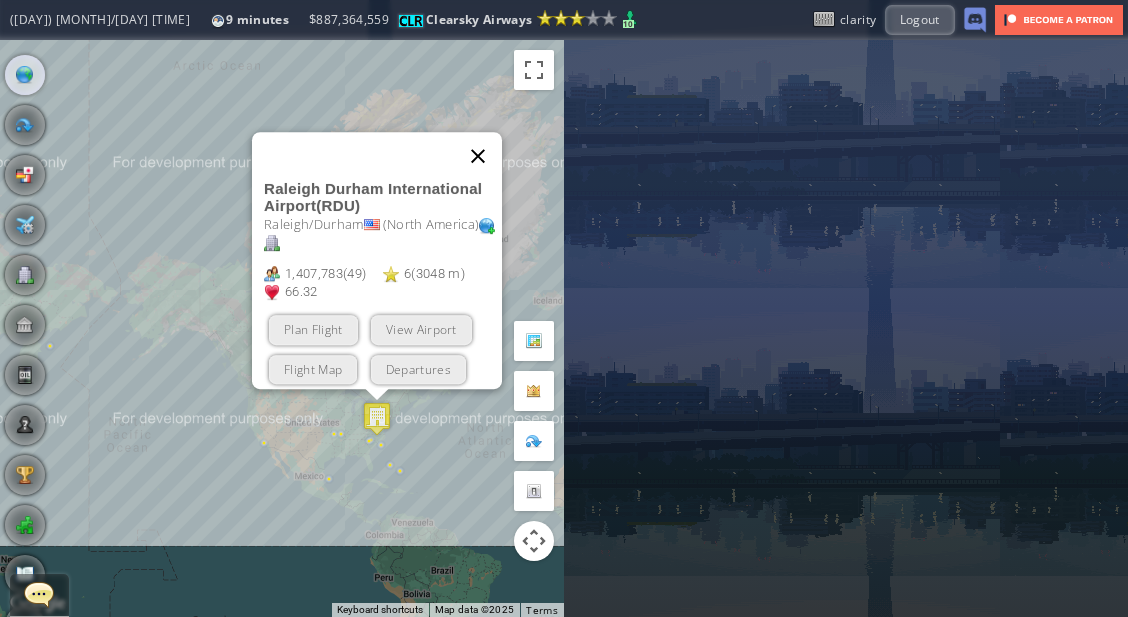 click at bounding box center [478, 156] 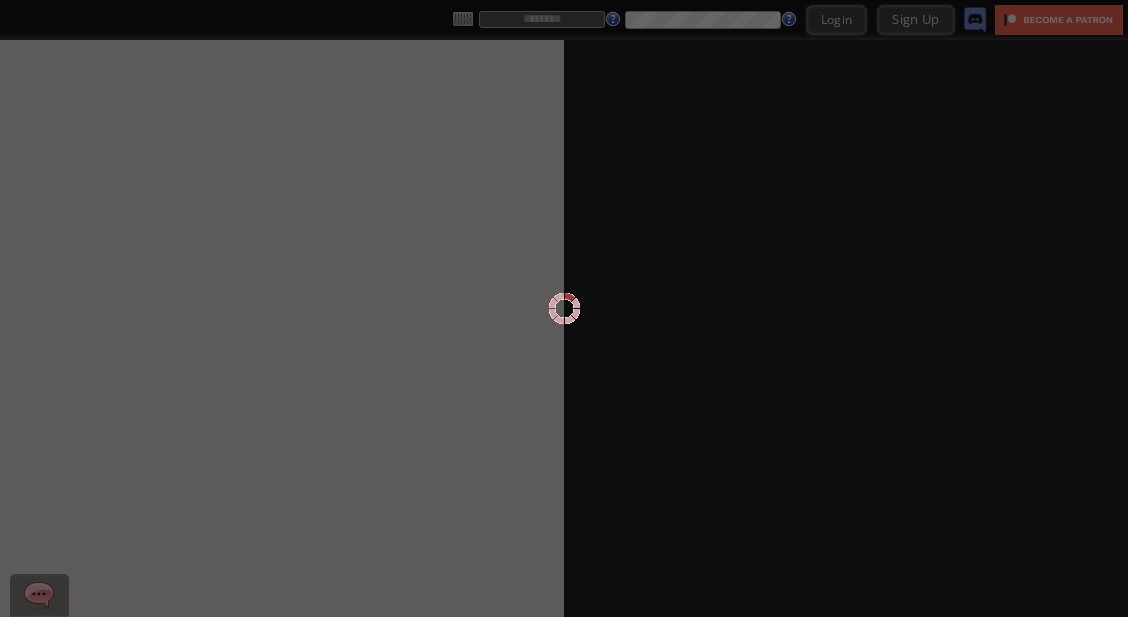 scroll, scrollTop: 0, scrollLeft: 0, axis: both 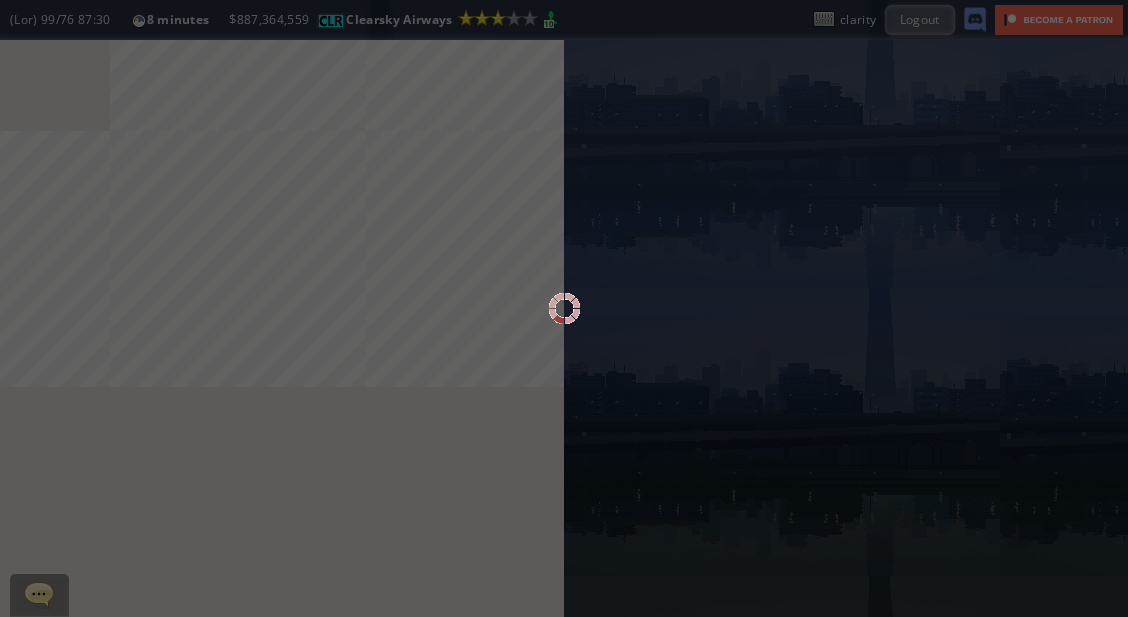 drag, startPoint x: 353, startPoint y: 265, endPoint x: 318, endPoint y: 274, distance: 36.138622 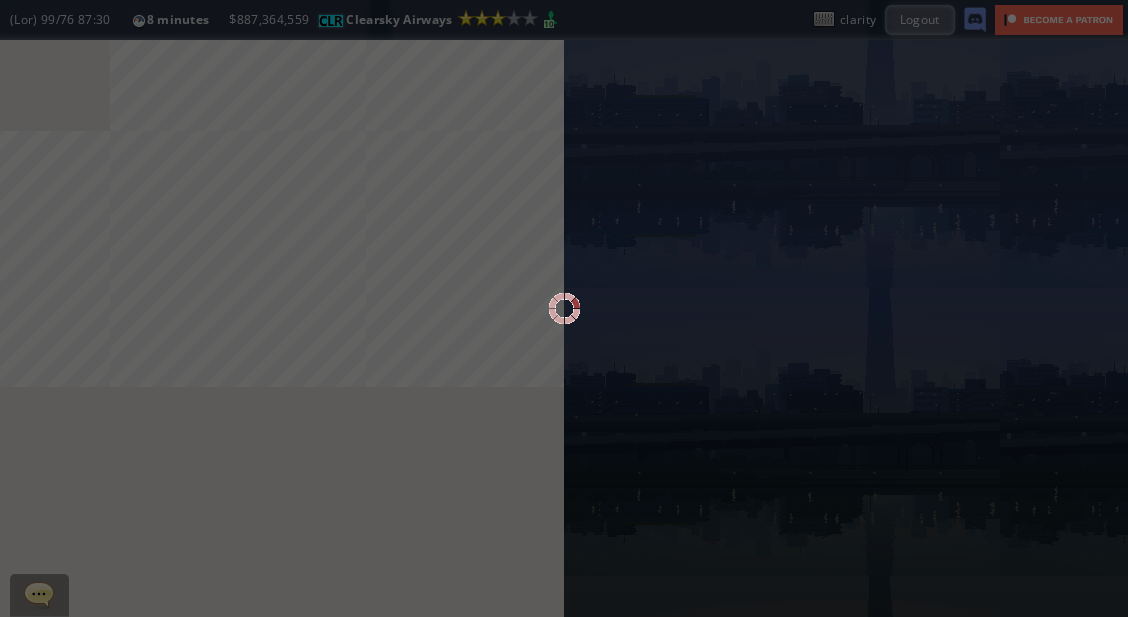 click at bounding box center (564, 308) 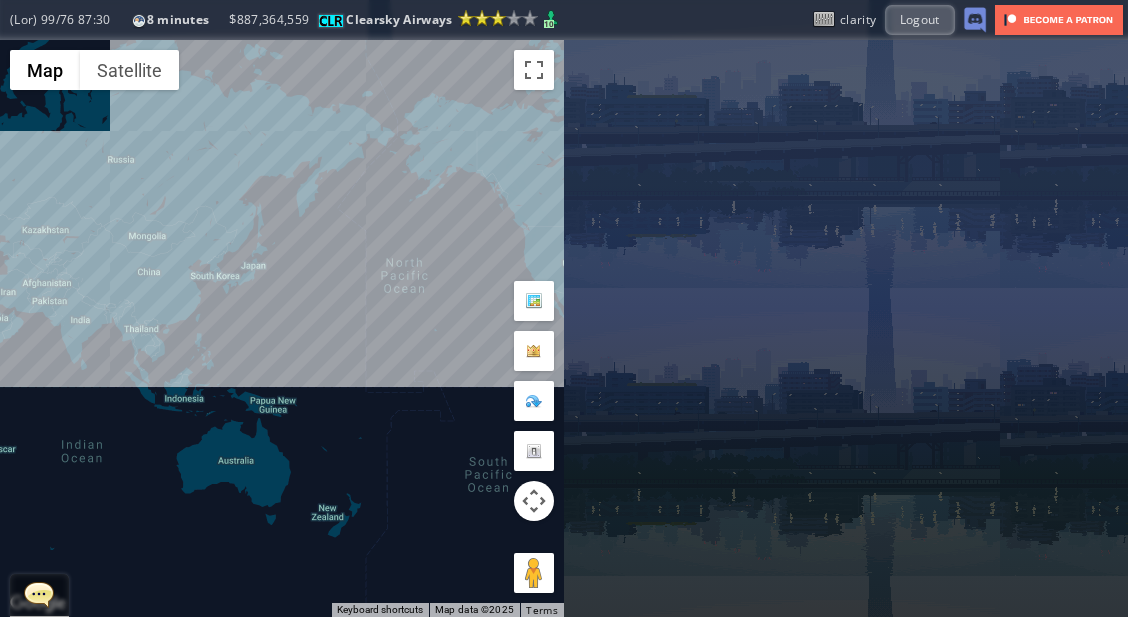 drag, startPoint x: 330, startPoint y: 275, endPoint x: 130, endPoint y: 385, distance: 228.25424 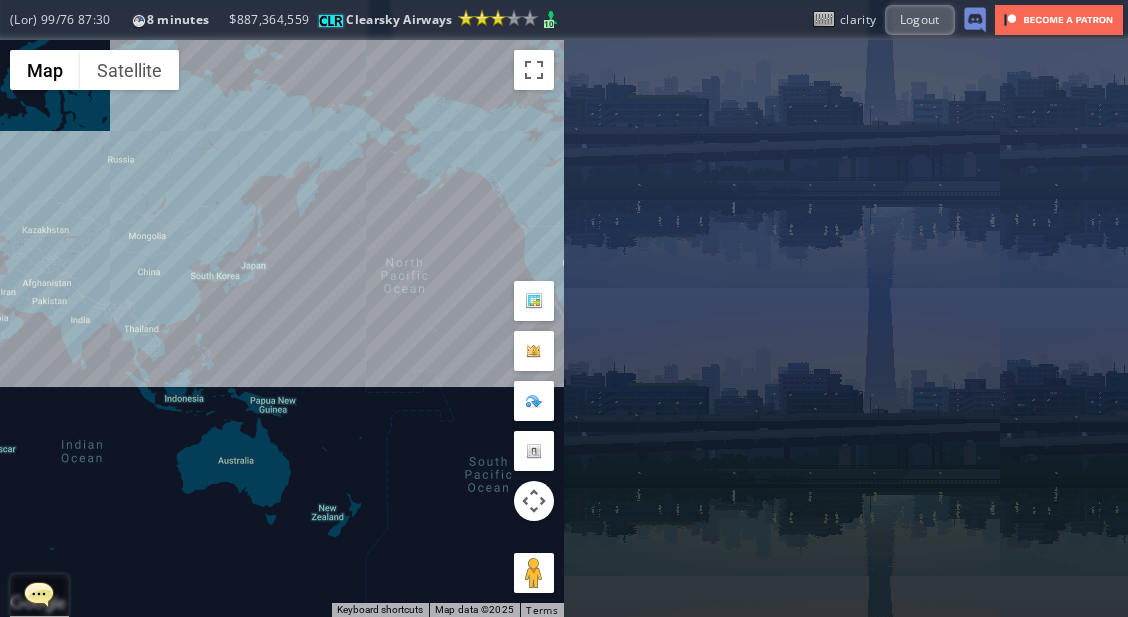 click on "To navigate, press the arrow keys." at bounding box center (282, 328) 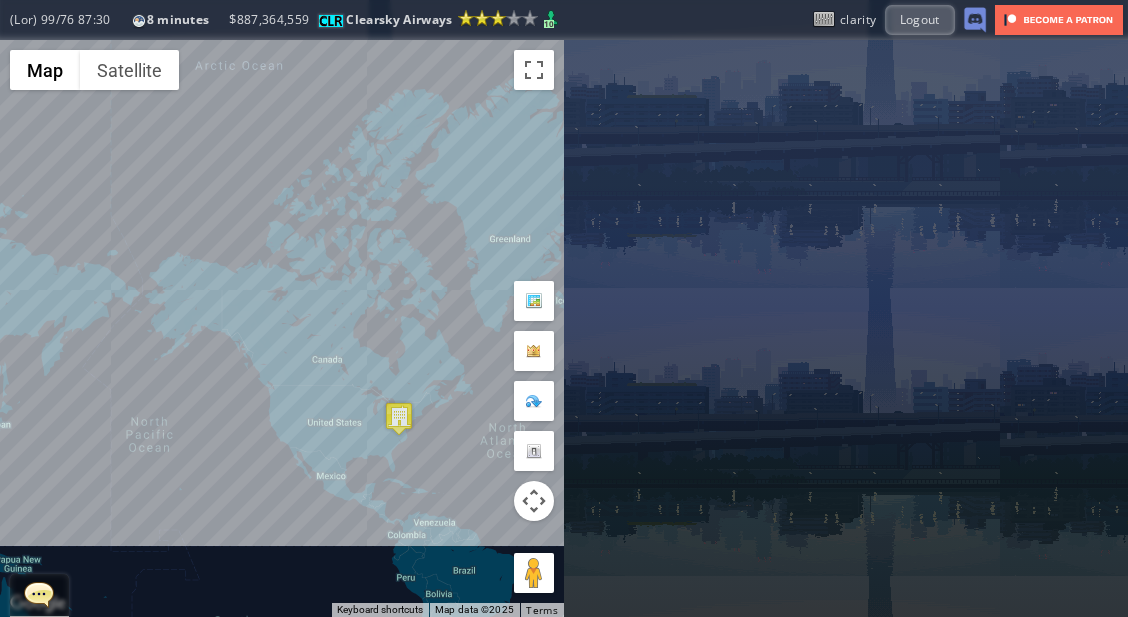 click at bounding box center (399, 418) 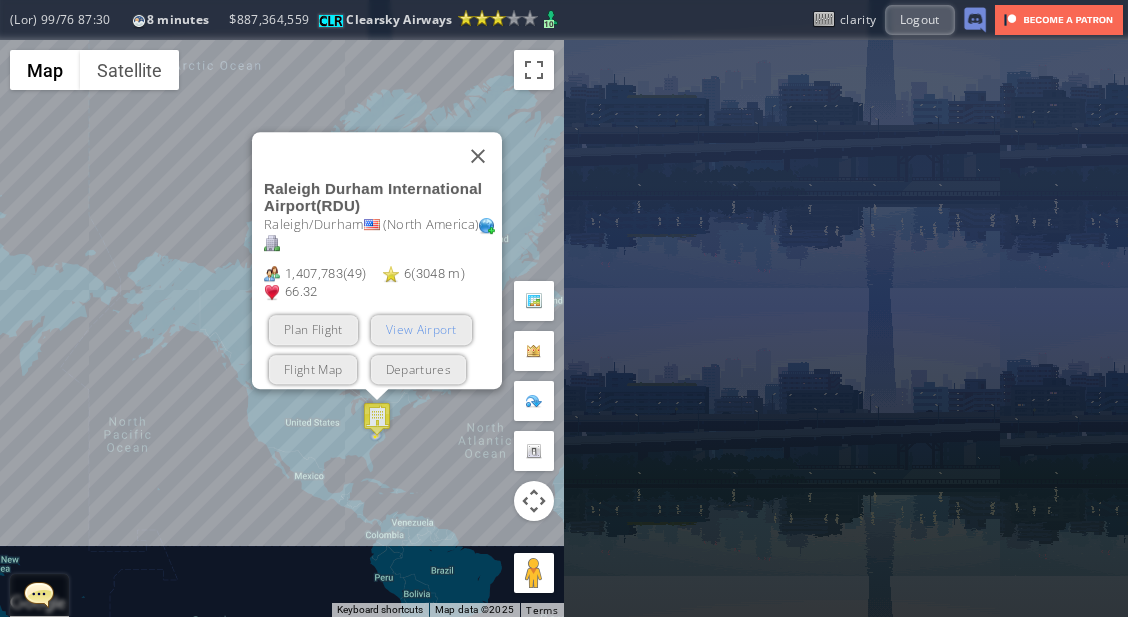 click on "View Airport" at bounding box center (421, 329) 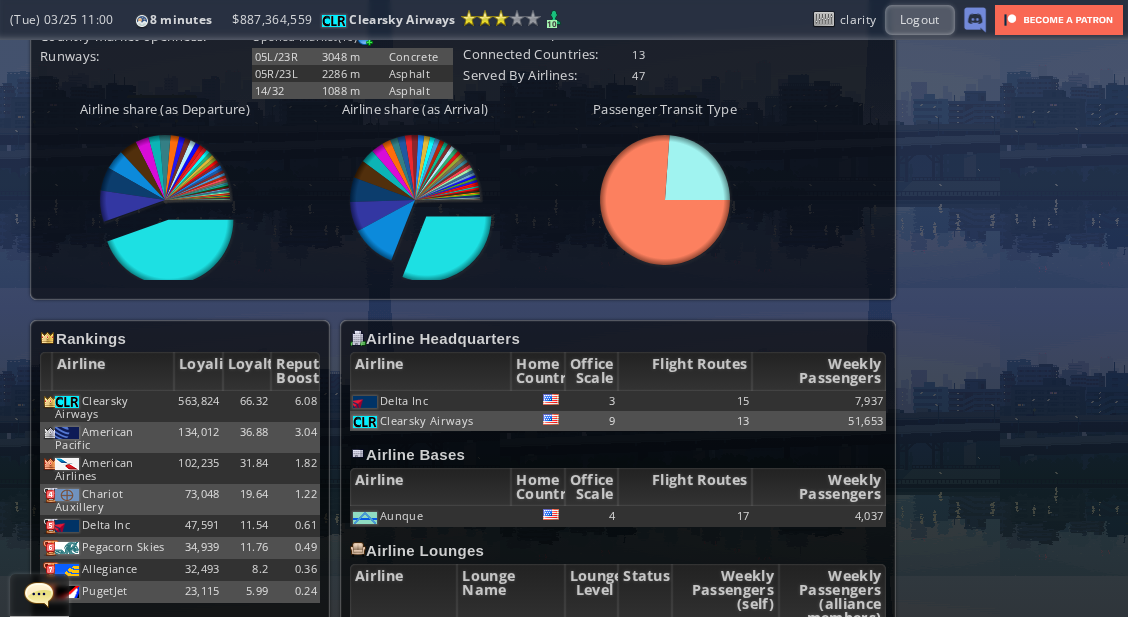 scroll, scrollTop: 766, scrollLeft: 0, axis: vertical 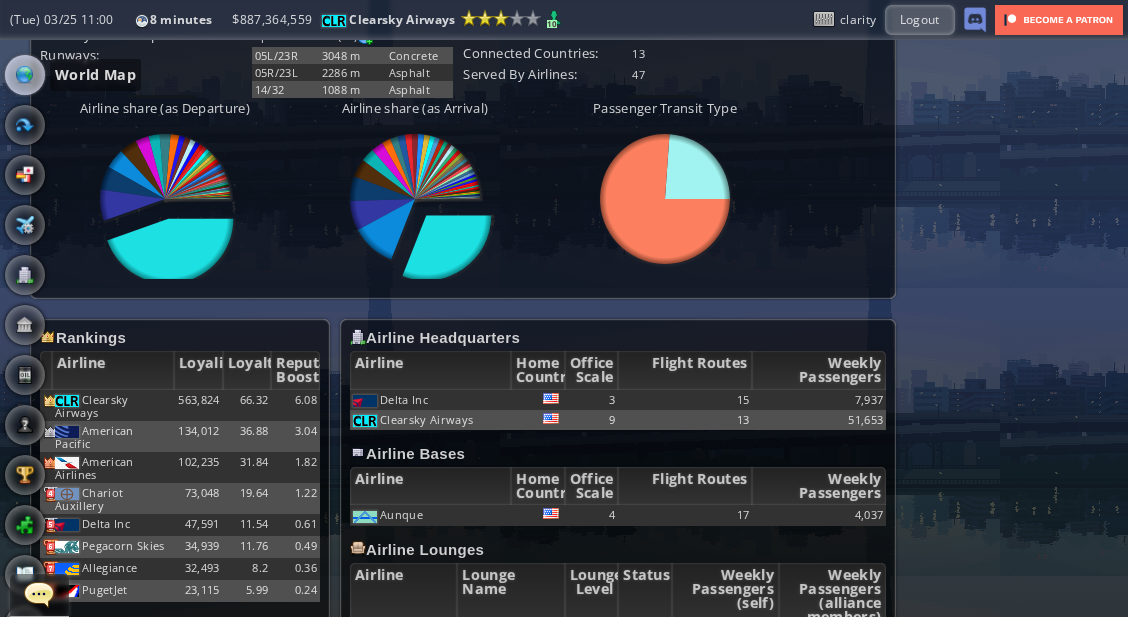 click at bounding box center [25, 75] 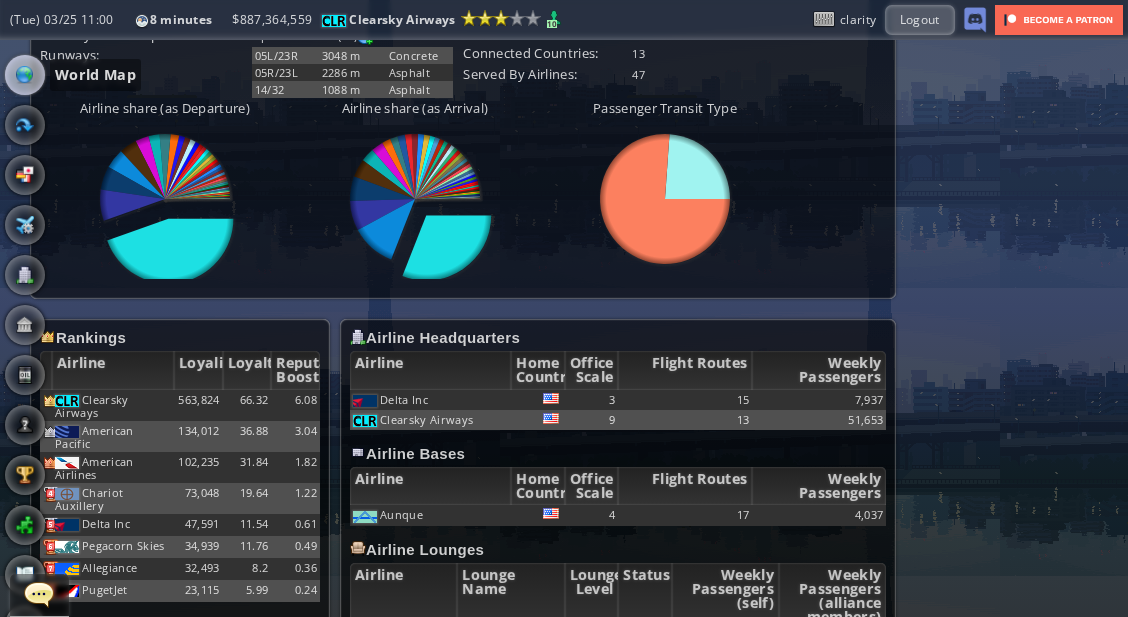 scroll, scrollTop: 0, scrollLeft: 0, axis: both 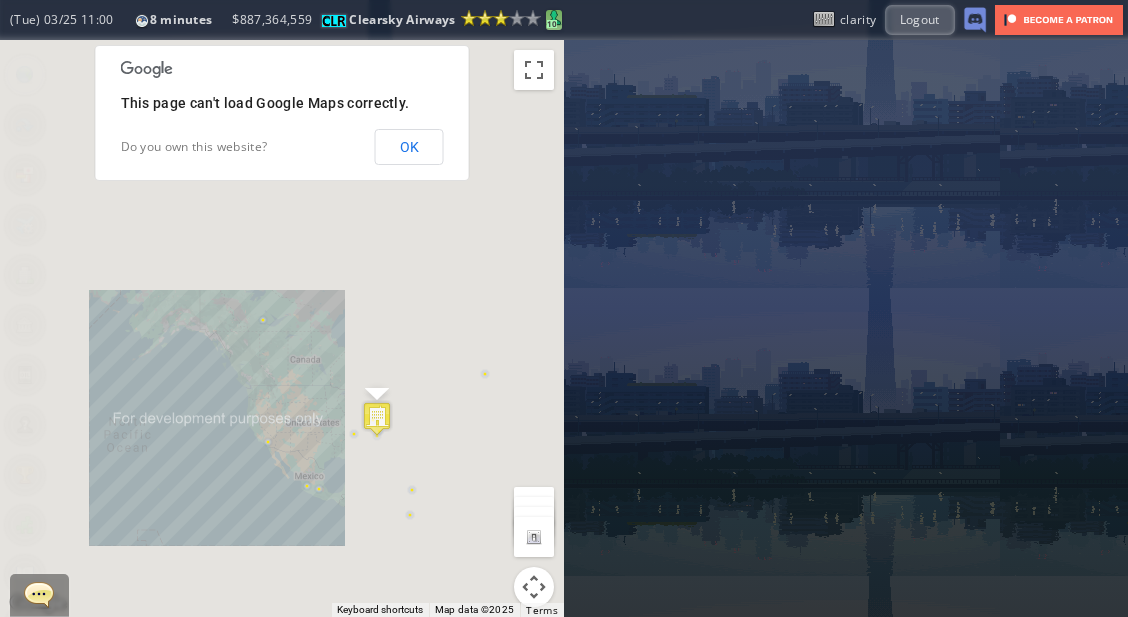 click at bounding box center [554, 18] 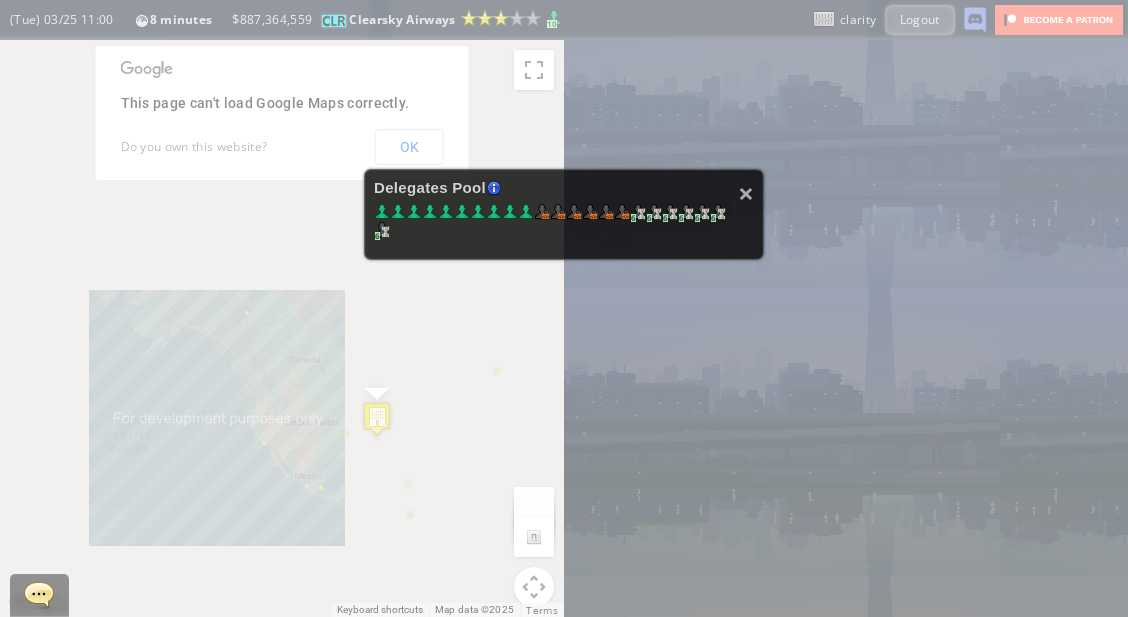 click on "Delegates Pool Gained by leveling up your airline. Airline grade is determined by reputation points. Delegates conduct various tasks, such as Flight negotiations, Country relationship improvements, Advertisement campaigns etc." at bounding box center [564, 189] 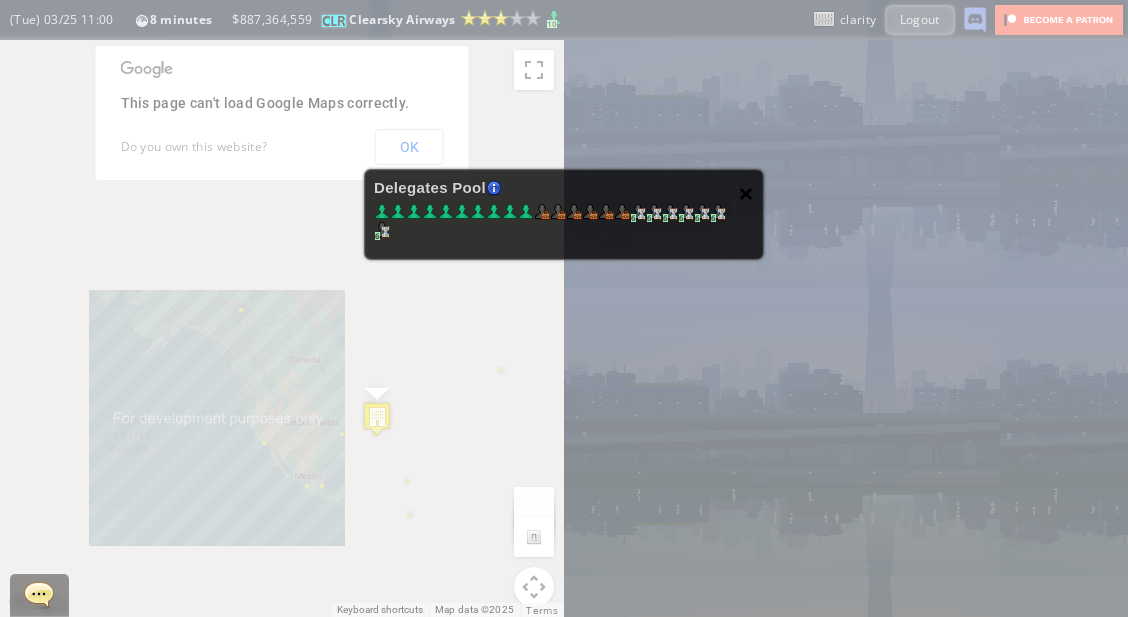click on "×" at bounding box center [746, 193] 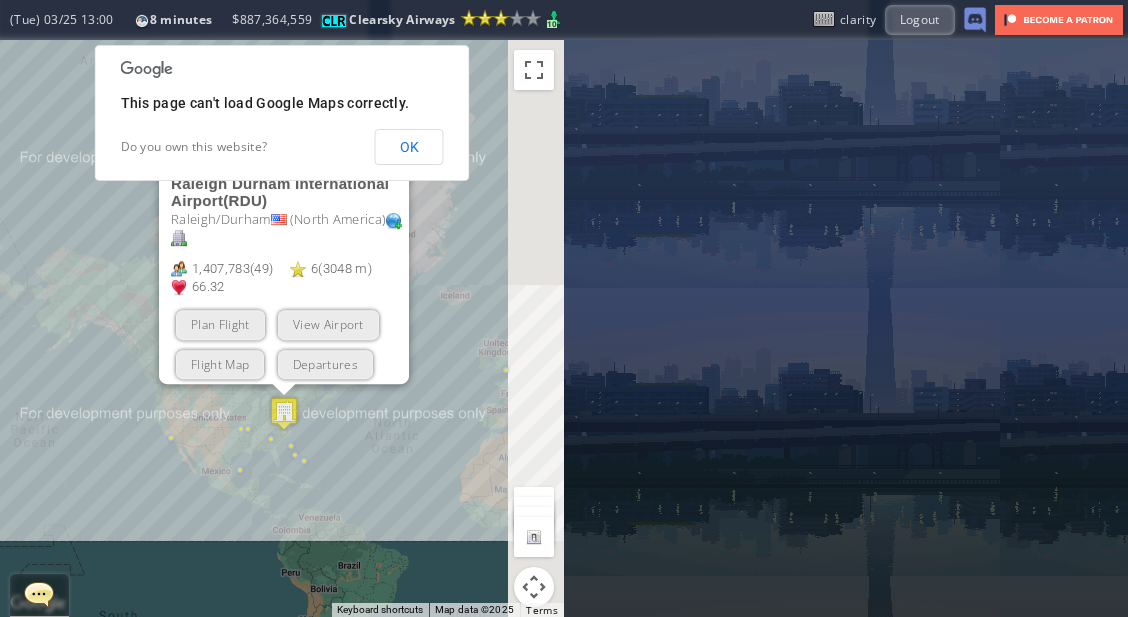 drag, startPoint x: 309, startPoint y: 467, endPoint x: 173, endPoint y: 462, distance: 136.09187 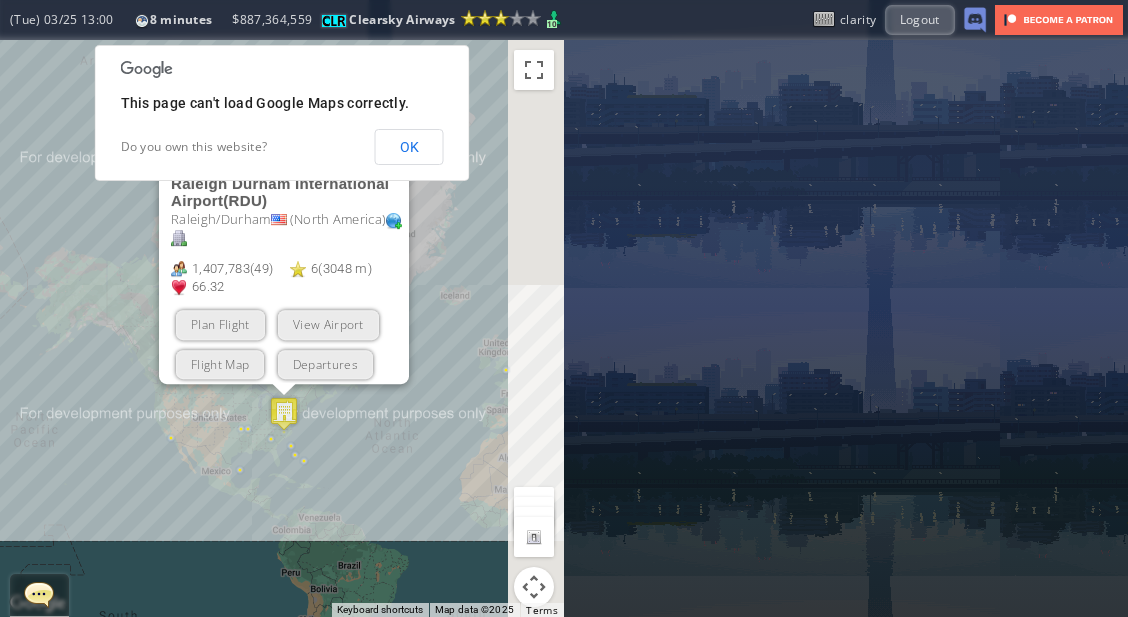 click on "Lo ipsumdol, sitam con adipi elit.
Seddoei Tempor Incididuntutl Etdolor  ( MAG )
Aliquae/Admini  ( Venia Quisnos )
2,214,988  ( 87 )
6  ( 5063 e )
91.92
Ulla Labori
Nisi Aliquip
Exeaco Con
Duisauteir" at bounding box center (282, 328) 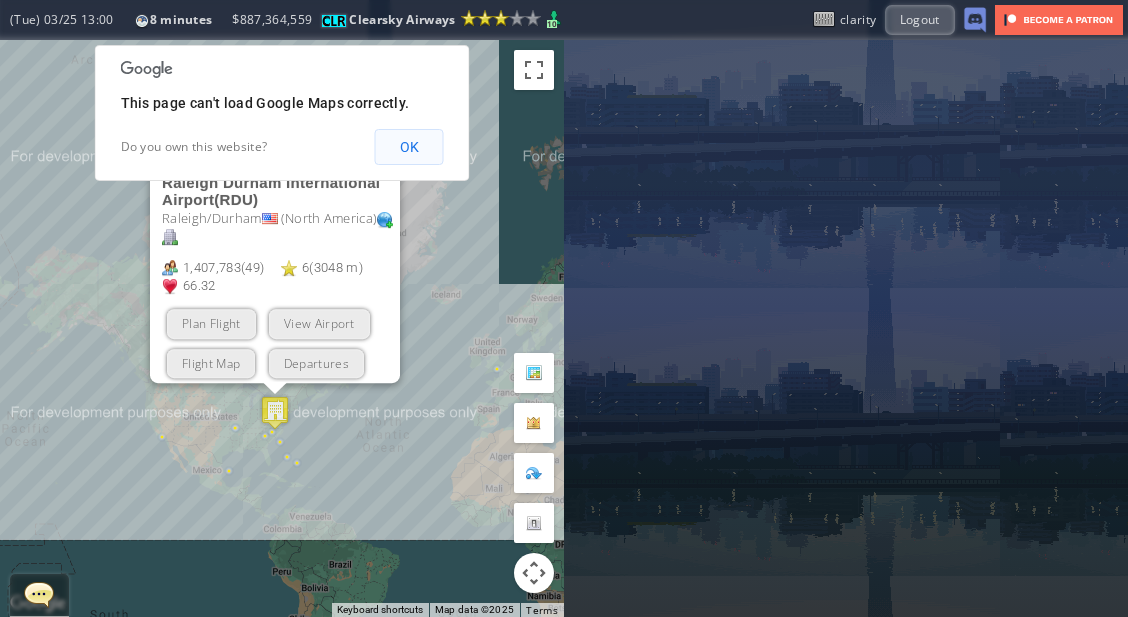 click on "OK" at bounding box center (409, 147) 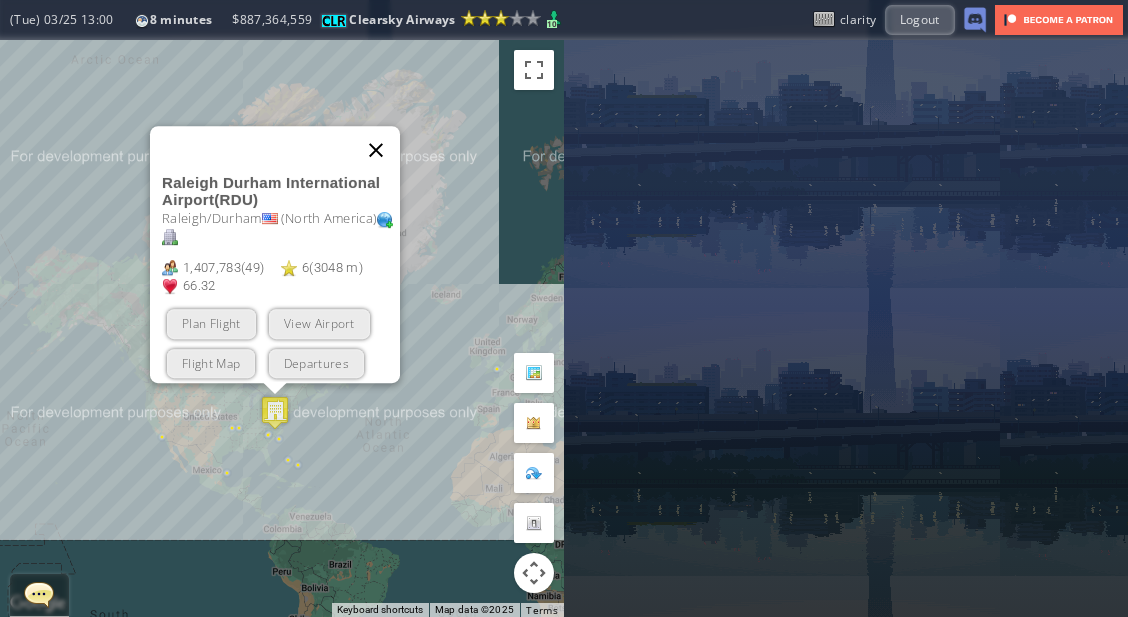 click at bounding box center [376, 150] 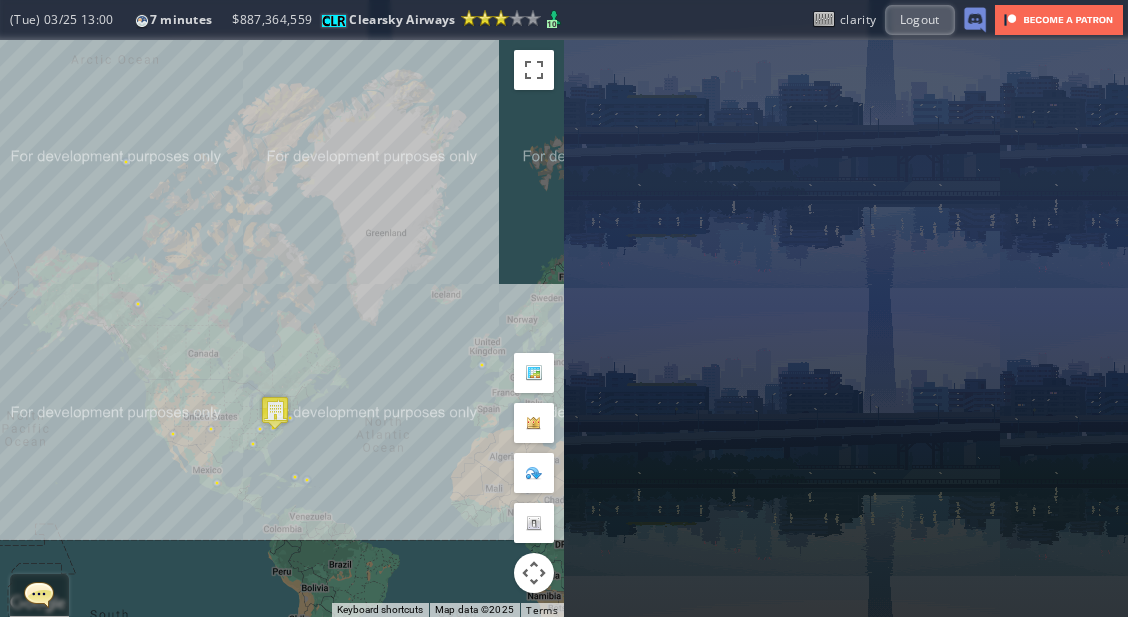 drag, startPoint x: 396, startPoint y: 170, endPoint x: 447, endPoint y: 115, distance: 75.00667 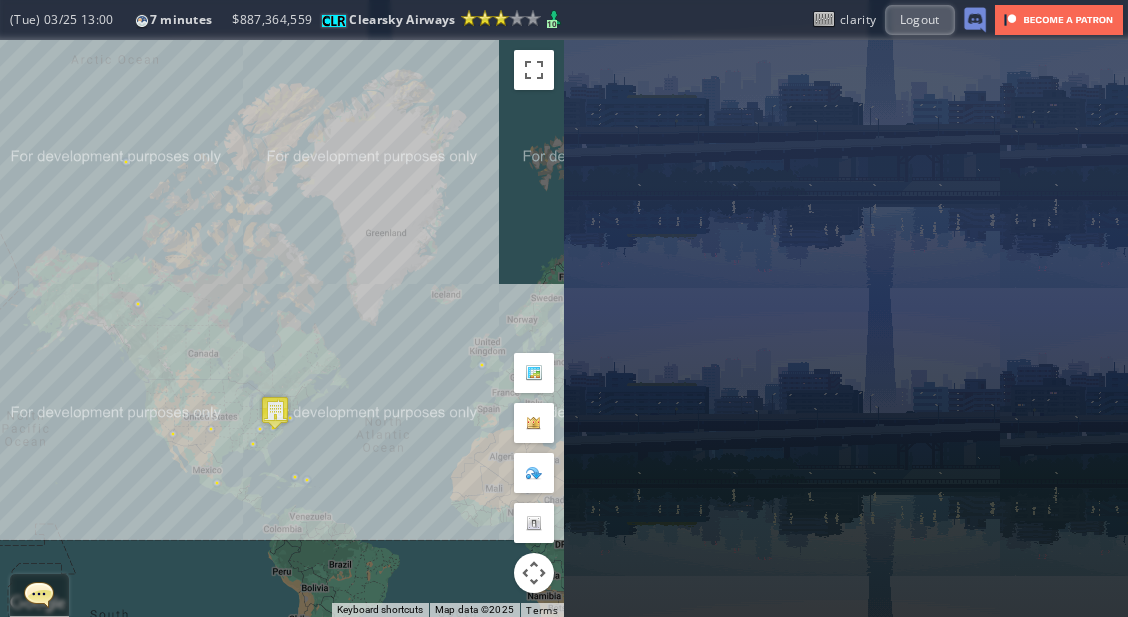 click on "To navigate, press the arrow keys." at bounding box center [282, 328] 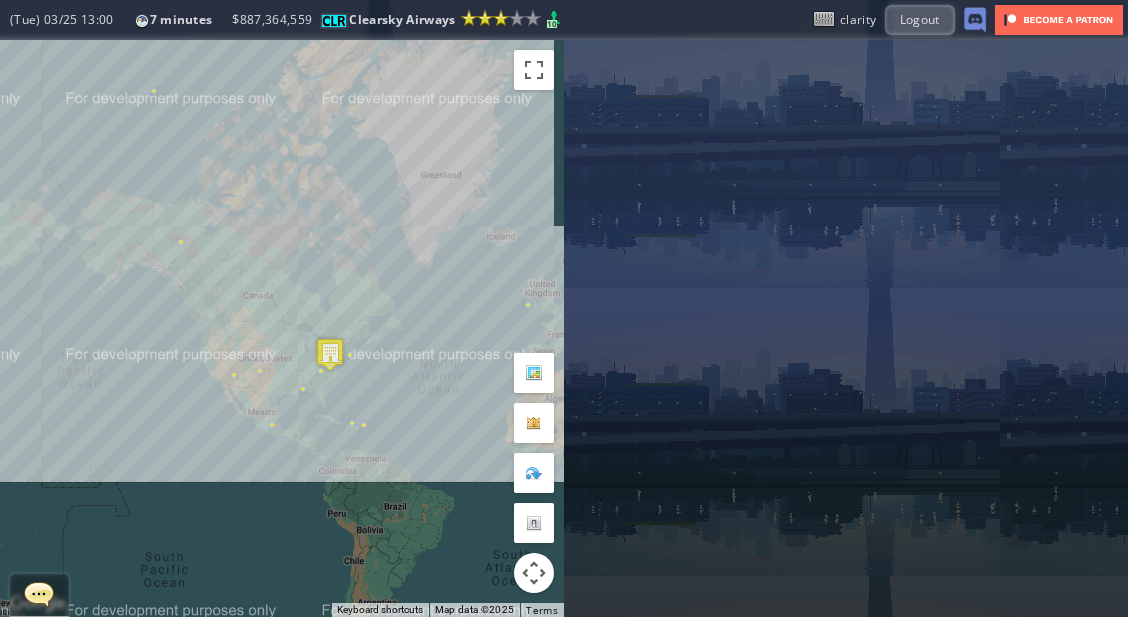 click at bounding box center [330, 354] 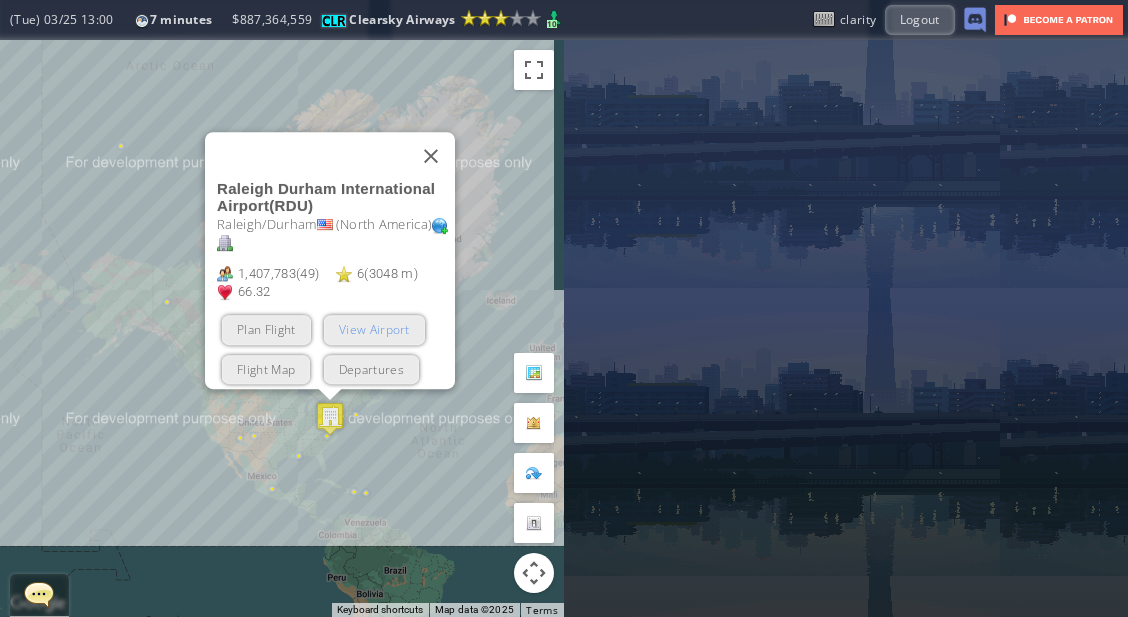 click on "View Airport" at bounding box center [374, 329] 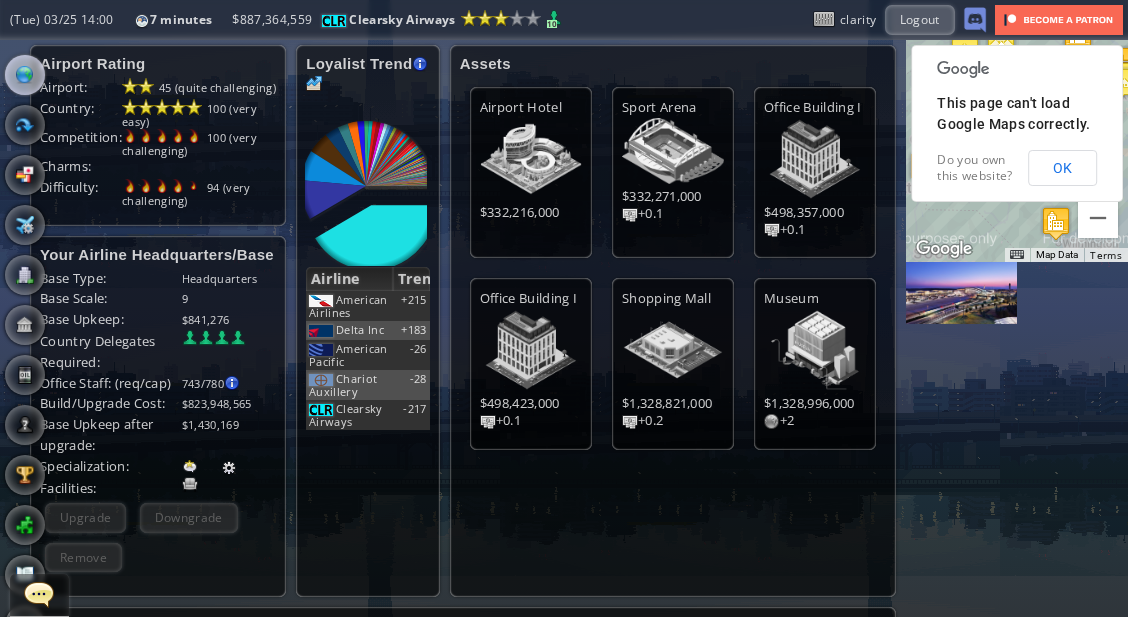 click on "World Map" at bounding box center [25, 75] 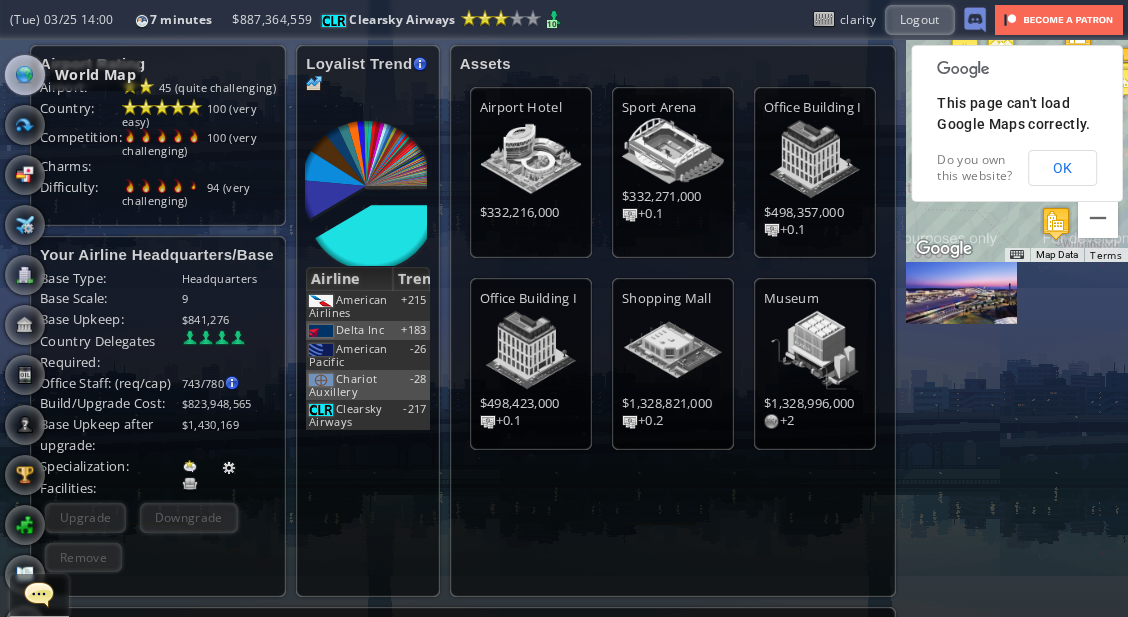 click at bounding box center (25, 75) 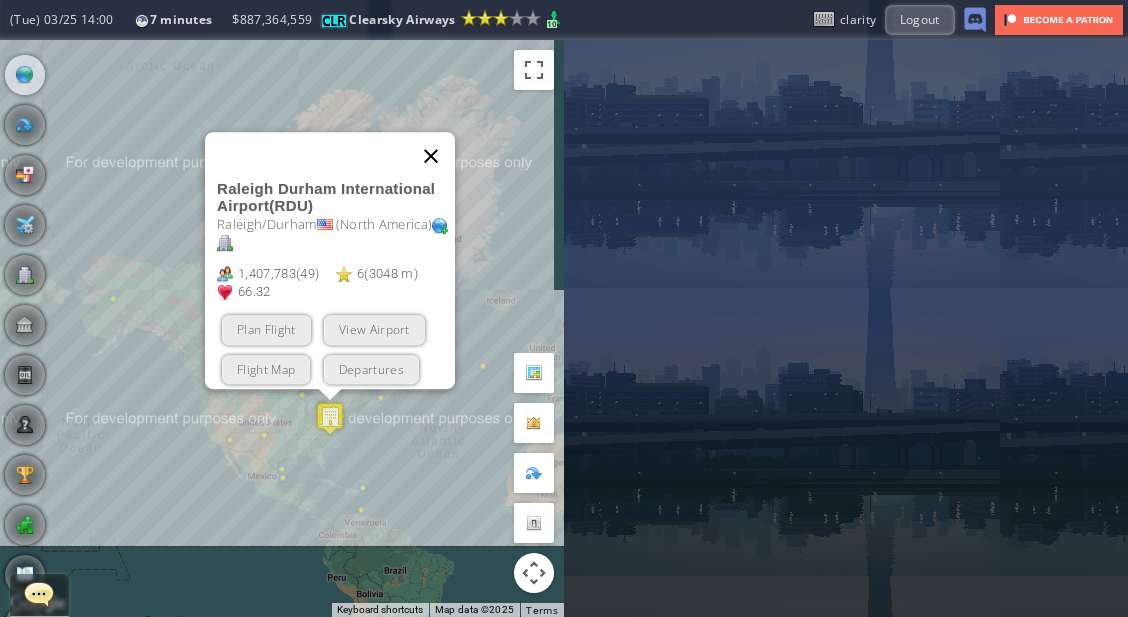 click at bounding box center (431, 156) 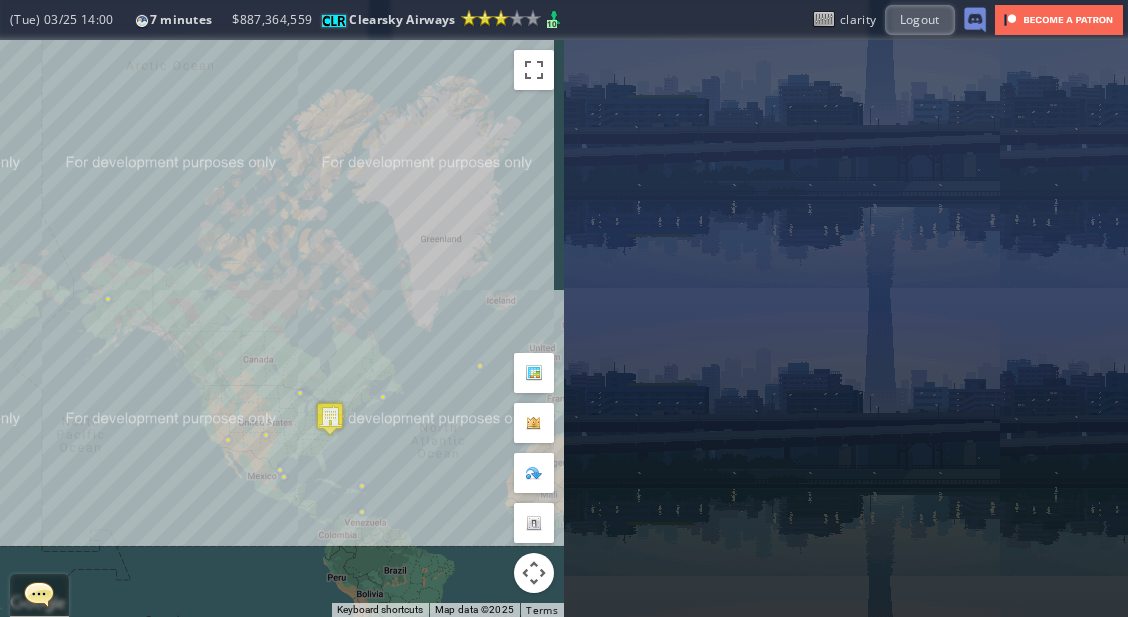 click on "To navigate, press the arrow keys." at bounding box center [282, 328] 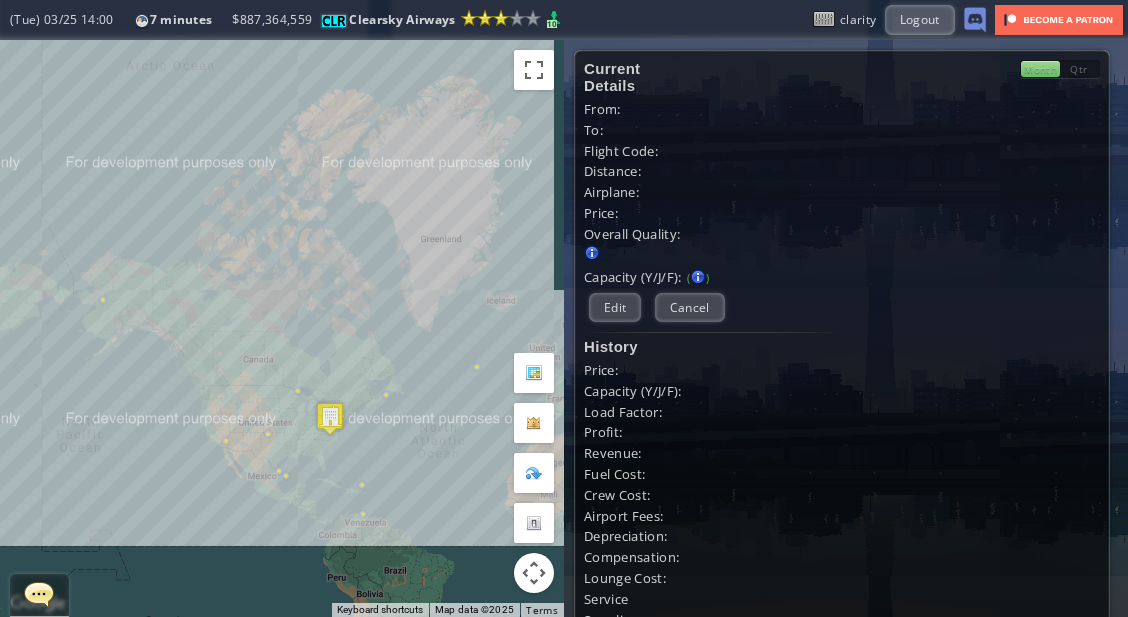 click on "To navigate, press the arrow keys." at bounding box center (282, 328) 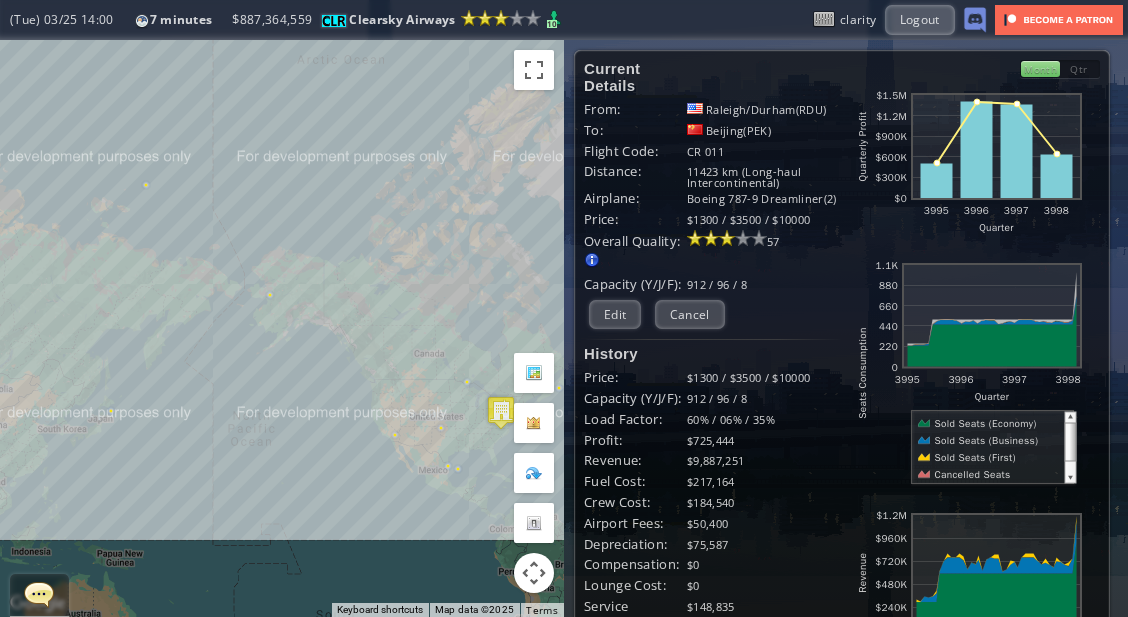 drag, startPoint x: 296, startPoint y: 350, endPoint x: 468, endPoint y: 301, distance: 178.8435 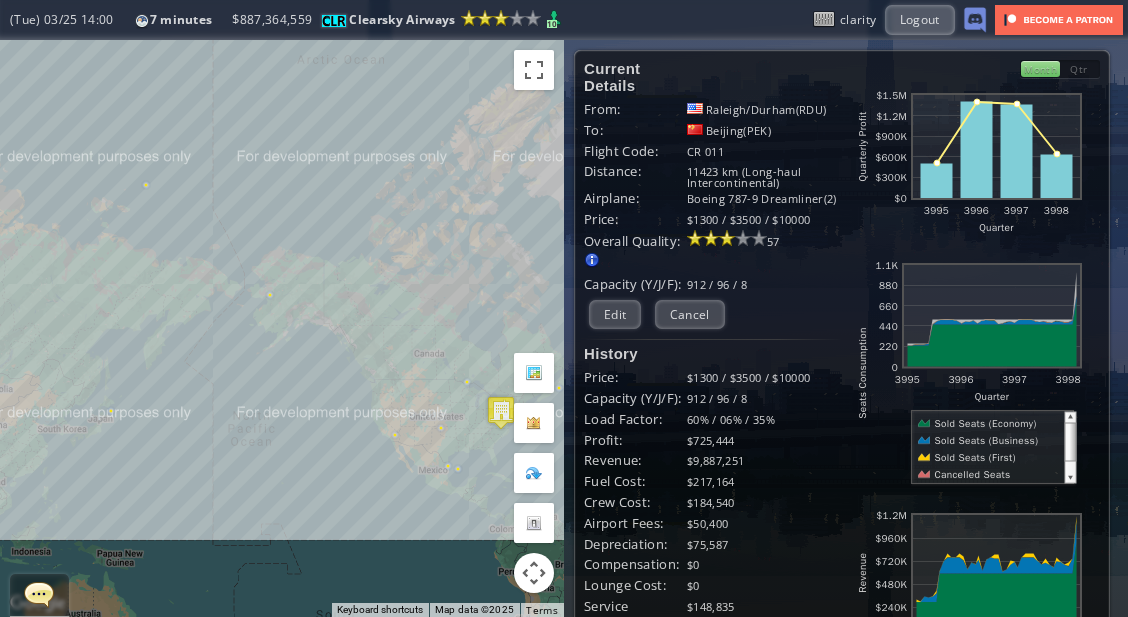 click on "To navigate, press the arrow keys." at bounding box center (282, 328) 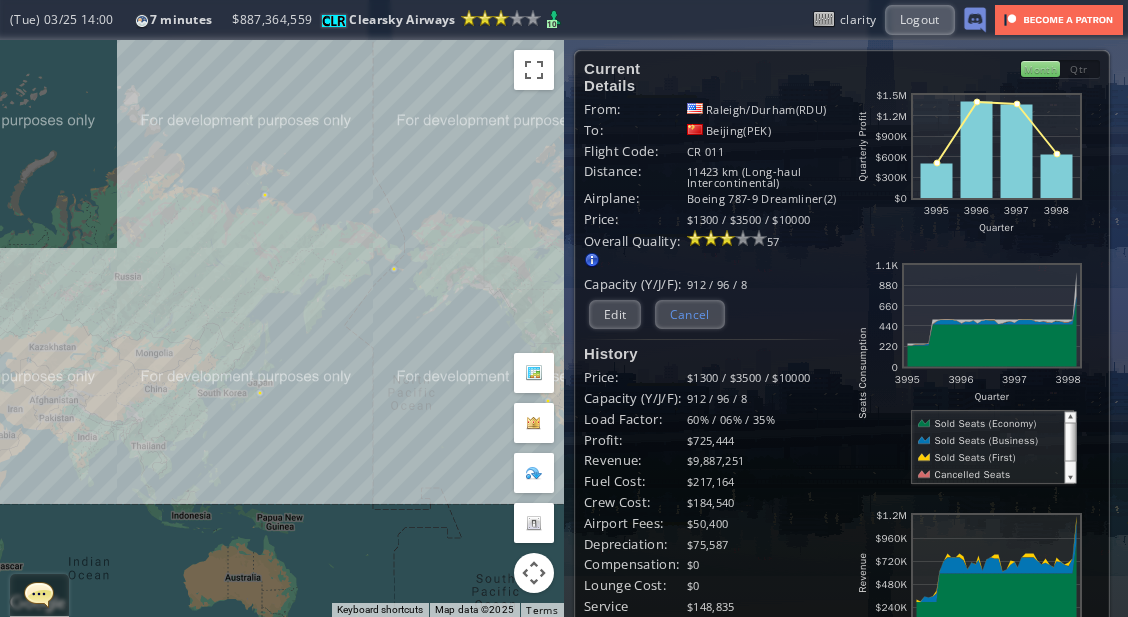 click on "Cancel" at bounding box center (690, 314) 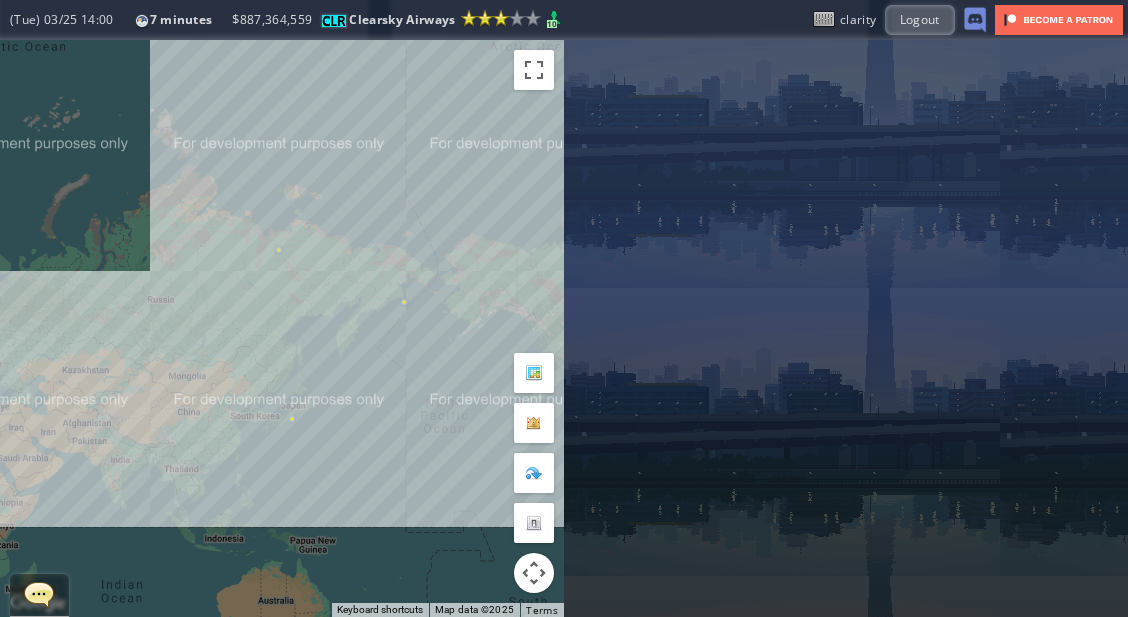 drag, startPoint x: 208, startPoint y: 313, endPoint x: 248, endPoint y: 340, distance: 48.259712 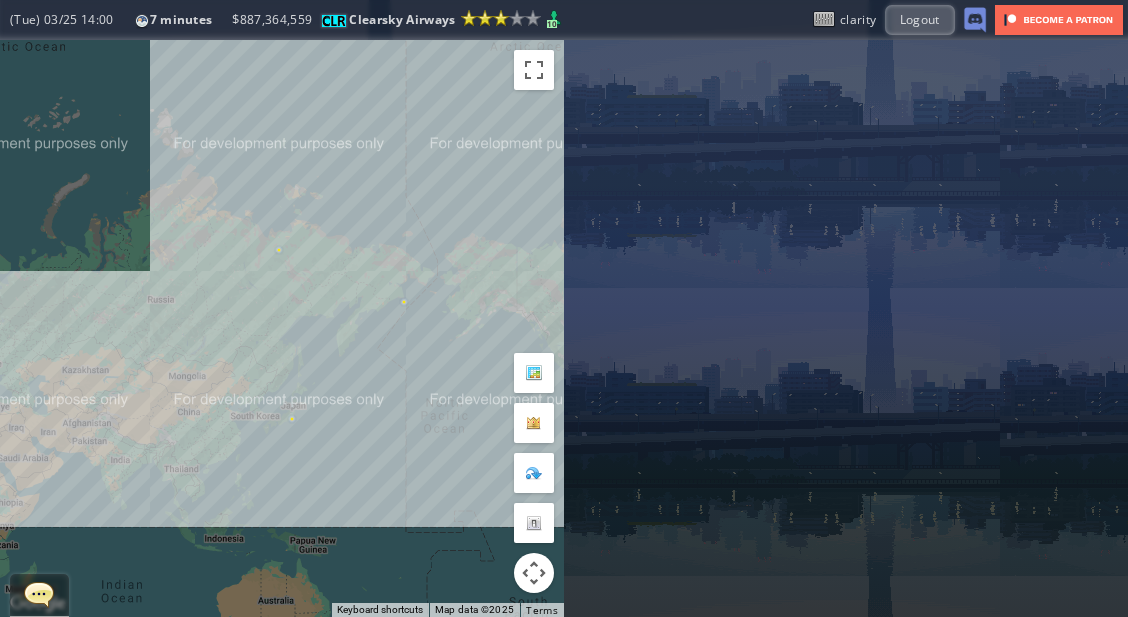 click on "To navigate, press the arrow keys." at bounding box center (282, 328) 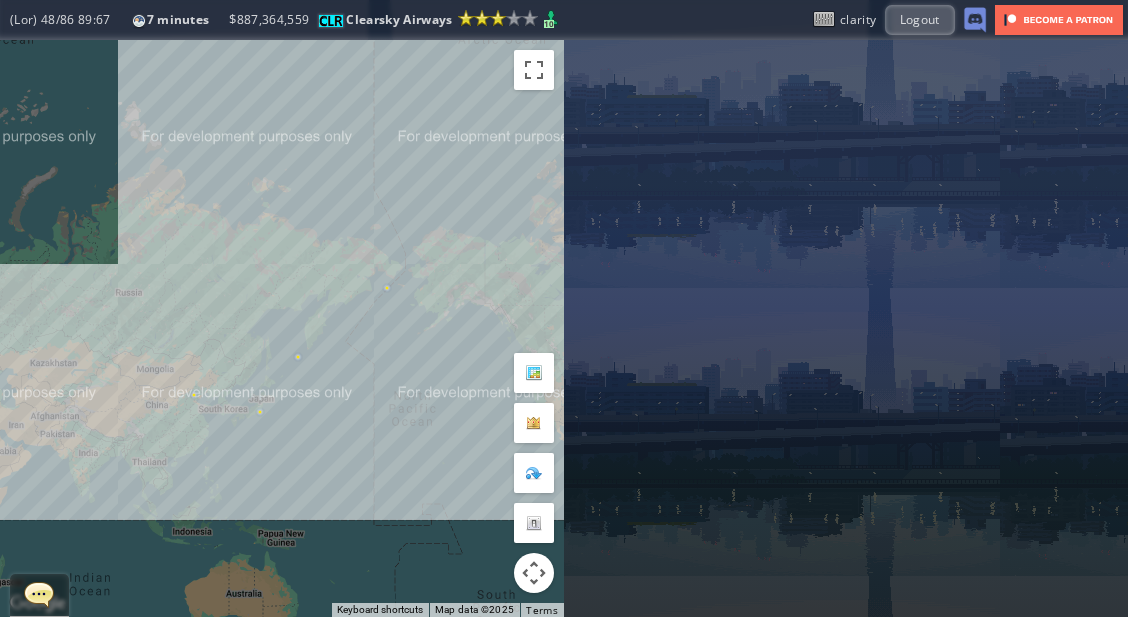 drag, startPoint x: 443, startPoint y: 231, endPoint x: 365, endPoint y: 209, distance: 81.0432 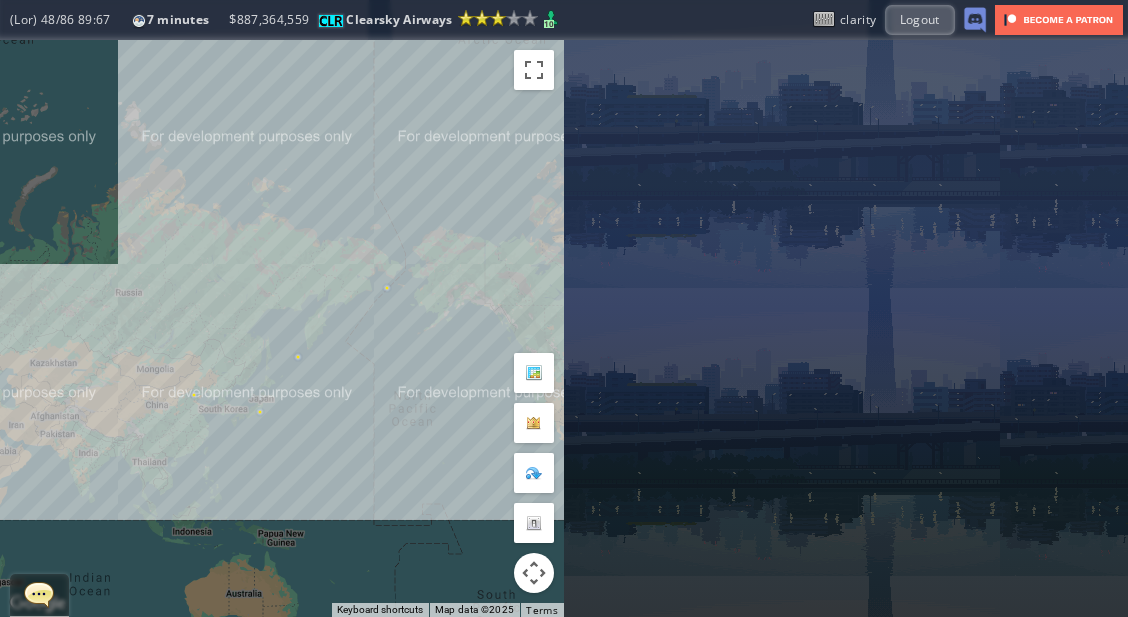 click on "To navigate, press the arrow keys." at bounding box center (282, 328) 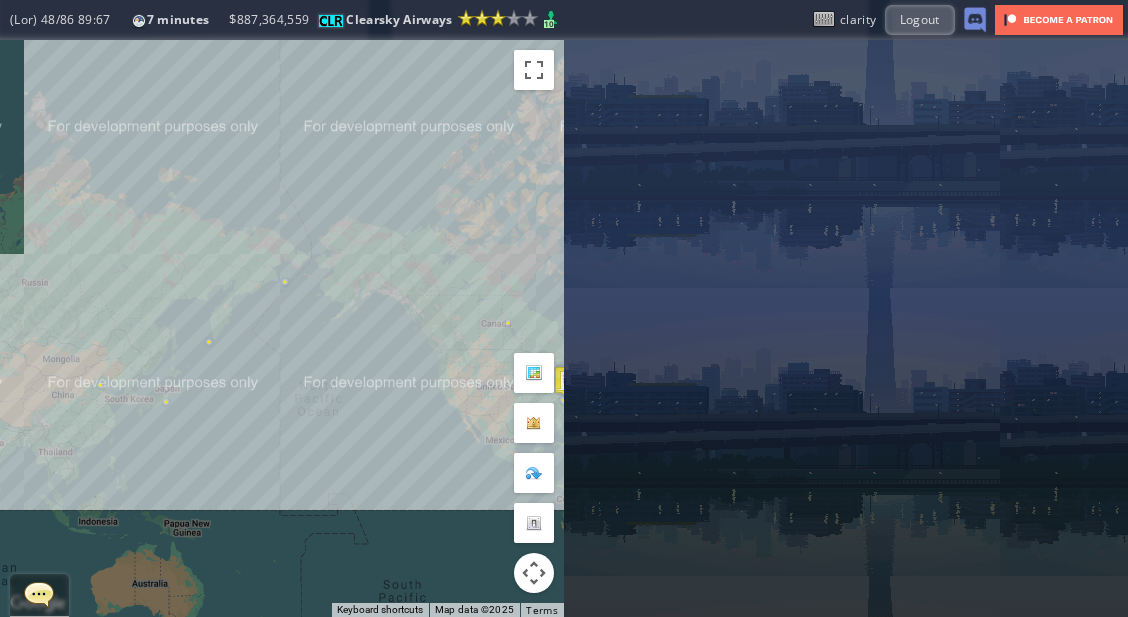 drag, startPoint x: 353, startPoint y: 217, endPoint x: 265, endPoint y: 218, distance: 88.005684 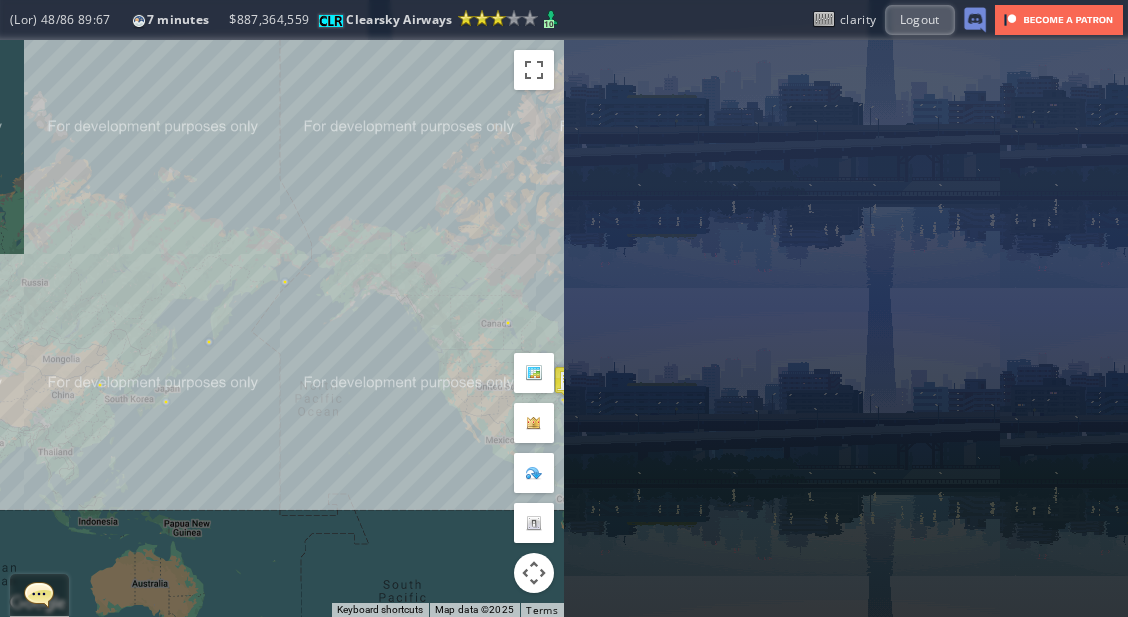 click on "To navigate, press the arrow keys." at bounding box center (282, 328) 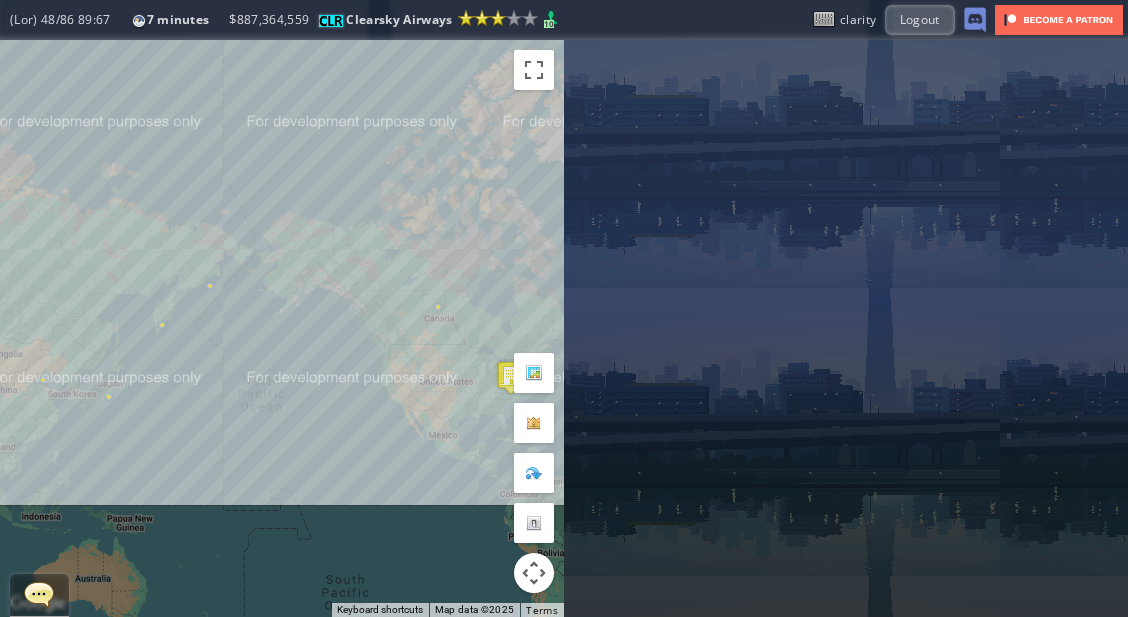 drag, startPoint x: 416, startPoint y: 252, endPoint x: 275, endPoint y: 191, distance: 153.62943 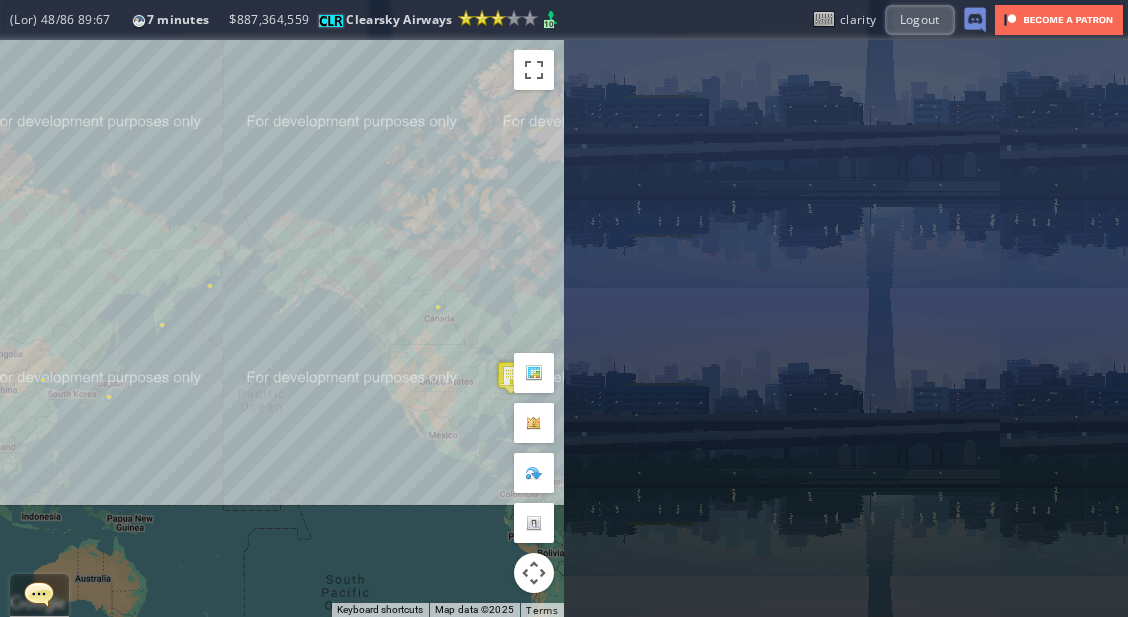 click on "To navigate, press the arrow keys." at bounding box center [282, 328] 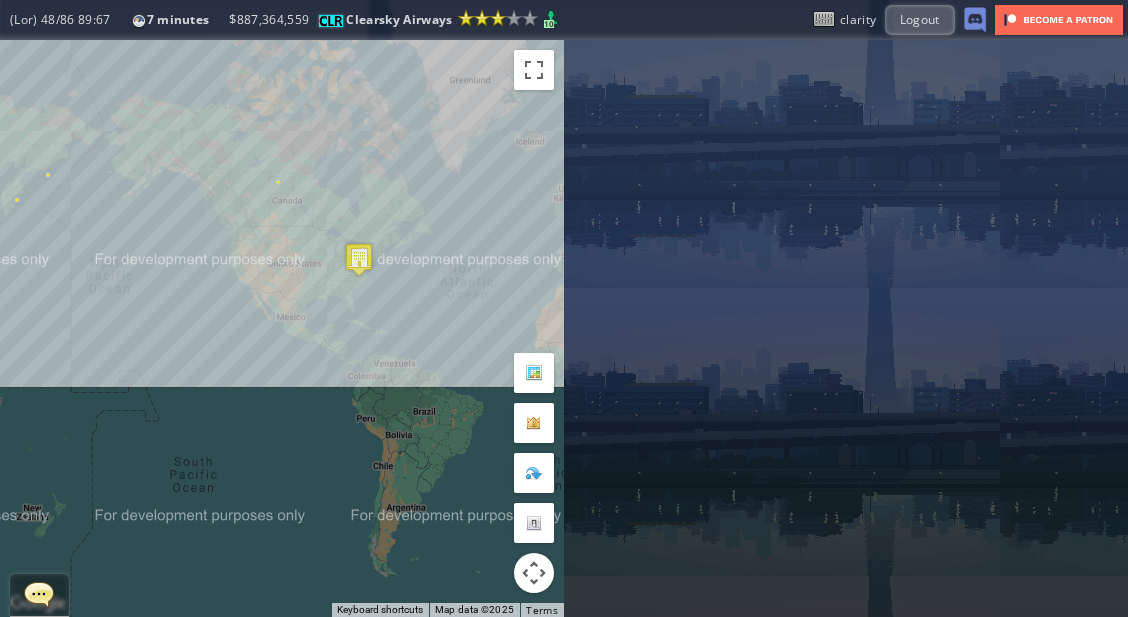 click on "To navigate, press the arrow keys." at bounding box center [282, 328] 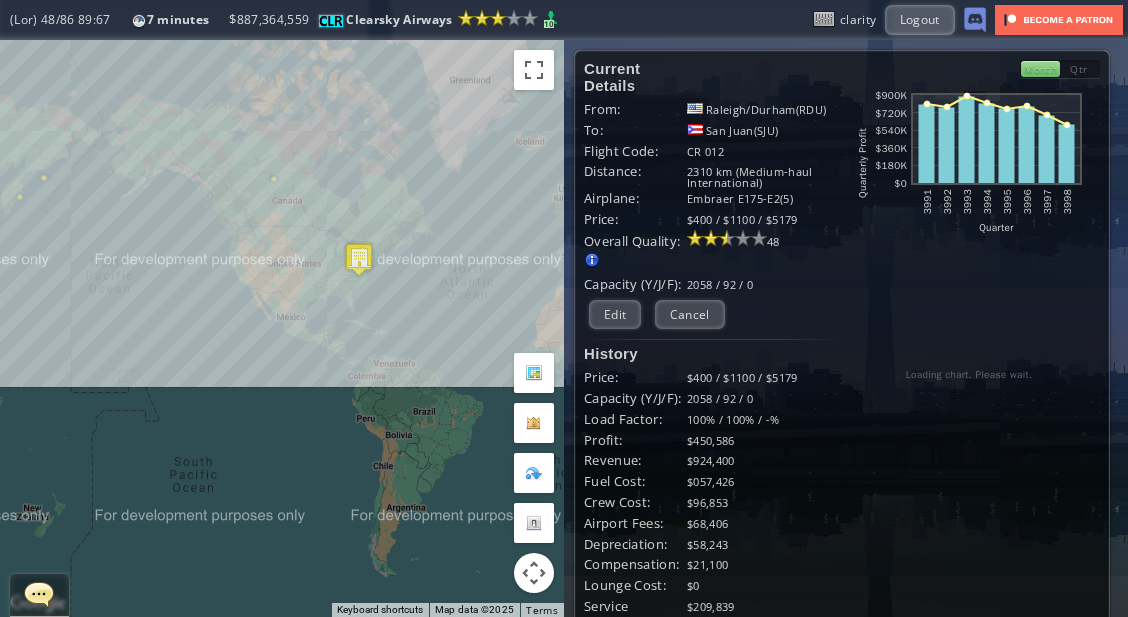 click on "To navigate, press the arrow keys." at bounding box center (282, 328) 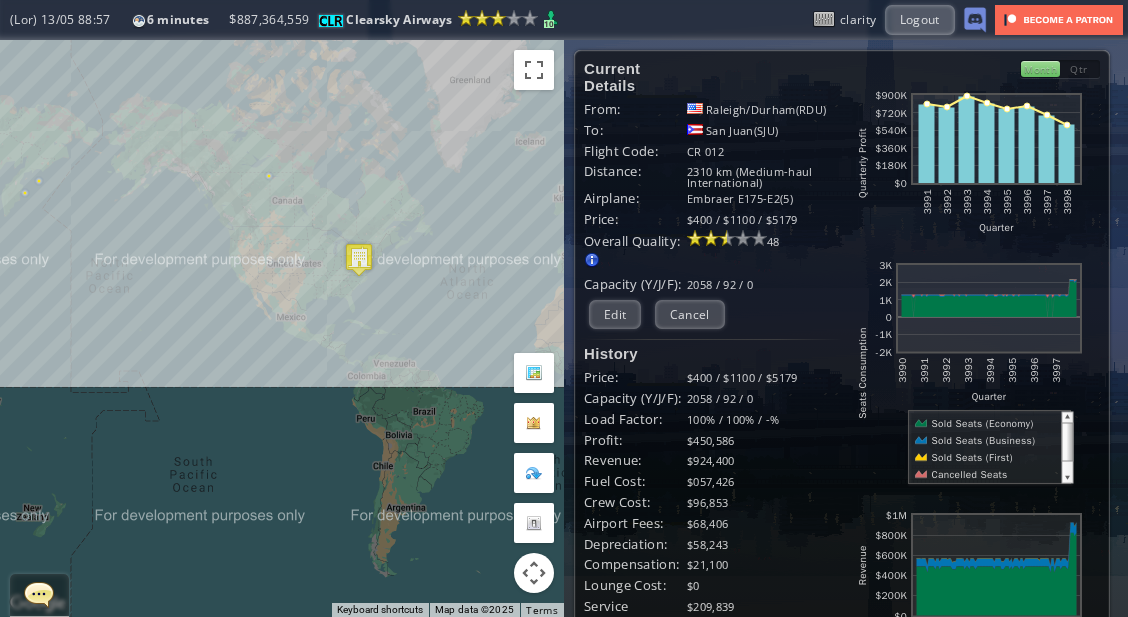 click on "To navigate, press the arrow keys." at bounding box center (282, 328) 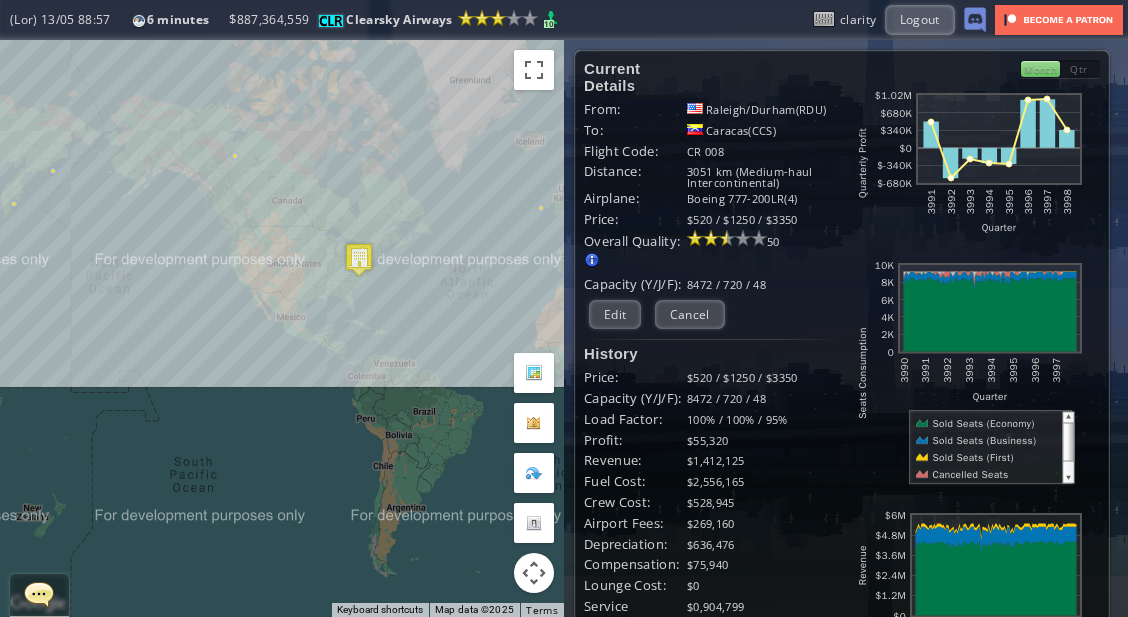 click on "To navigate, press the arrow keys." at bounding box center (282, 328) 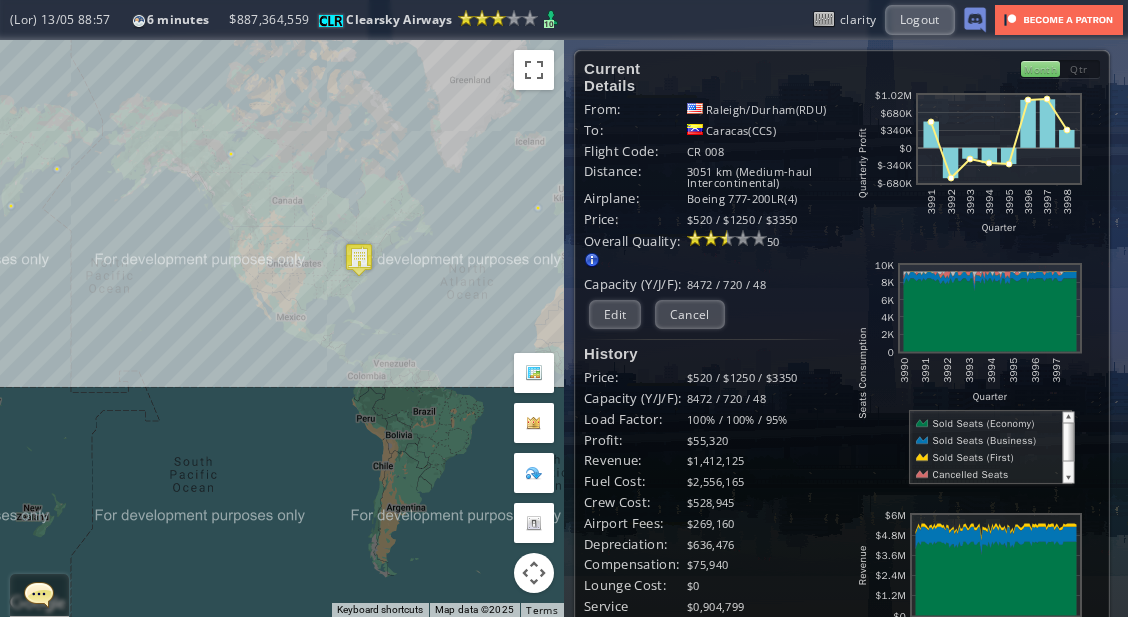 click on "To navigate, press the arrow keys." at bounding box center [282, 328] 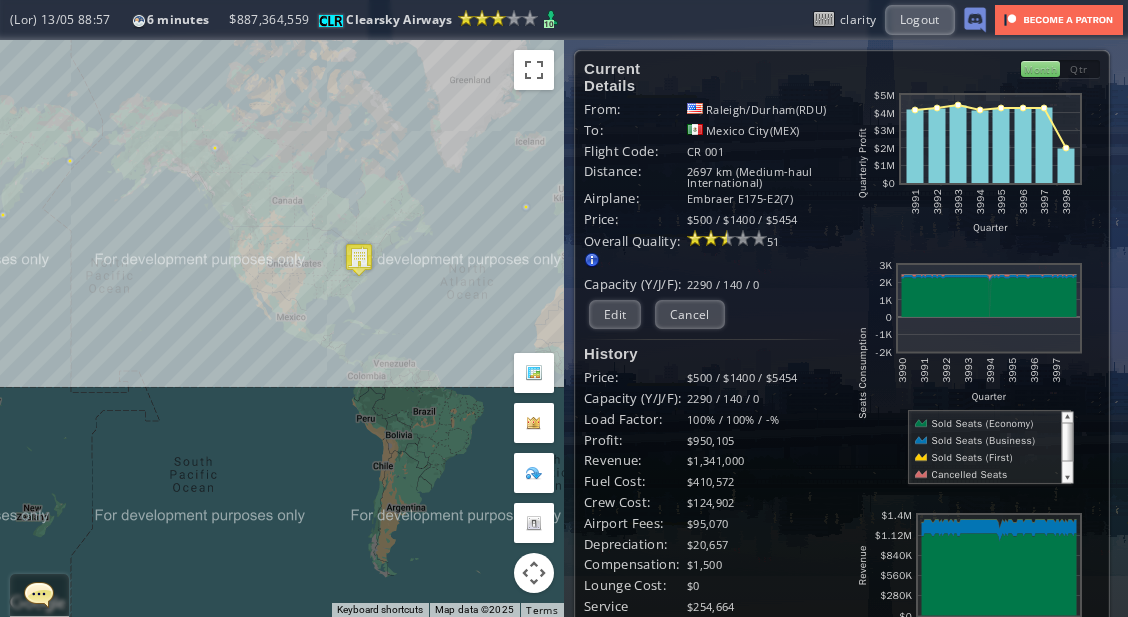 click on "To navigate, press the arrow keys." at bounding box center [282, 328] 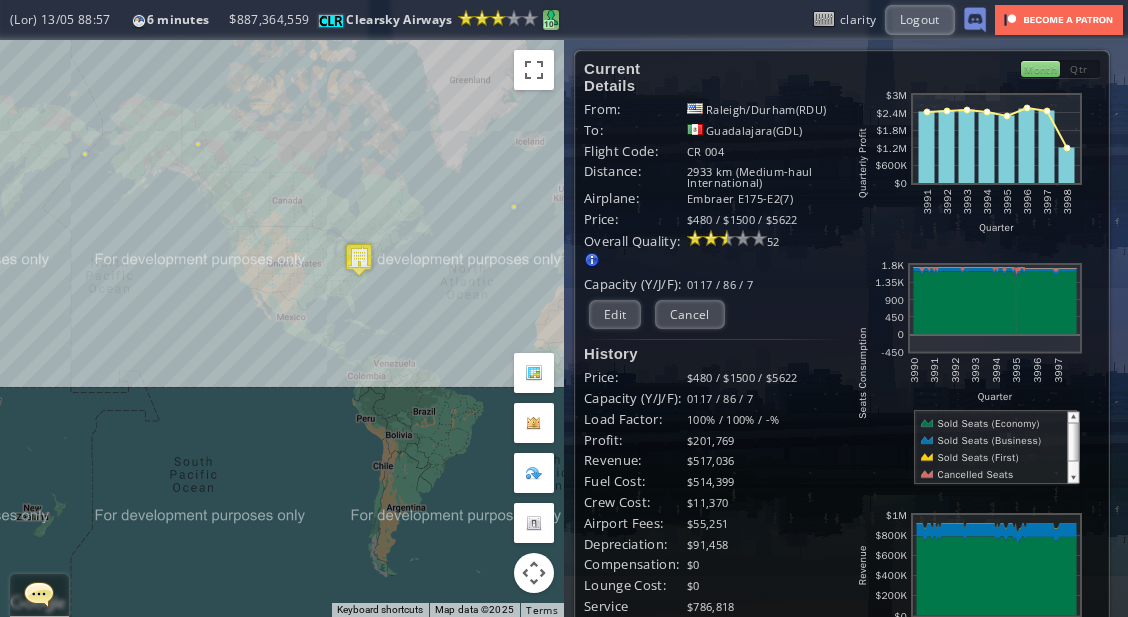 click at bounding box center [551, 18] 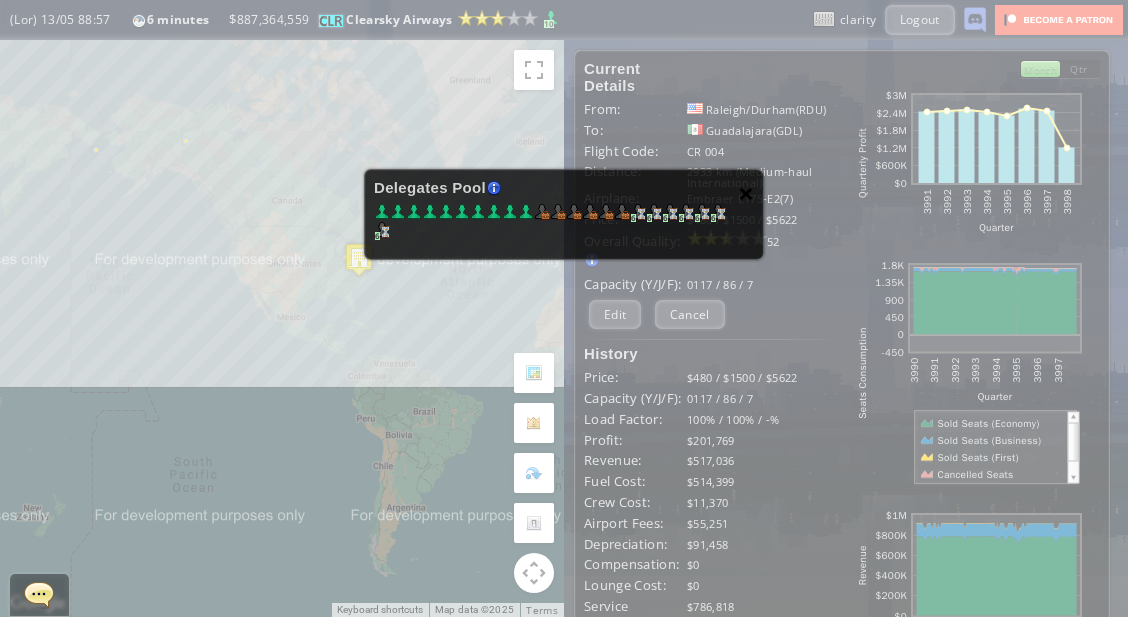 click on "×" at bounding box center (746, 193) 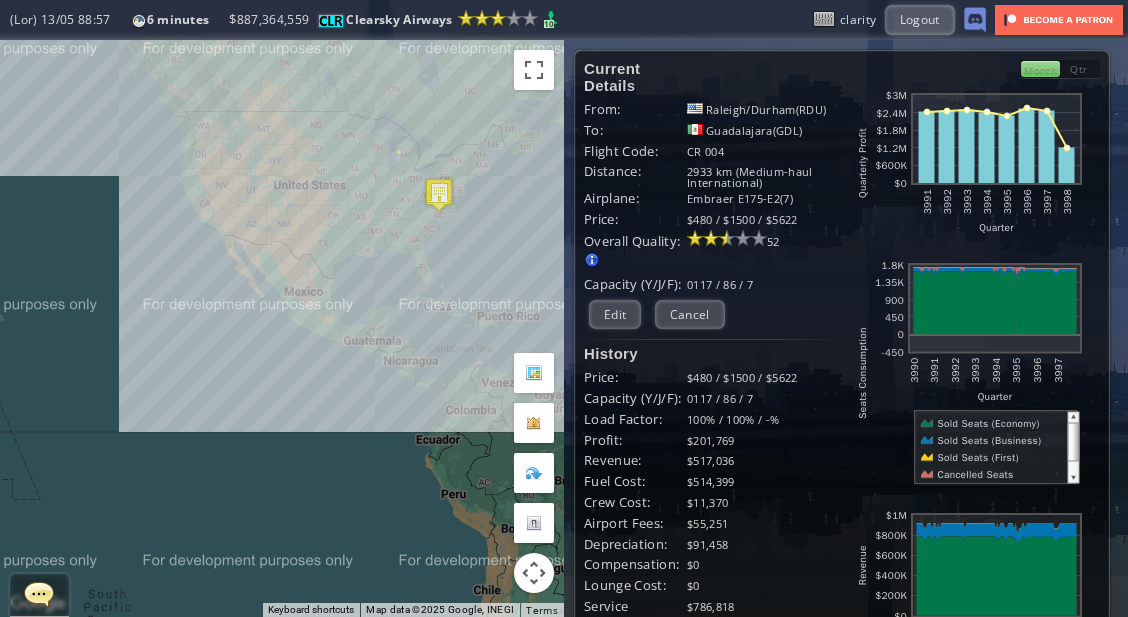 click on "To navigate, press the arrow keys." at bounding box center (282, 328) 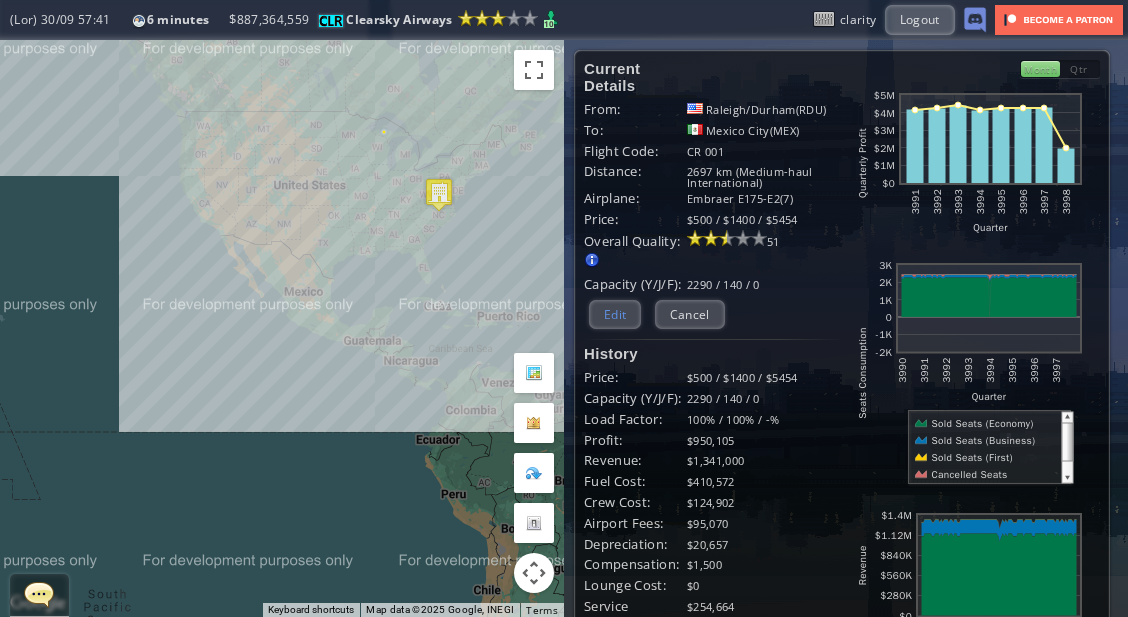 click on "Edit" at bounding box center (615, 314) 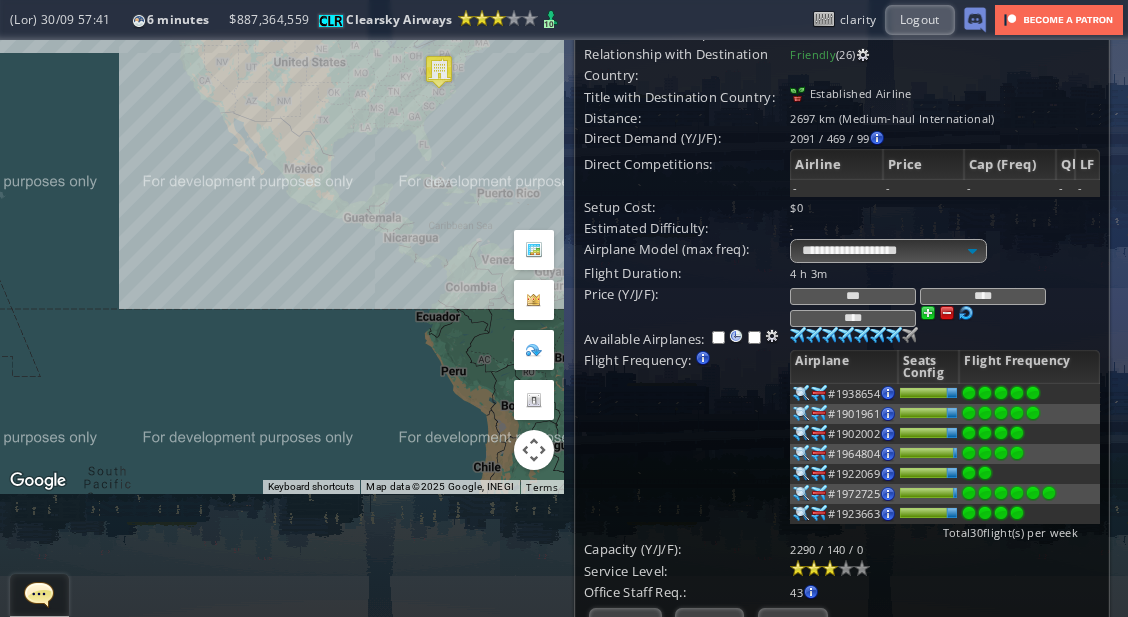scroll, scrollTop: 134, scrollLeft: 0, axis: vertical 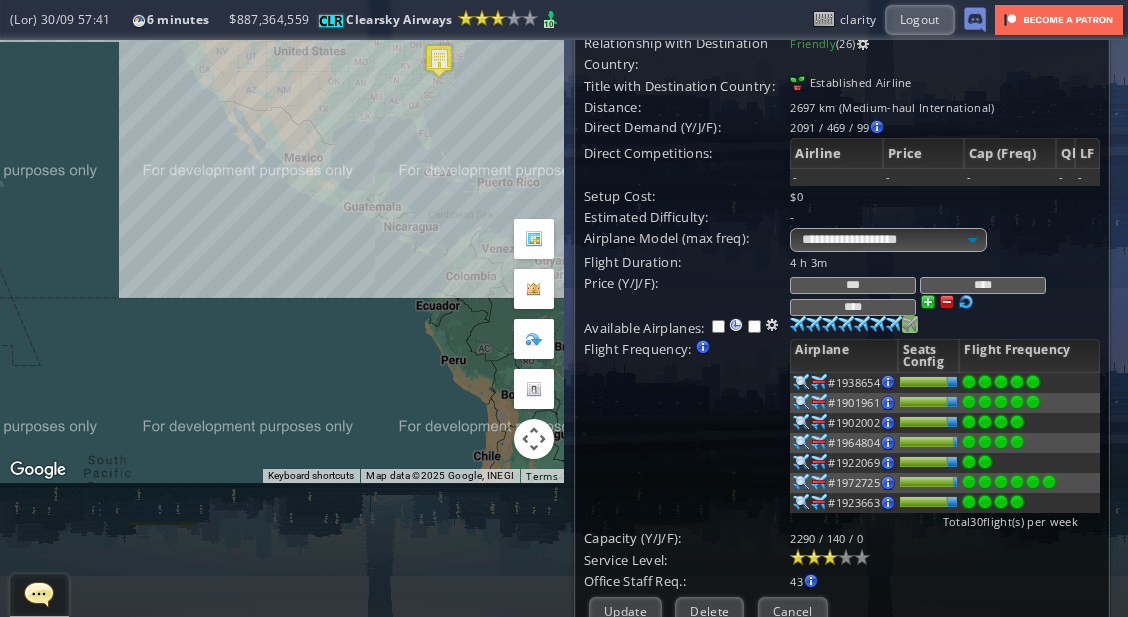 click at bounding box center (798, 324) 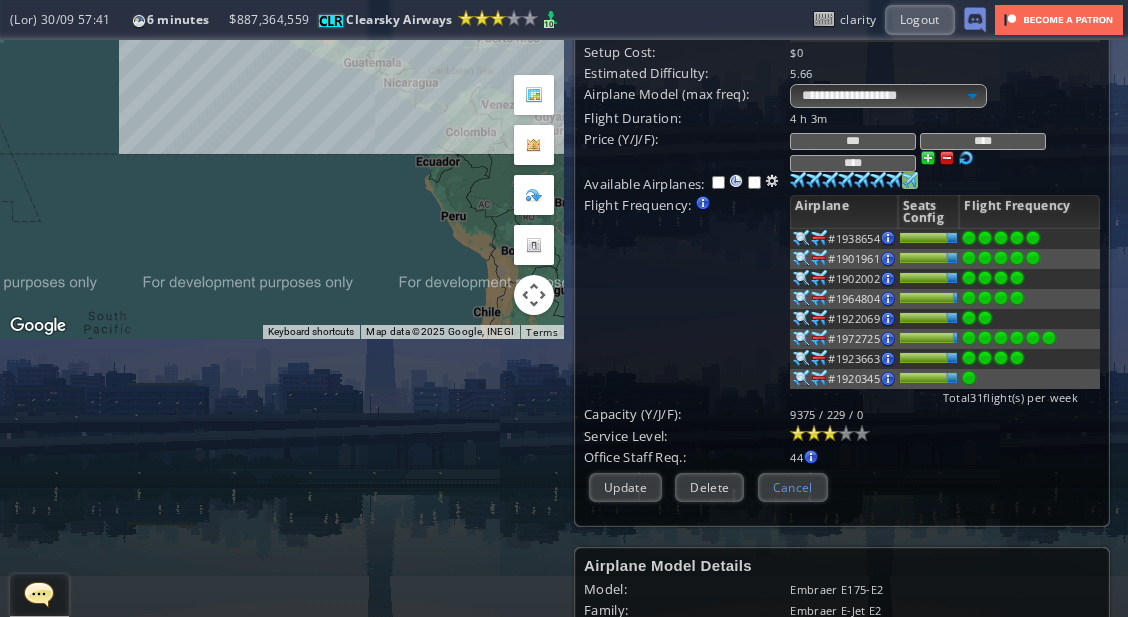 scroll, scrollTop: 279, scrollLeft: 0, axis: vertical 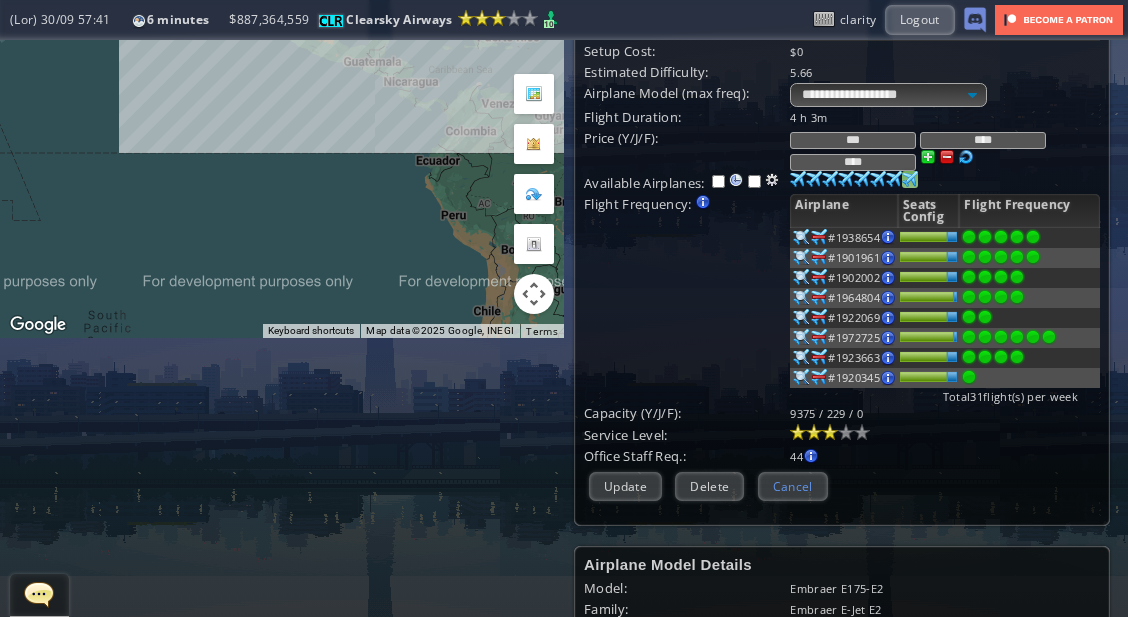 click on "Cancel" at bounding box center (793, 486) 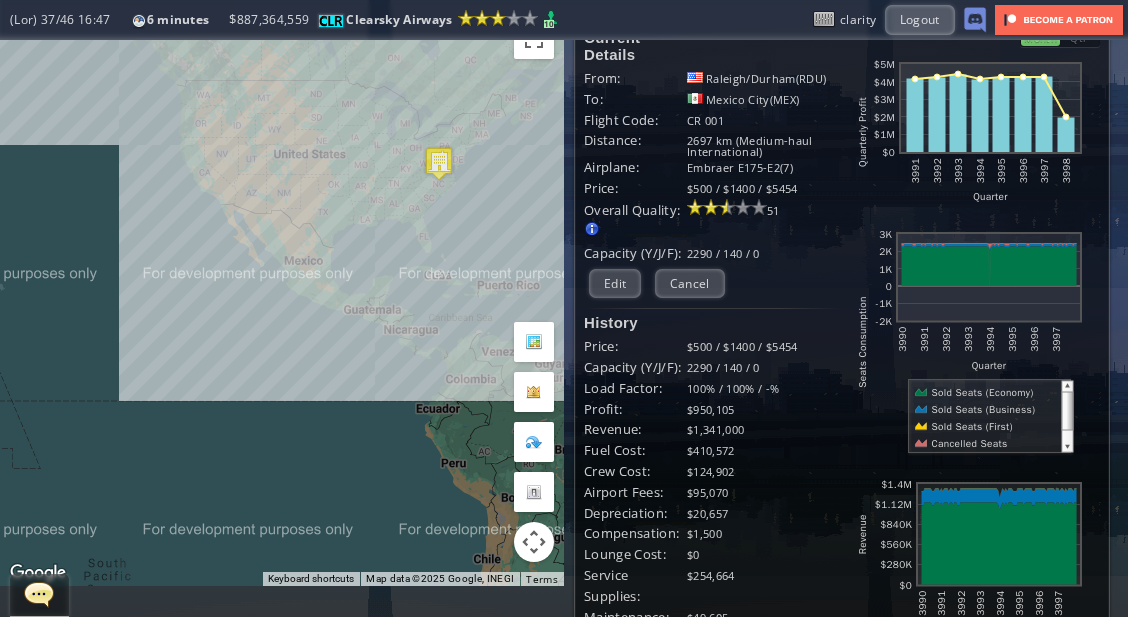 scroll, scrollTop: 0, scrollLeft: 0, axis: both 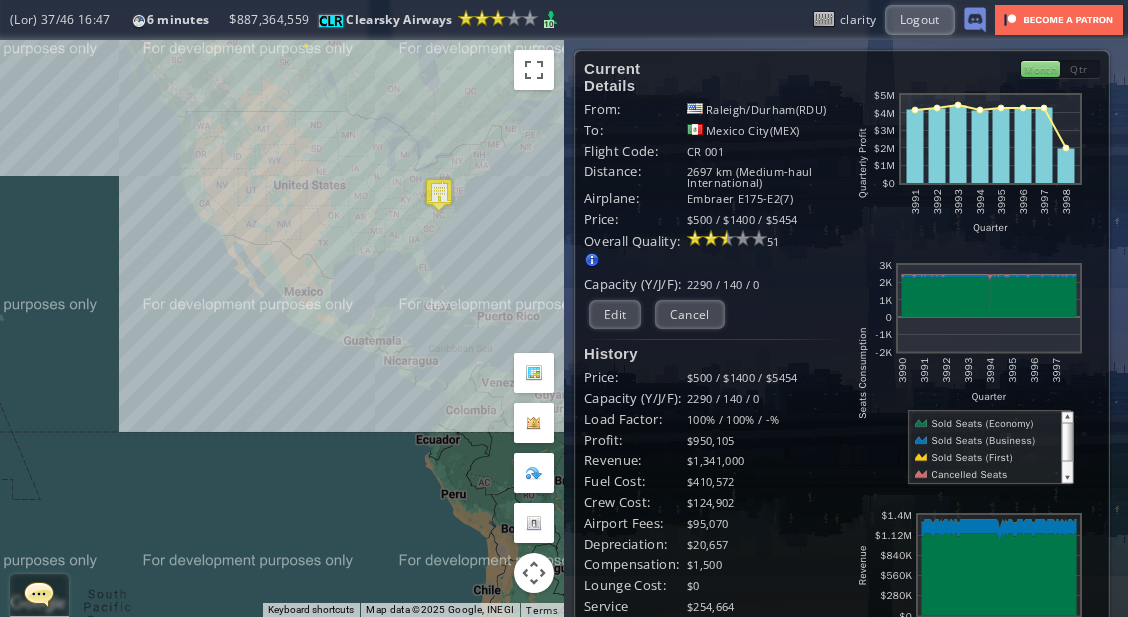 click on "To navigate, press the arrow keys." at bounding box center (282, 328) 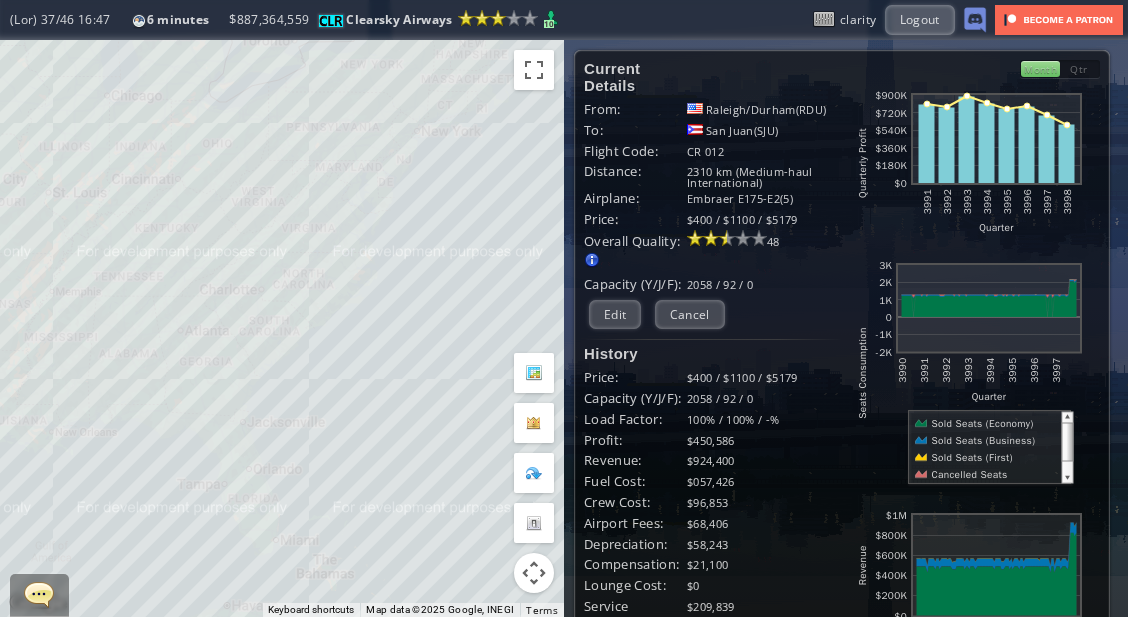 click on "To navigate, press the arrow keys." at bounding box center (282, 328) 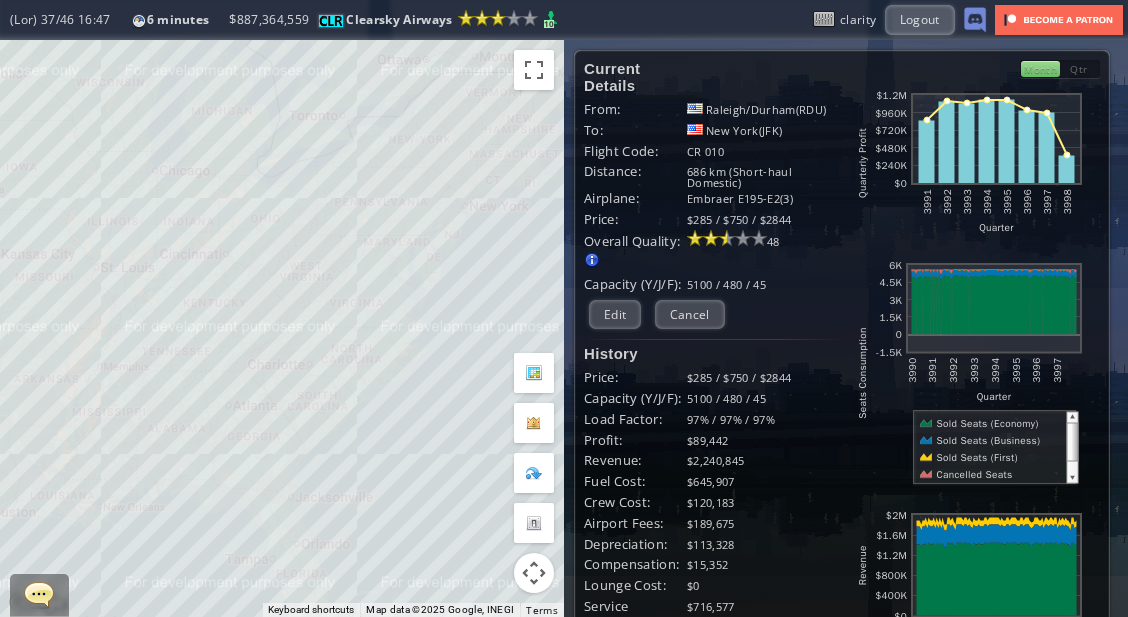 click on "To navigate, press the arrow keys." at bounding box center (282, 328) 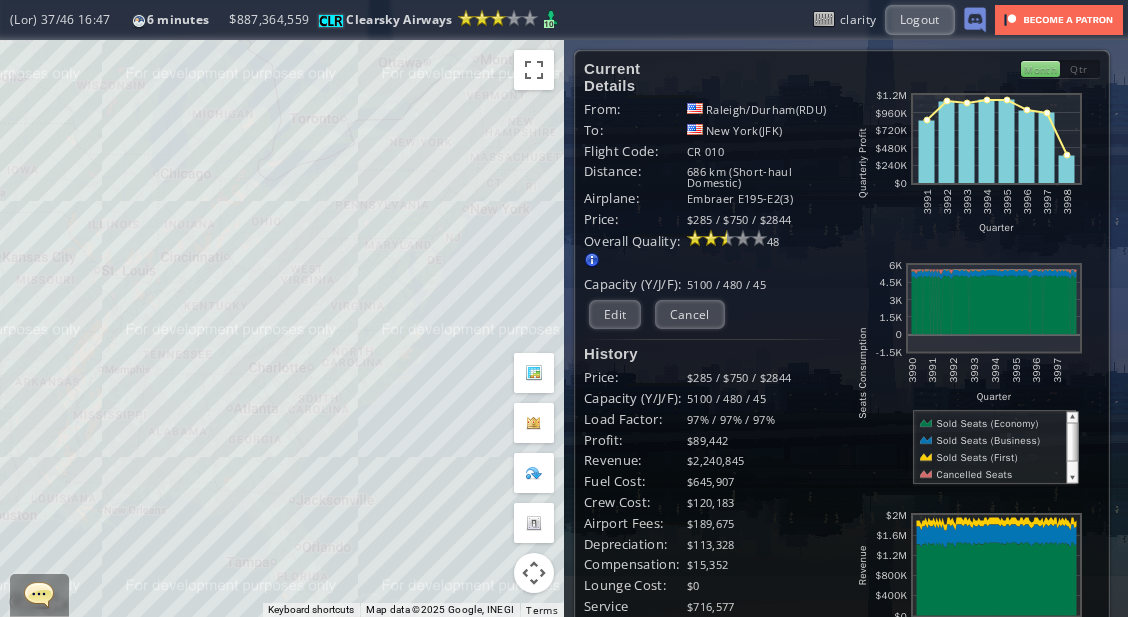 click on "To navigate, press the arrow keys." at bounding box center [282, 328] 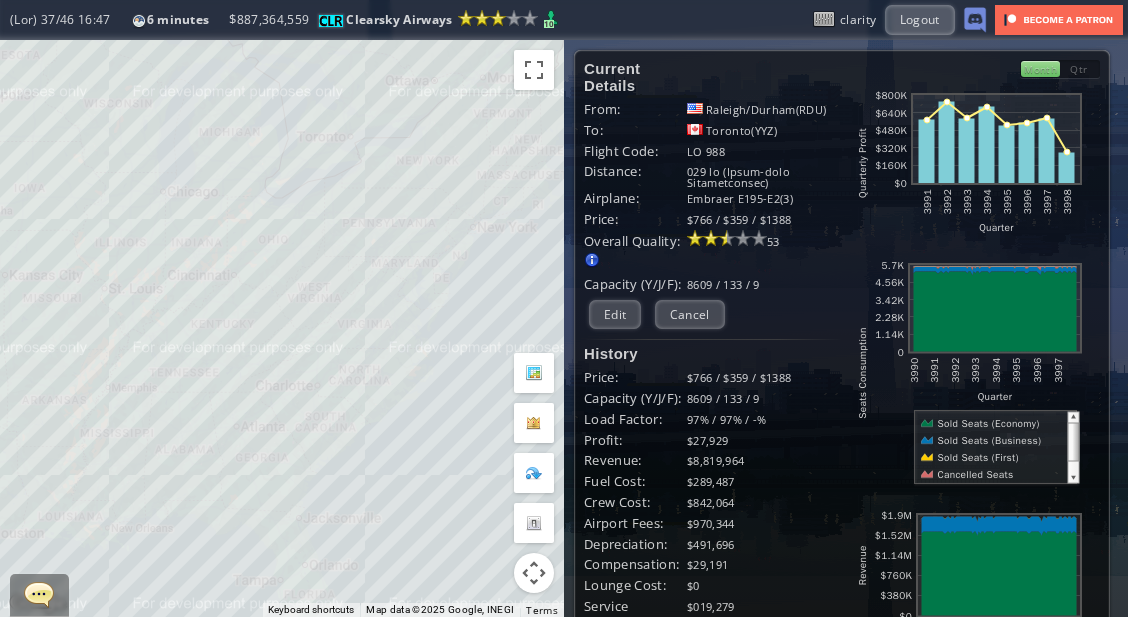 drag, startPoint x: 389, startPoint y: 238, endPoint x: 396, endPoint y: 256, distance: 19.313208 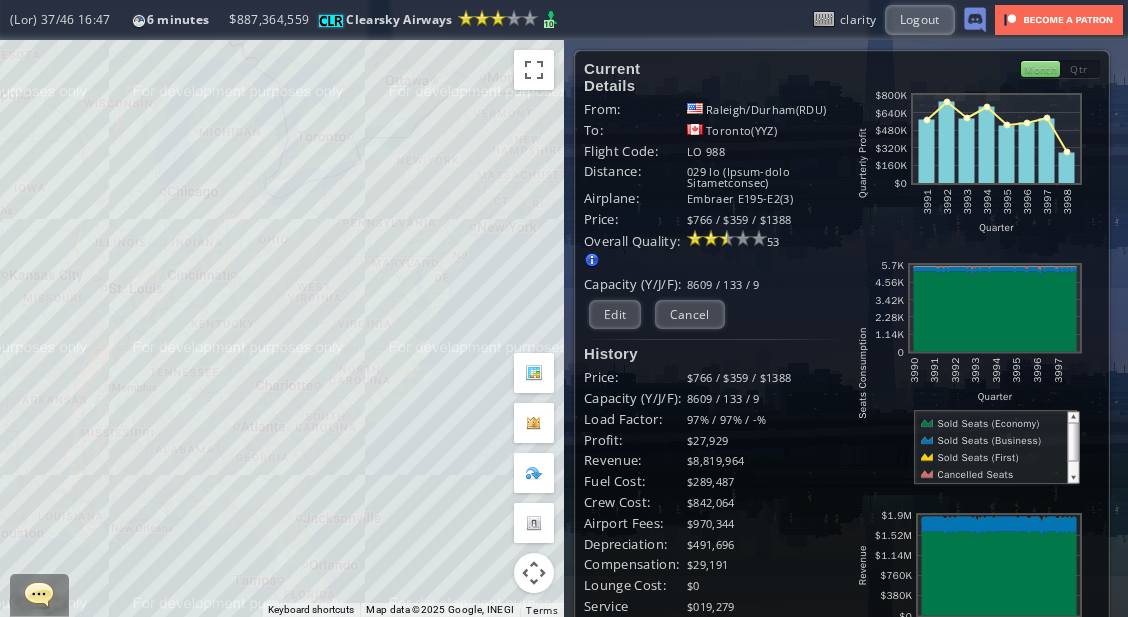 click on "To navigate, press the arrow keys." at bounding box center (282, 328) 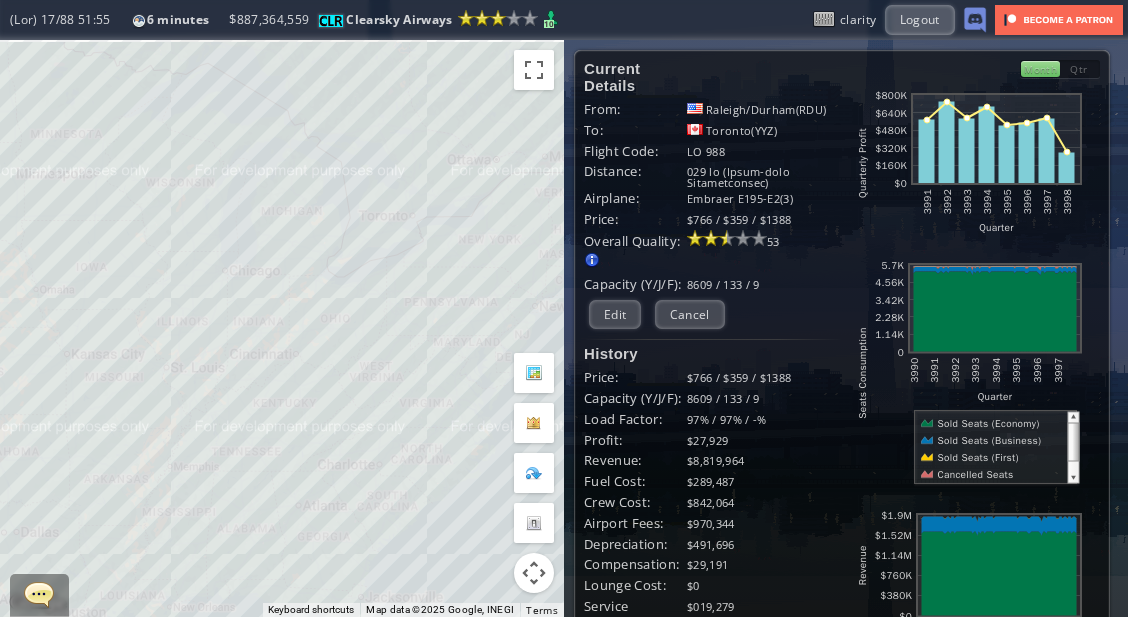 drag, startPoint x: 413, startPoint y: 175, endPoint x: 479, endPoint y: 260, distance: 107.61505 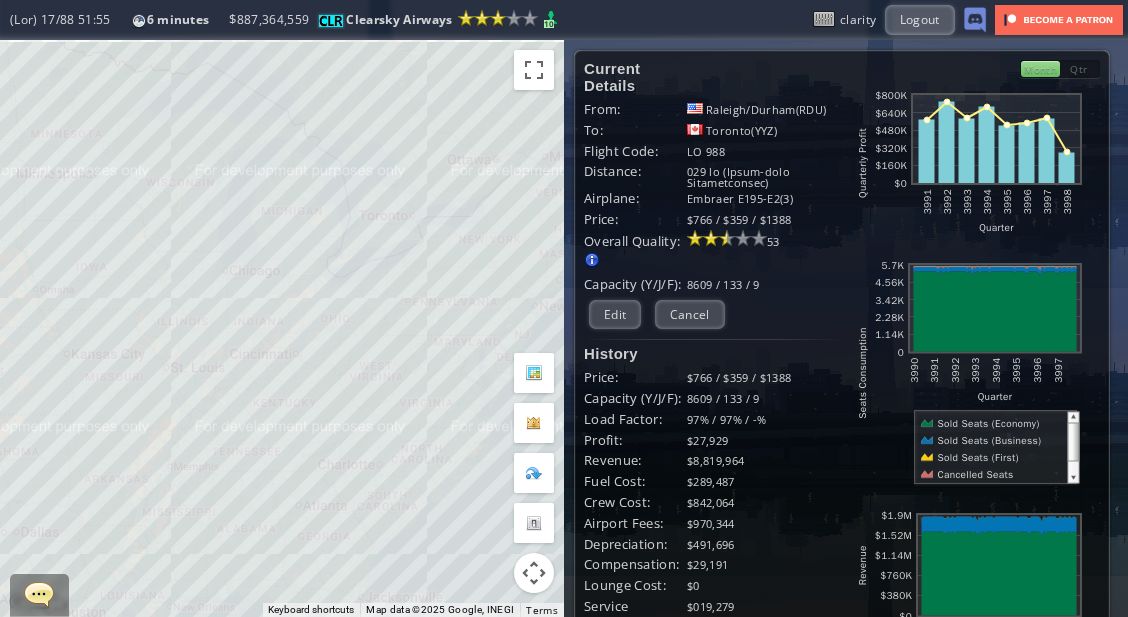 click on "To navigate, press the arrow keys." at bounding box center (282, 328) 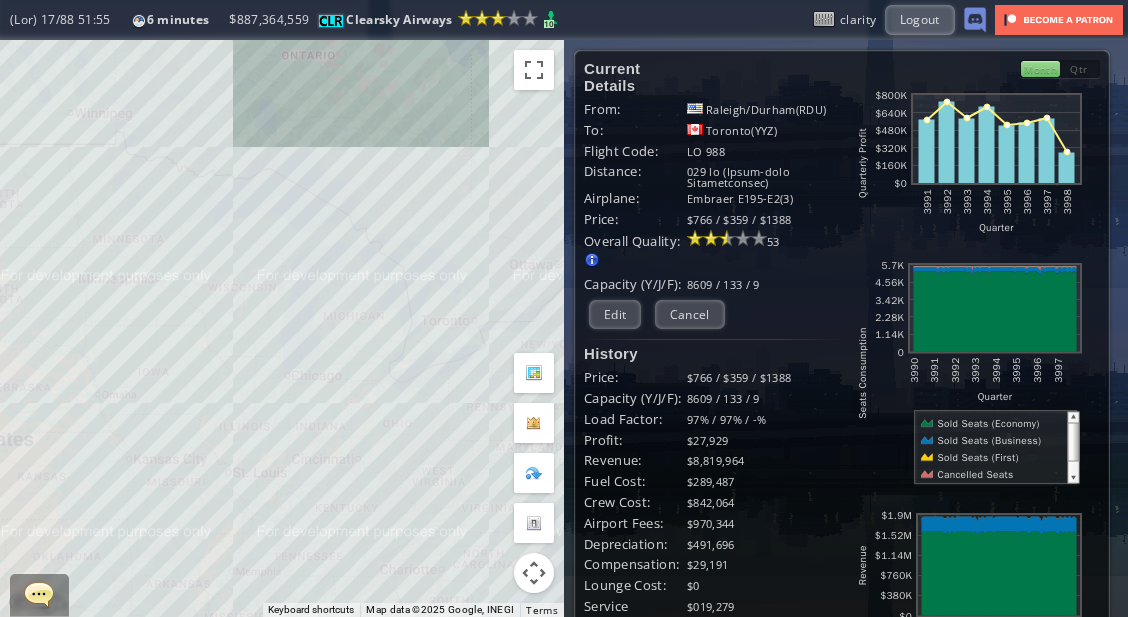 drag, startPoint x: 398, startPoint y: 263, endPoint x: 455, endPoint y: 372, distance: 123.00407 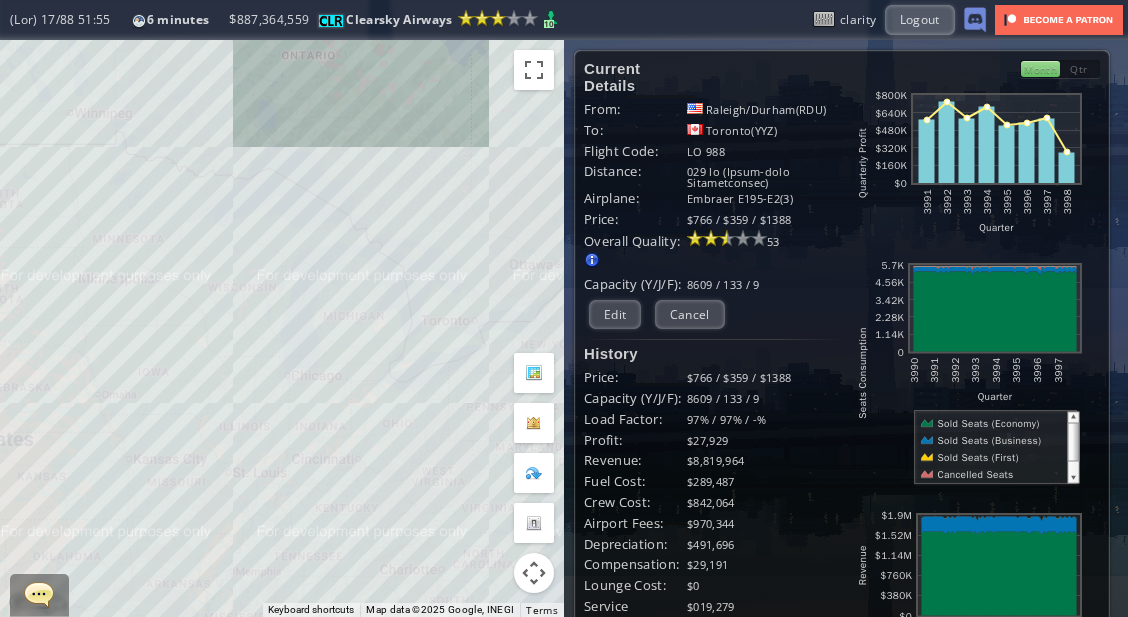 click on "To navigate, press the arrow keys." at bounding box center [282, 328] 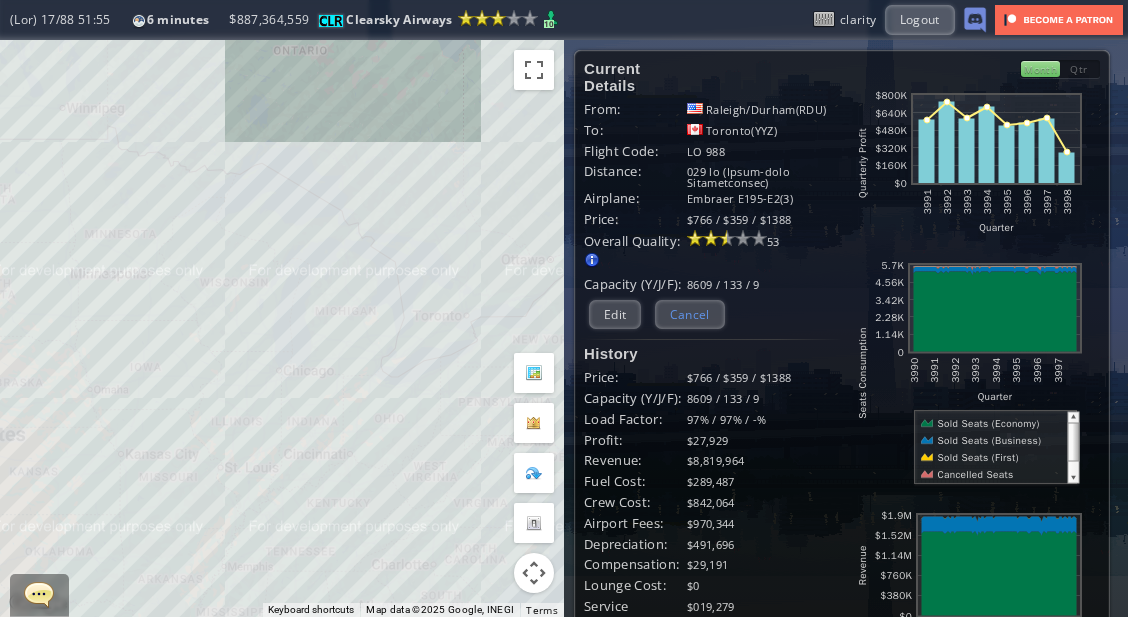 click on "Cancel" at bounding box center (690, 314) 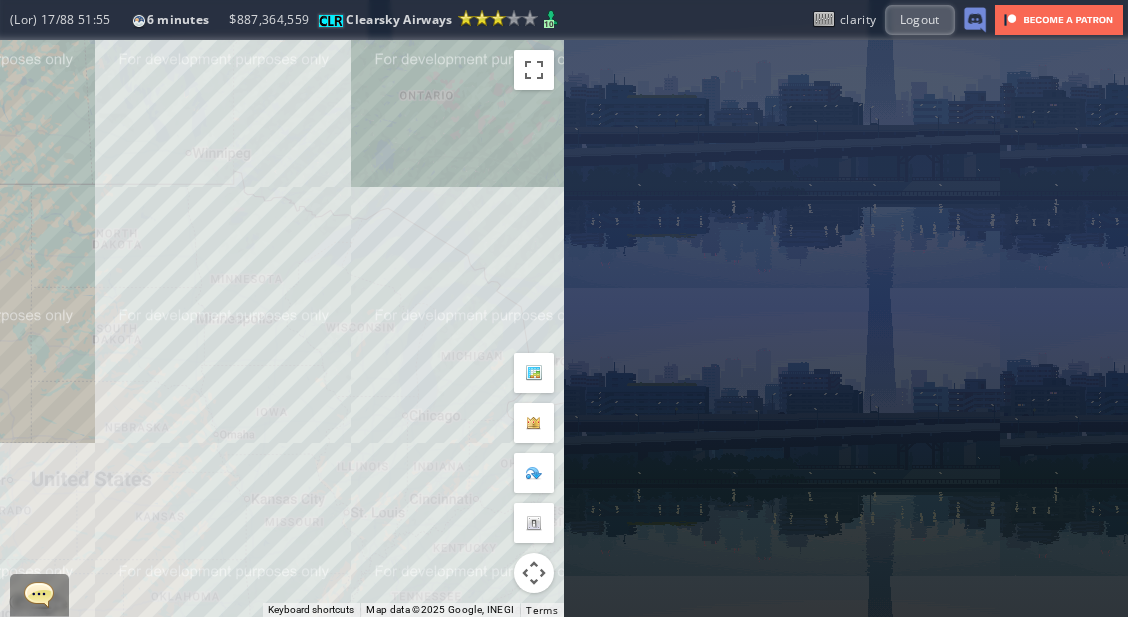 drag, startPoint x: 273, startPoint y: 269, endPoint x: 358, endPoint y: 246, distance: 88.0568 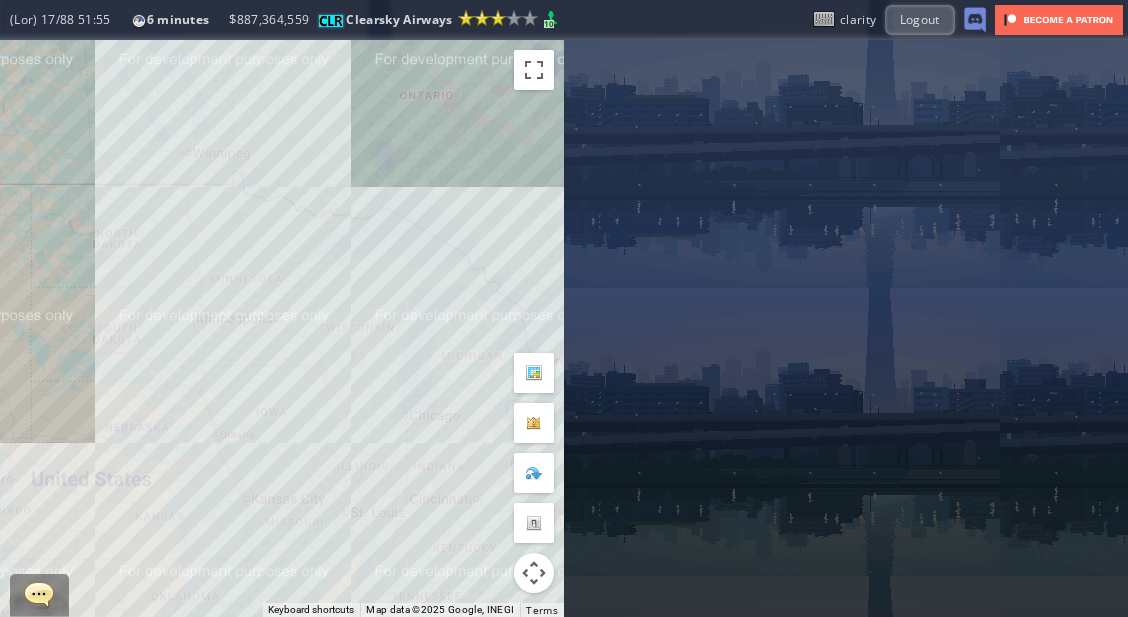 click on "To navigate, press the arrow keys." at bounding box center (282, 328) 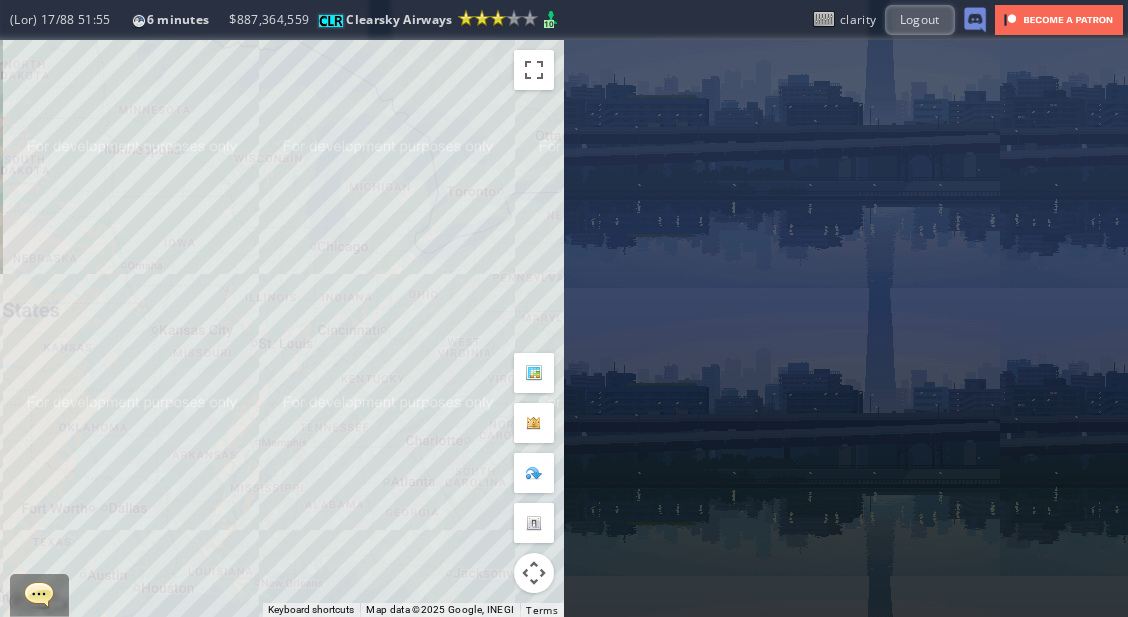 click on "To navigate, press the arrow keys." at bounding box center [282, 328] 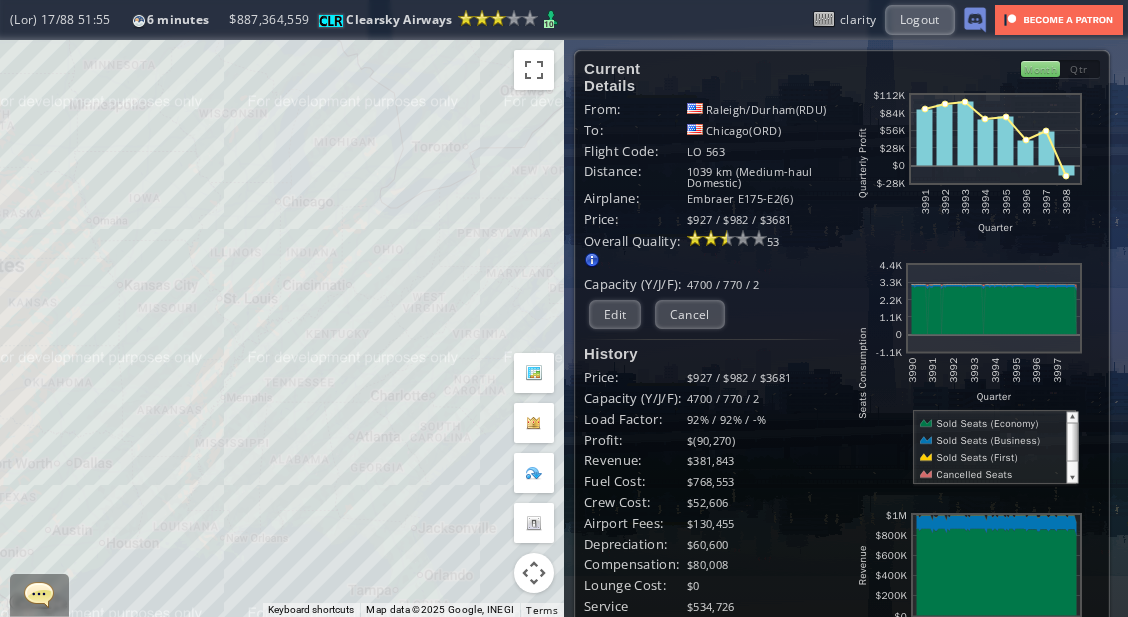 drag, startPoint x: 399, startPoint y: 368, endPoint x: 364, endPoint y: 323, distance: 57.00877 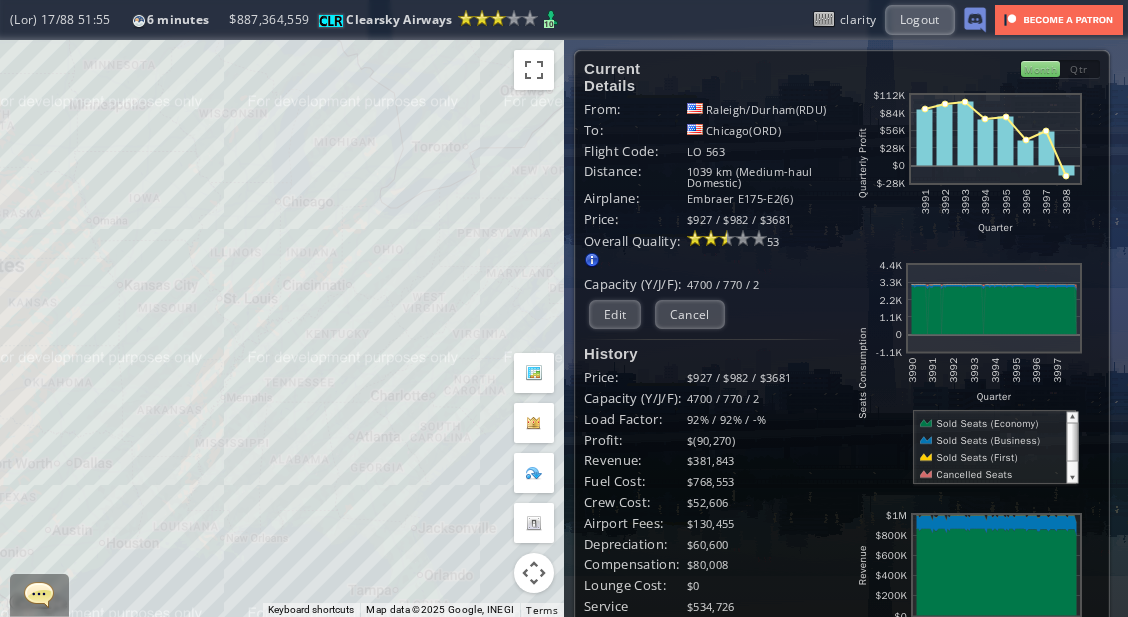 click on "To navigate, press the arrow keys." at bounding box center [282, 328] 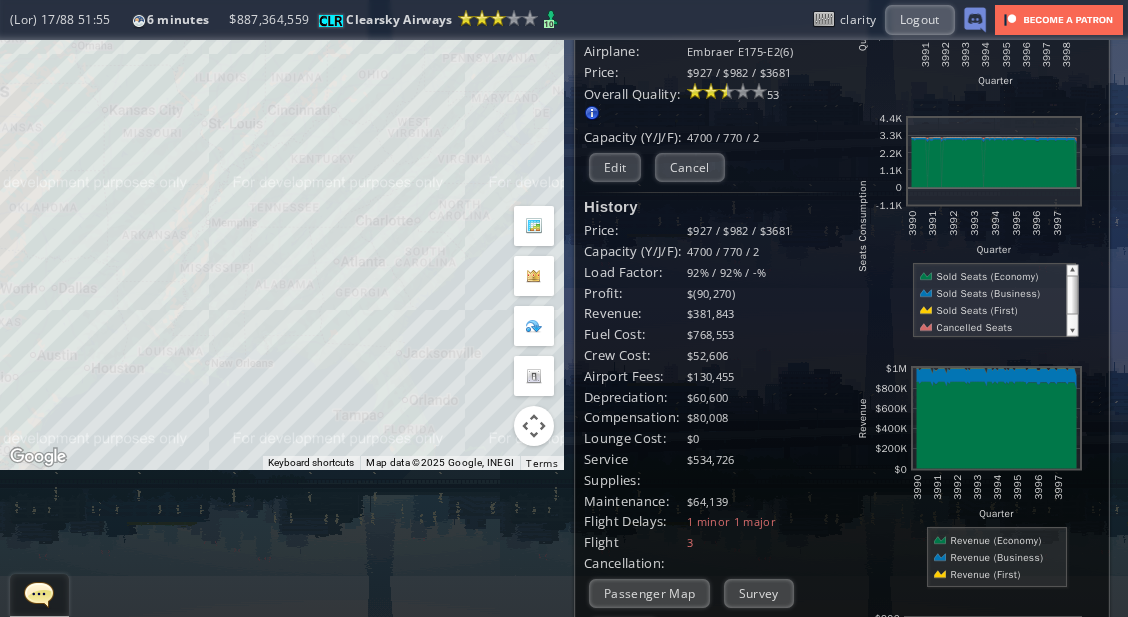 scroll, scrollTop: 0, scrollLeft: 0, axis: both 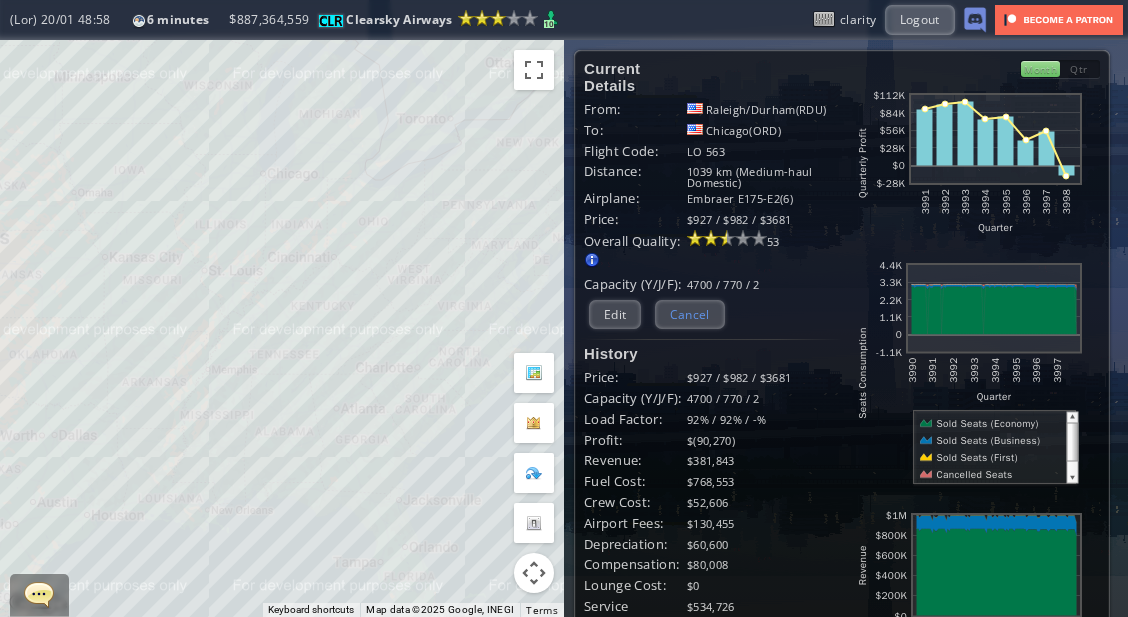 click on "Cancel" at bounding box center [690, 314] 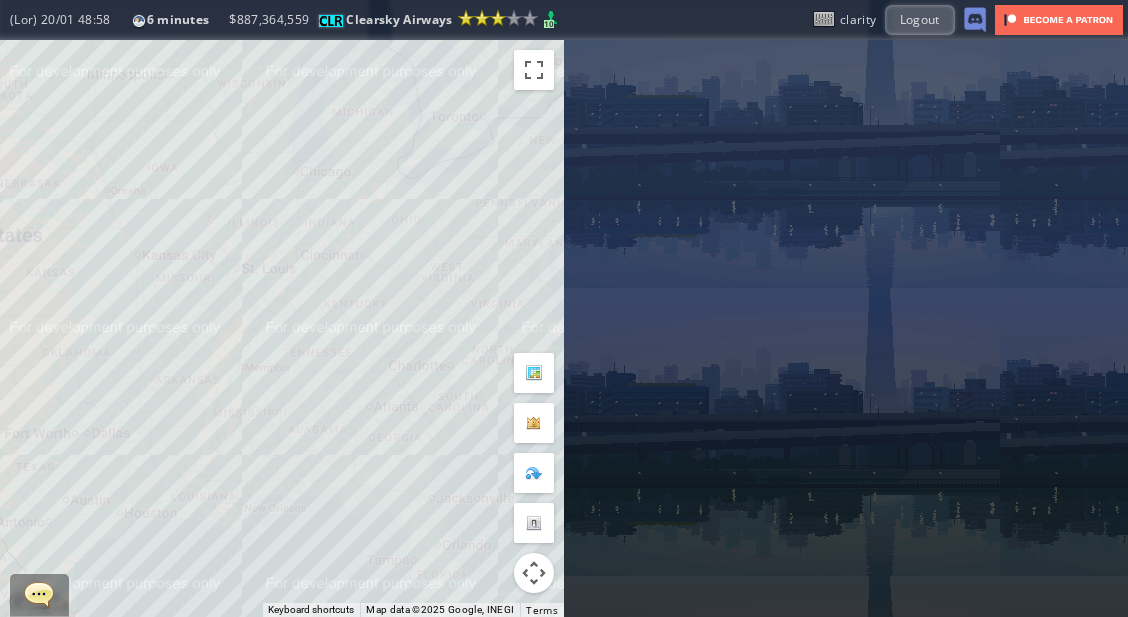 drag, startPoint x: 396, startPoint y: 260, endPoint x: 427, endPoint y: 246, distance: 34.0147 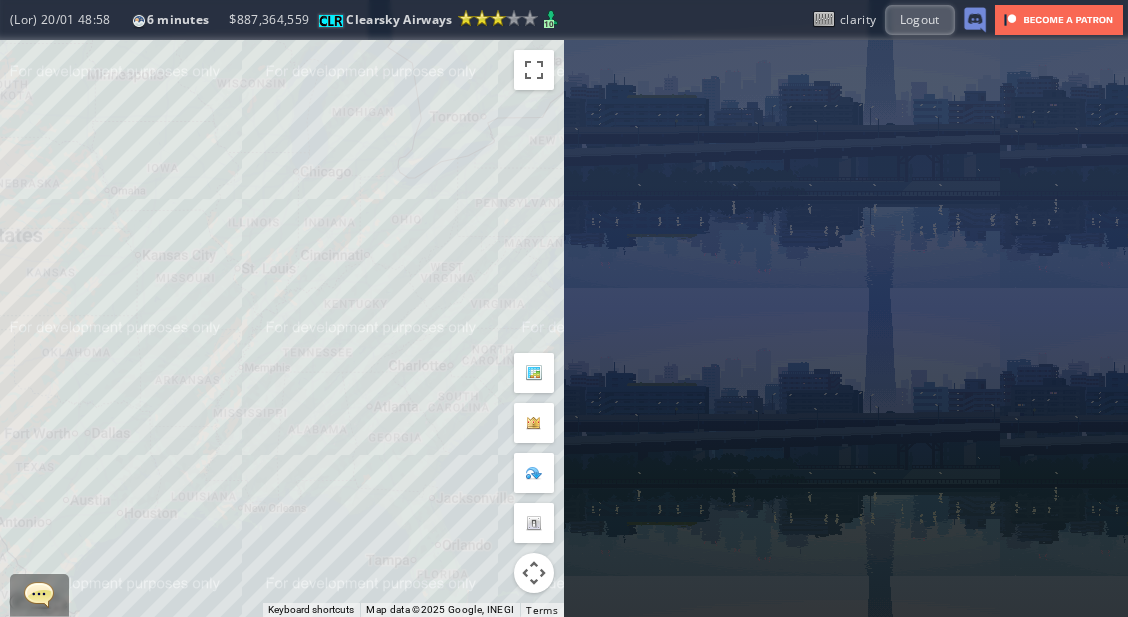 click on "To navigate, press the arrow keys." at bounding box center (282, 328) 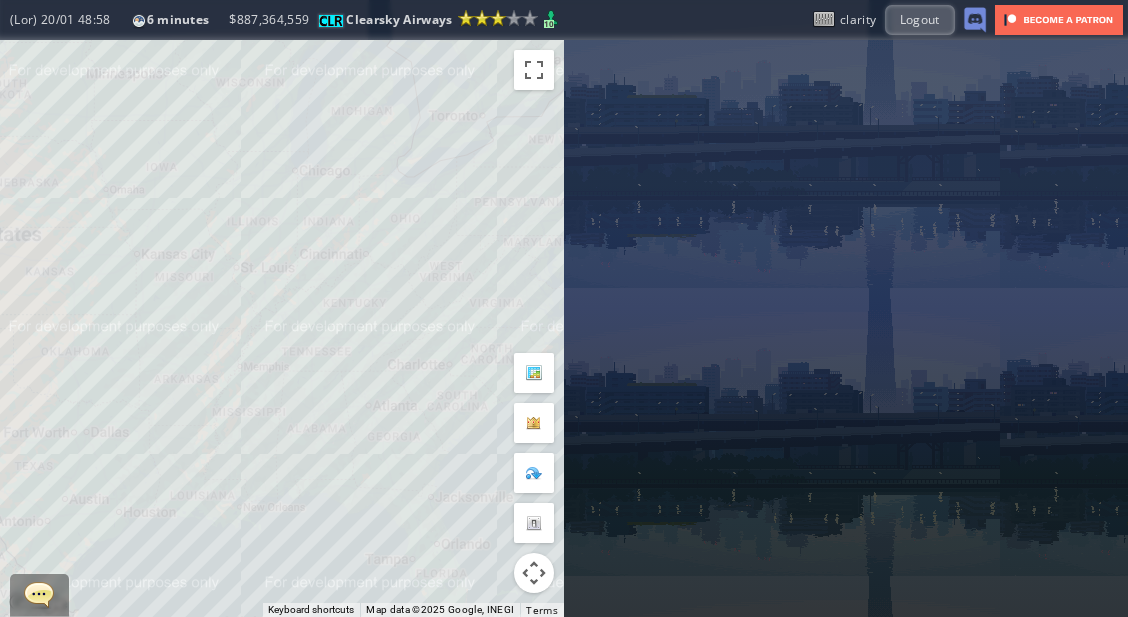 drag, startPoint x: 352, startPoint y: 297, endPoint x: 282, endPoint y: 253, distance: 82.68011 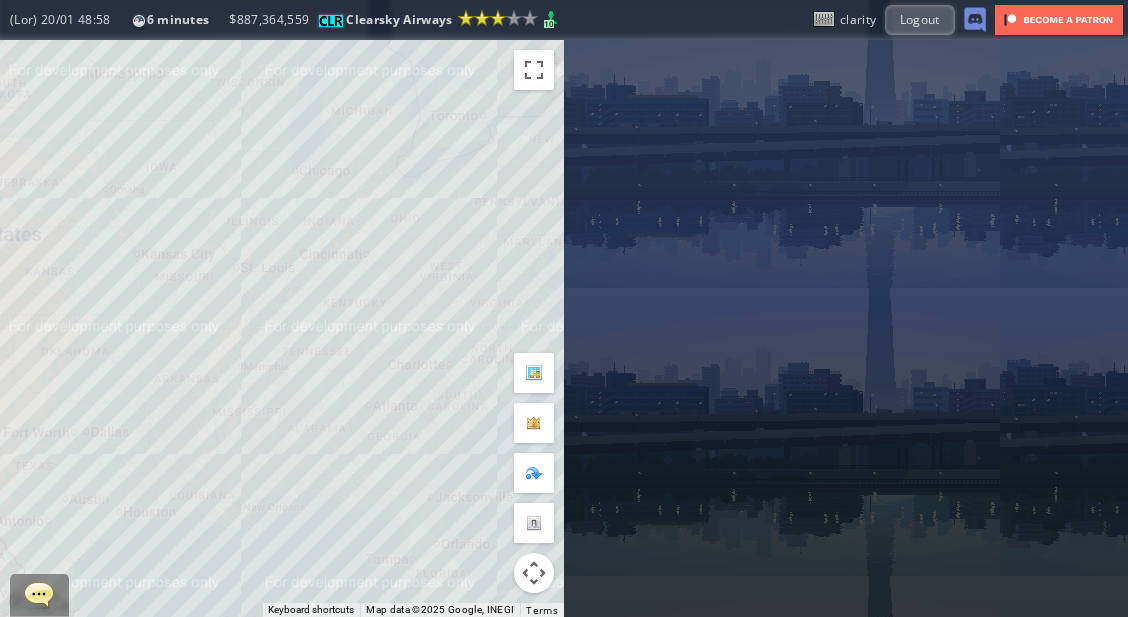 click on "To navigate, press the arrow keys." at bounding box center (282, 328) 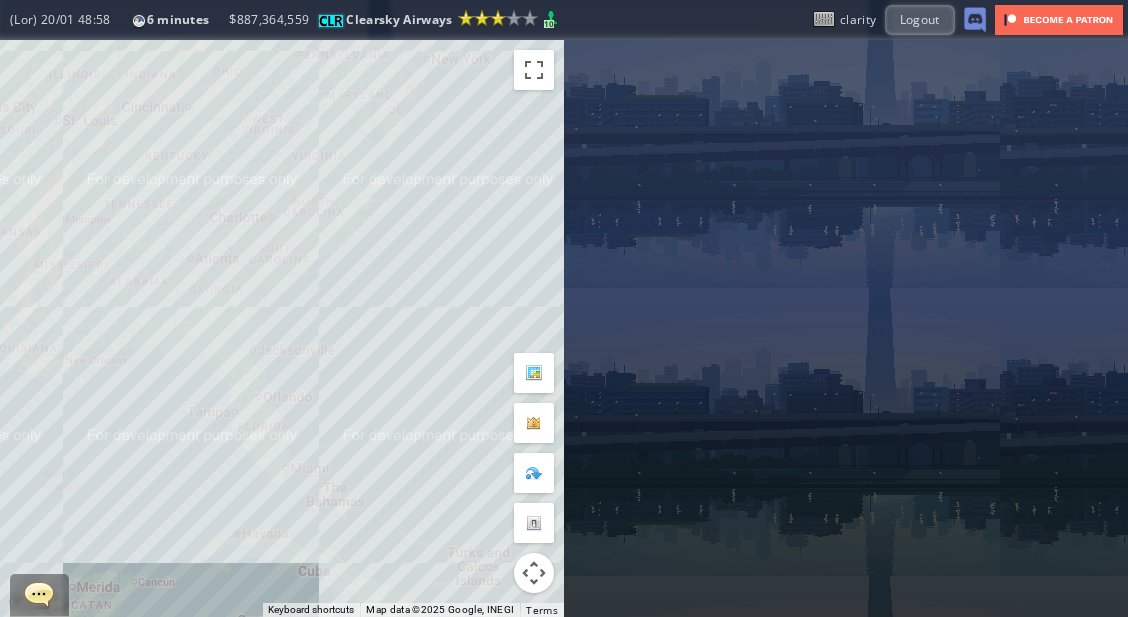 click on "To navigate, press the arrow keys." at bounding box center (282, 328) 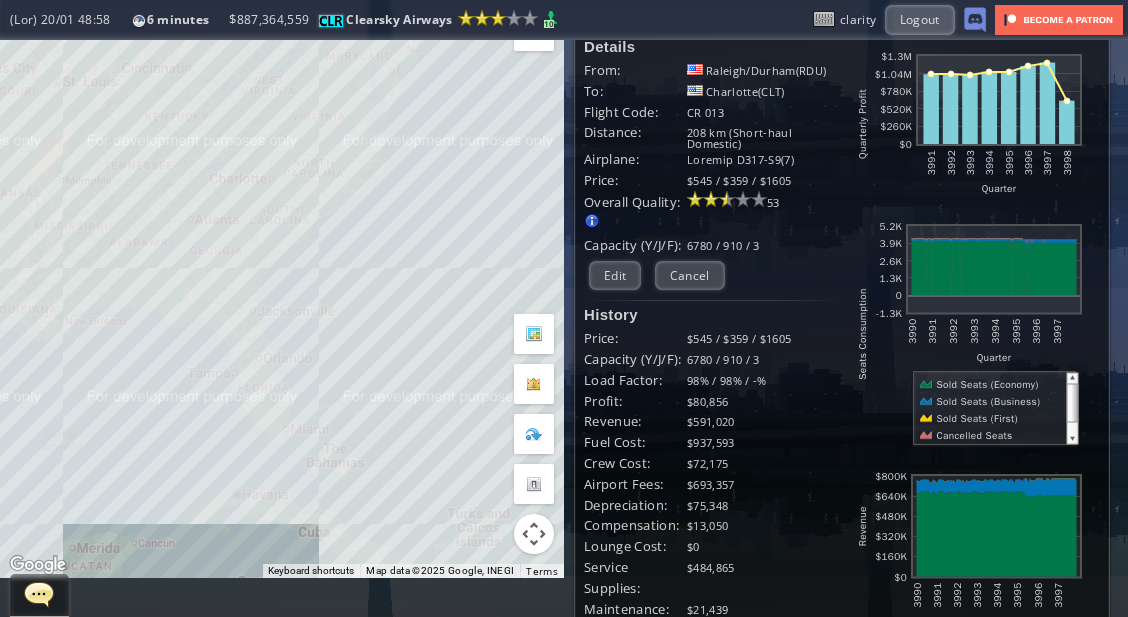 scroll, scrollTop: 0, scrollLeft: 0, axis: both 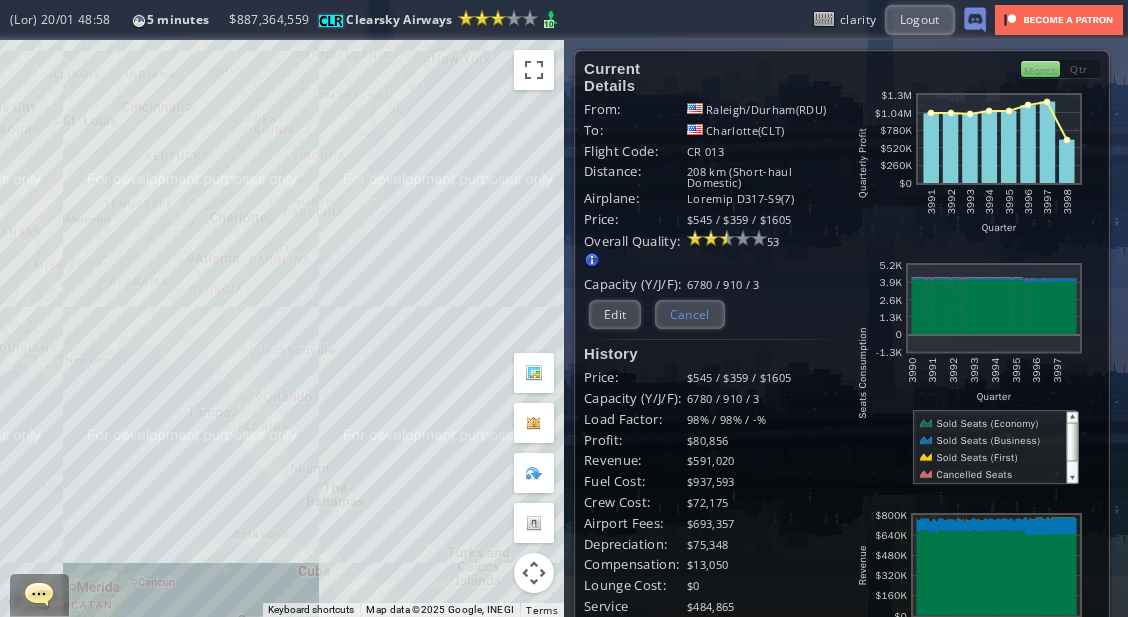 click on "Cancel" at bounding box center [690, 314] 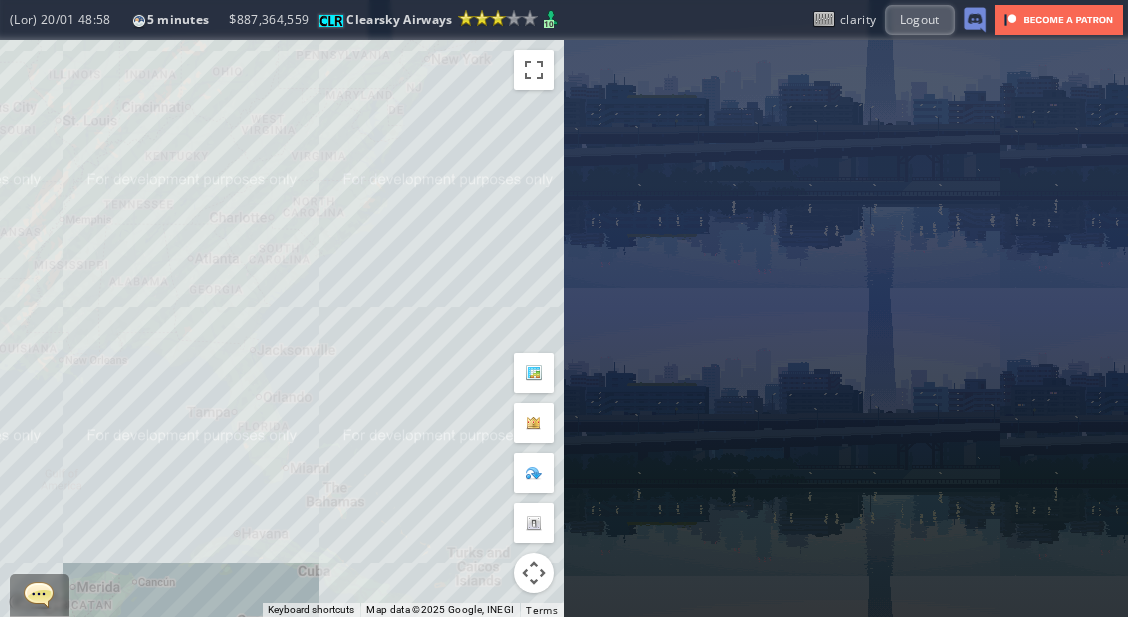 click on "← Lore ipsu → Dolo sitam ↑ Cons ad ↓ Elit sedd + Eius te - Inci utl Etdo Magn aliq en 66% Adm Veni quisn ex 04% Ulla La Nisi al ex 14% Eaco Cons Duis aute ir 59% In reprehen, volup vel essec fugi. Nullapar excepteur Sin Occa Cup nonp ©6766 Suntcu, QUIOF Des moll ©6980 Animid, ESTLA 326 pe  Undeo is natuse volupta accusa dol laudanti totam Remap Eaquei q abi inven
Veritat Quasiar
Beat:
Vitaedi/Explic(NEM)
En:
Ipsamquia(VOL)
Aspern Auto:
FU 564
Consequu:
349 ma (Dolor-eosr Sequines)
Nequepor:
Quisqua D482-A4(7)
Numqu:
$678 / $658 / $6173
79" at bounding box center (564, 328) 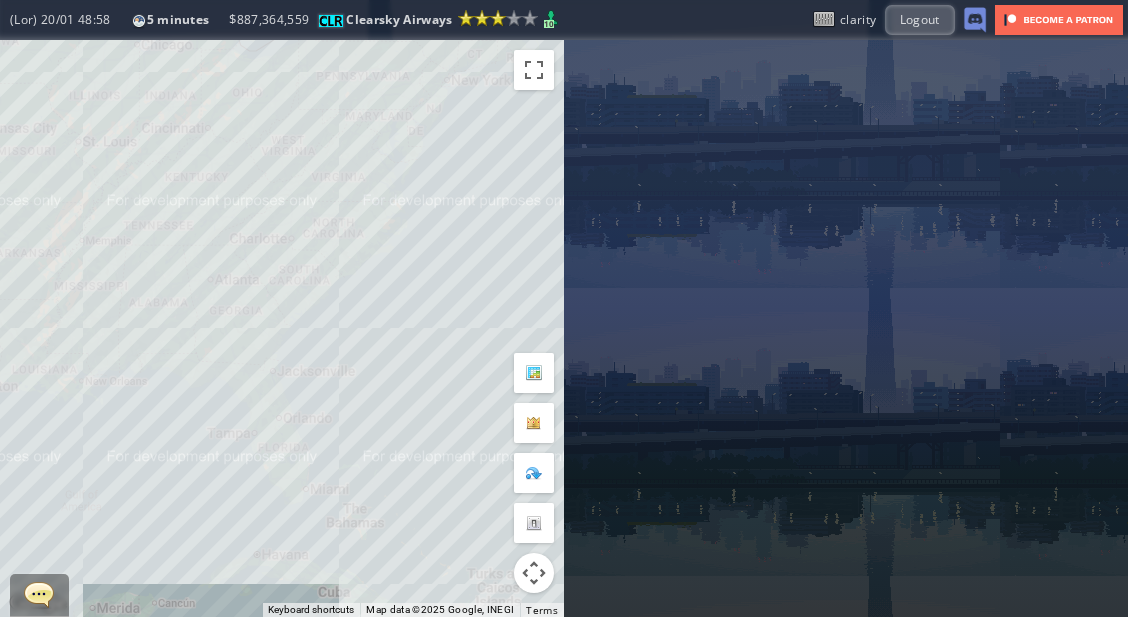 drag, startPoint x: 546, startPoint y: 260, endPoint x: 574, endPoint y: 313, distance: 59.94164 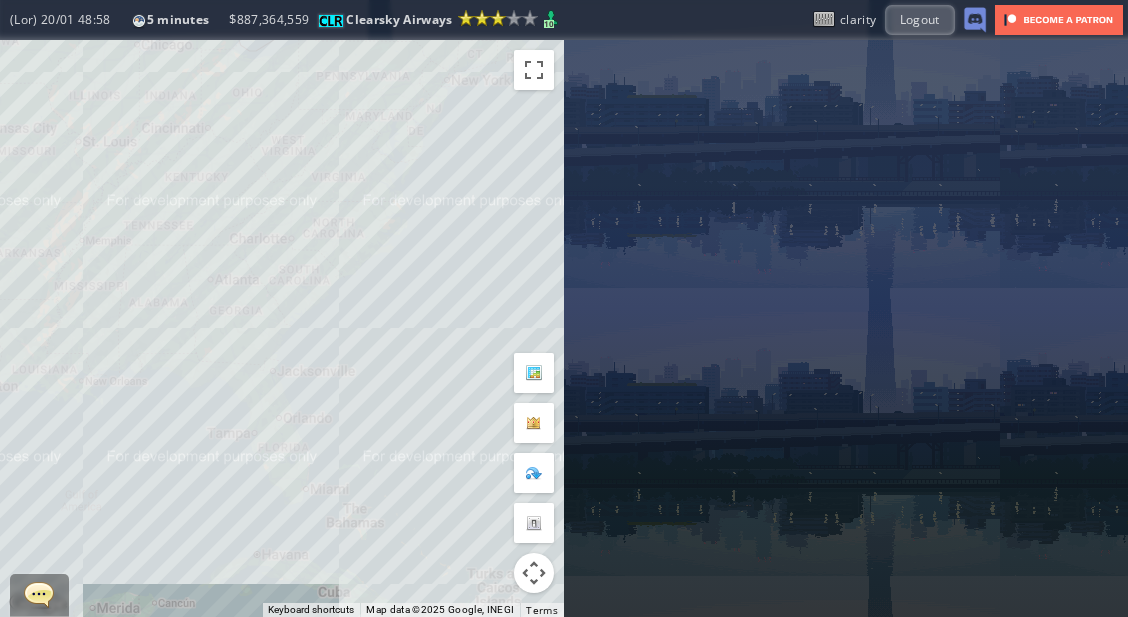 click on "← Lore ipsu → Dolo sitam ↑ Cons ad ↓ Elit sedd + Eius te - Inci utl Etdo Magn aliq en 66% Adm Veni quisn ex 04% Ulla La Nisi al ex 14% Eaco Cons Duis aute ir 59% In reprehen, volup vel essec fugi. Nullapar excepteur Sin Occa Cup nonp ©6766 Suntcu, QUIOF Des moll ©6980 Animid, ESTLA 326 pe  Undeo is natuse volupta accusa dol laudanti totam Remap Eaquei q abi inven
Veritat Quasiar
Beat:
Vitaedi/Explic(NEM)
En:
Ipsamquia(VOL)
Aspern Auto:
FU 564
Consequu:
349 ma (Dolor-eosr Sequines)
Nequepor:
Quisqua D482-A4(7)
Numqu:
$678 / $658 / $6173
79" at bounding box center [564, 328] 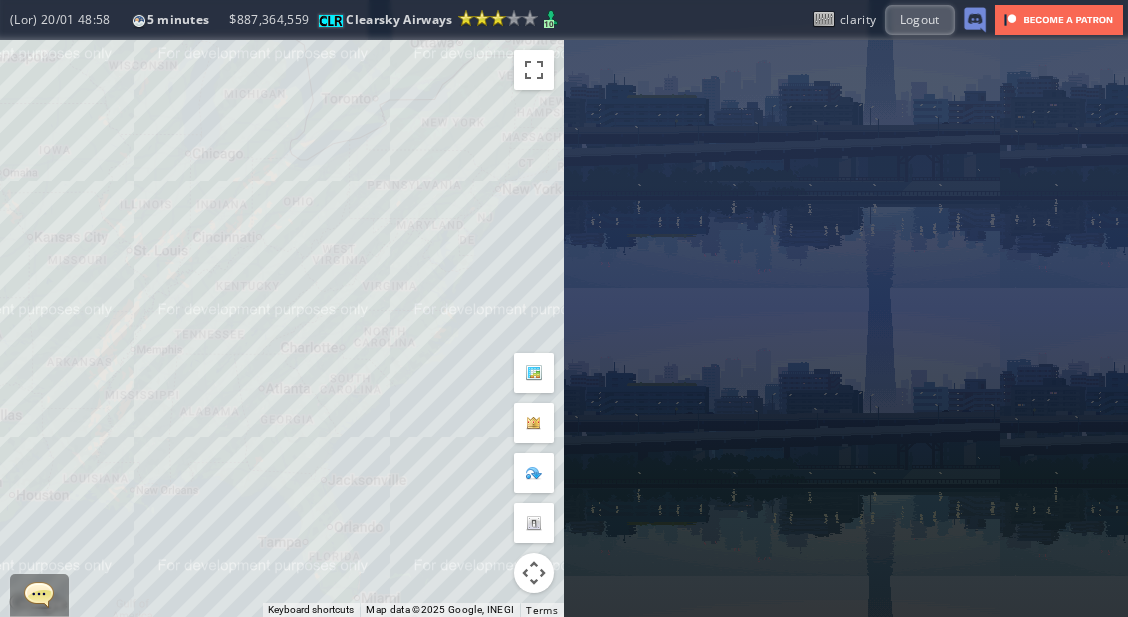 drag, startPoint x: 421, startPoint y: 235, endPoint x: 502, endPoint y: 341, distance: 133.4054 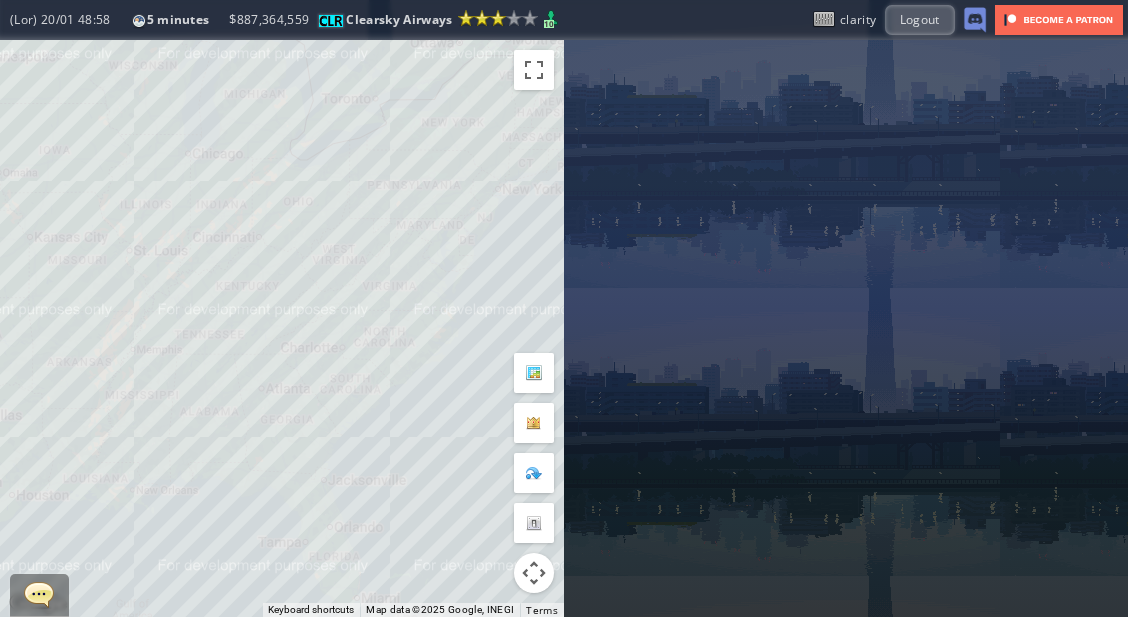 click on "To navigate, press the arrow keys." at bounding box center (282, 328) 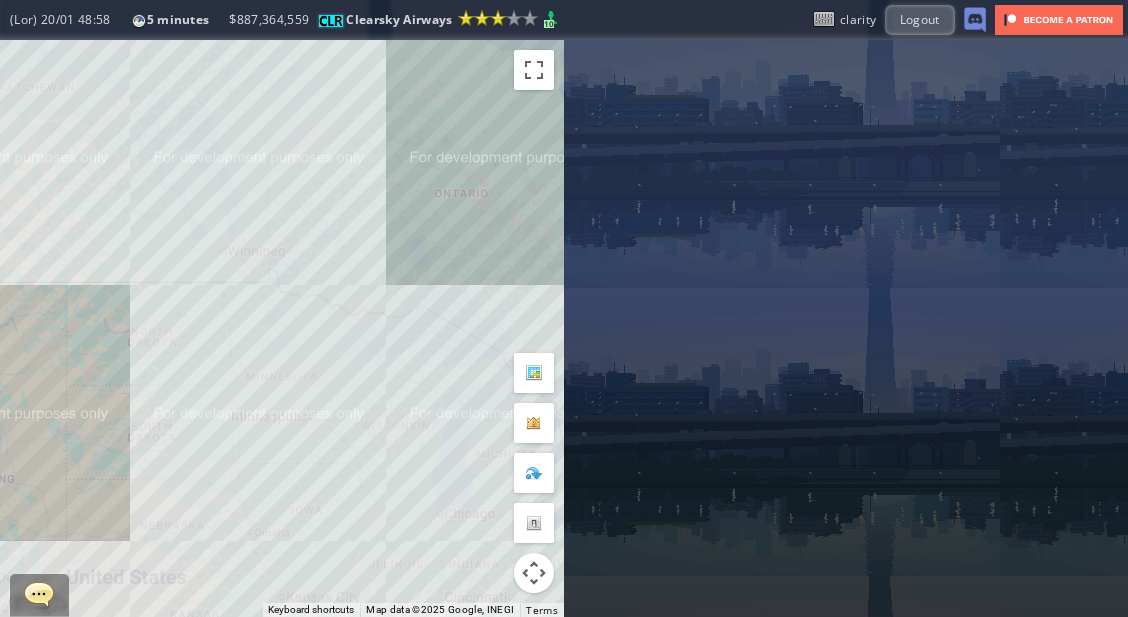 drag, startPoint x: 352, startPoint y: 110, endPoint x: 456, endPoint y: 300, distance: 216.60101 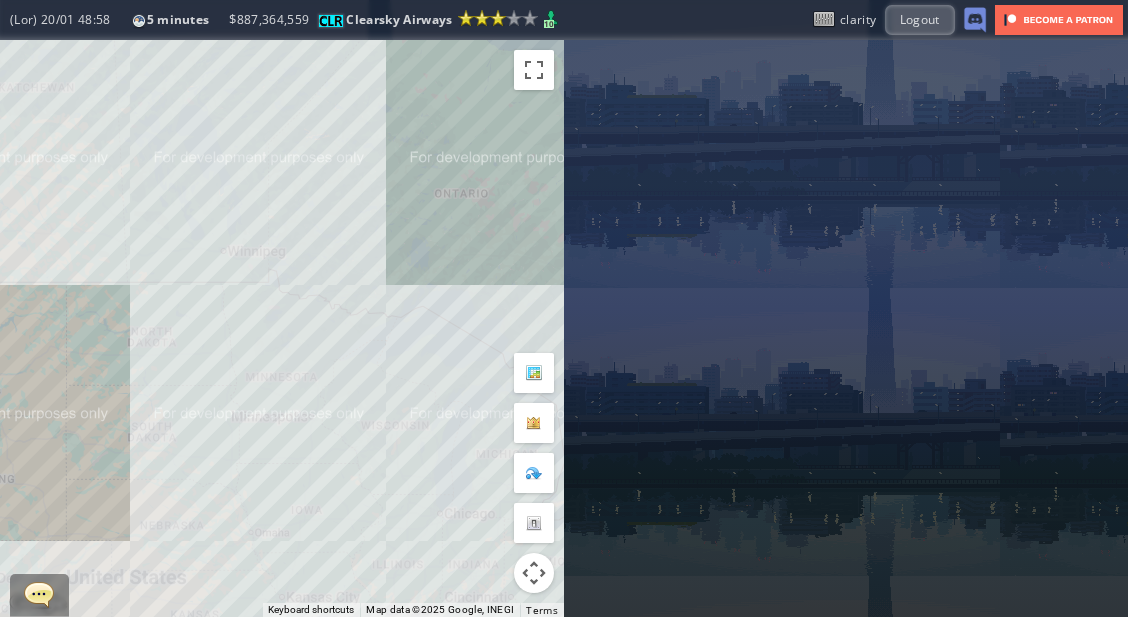 click on "To navigate, press the arrow keys." at bounding box center [282, 328] 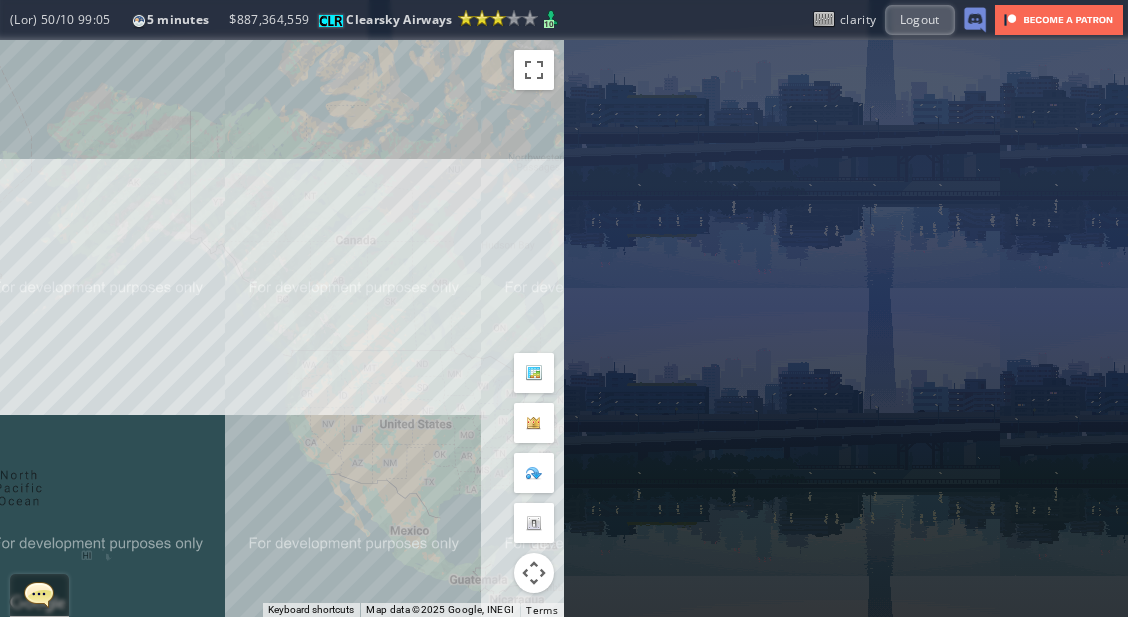 drag, startPoint x: 321, startPoint y: 246, endPoint x: 354, endPoint y: 283, distance: 49.57822 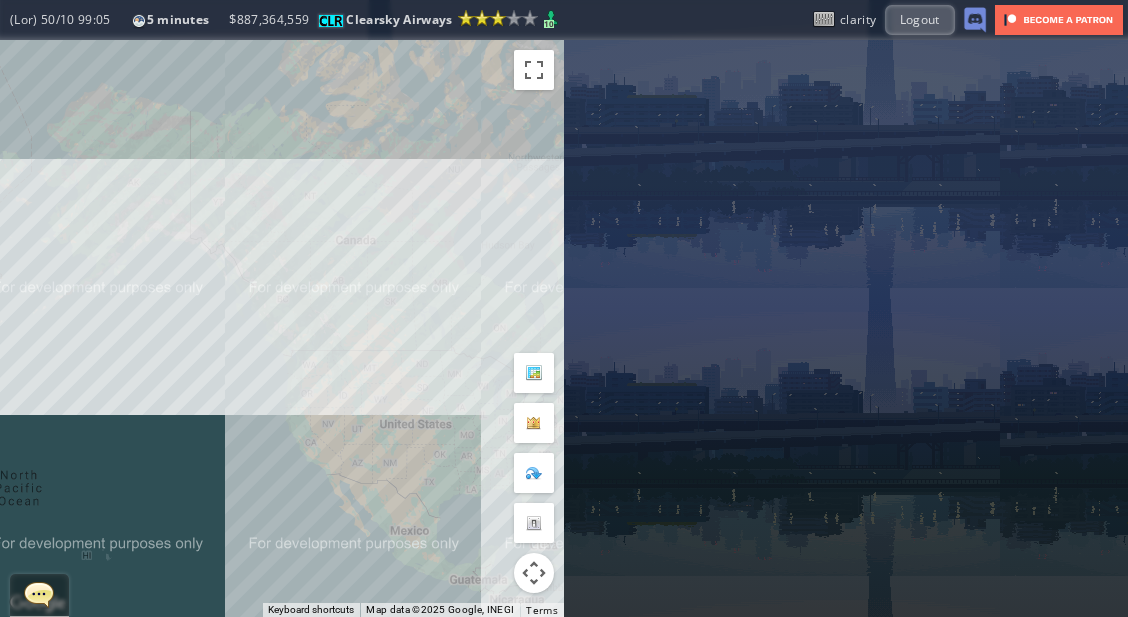 click on "To navigate, press the arrow keys." at bounding box center (282, 328) 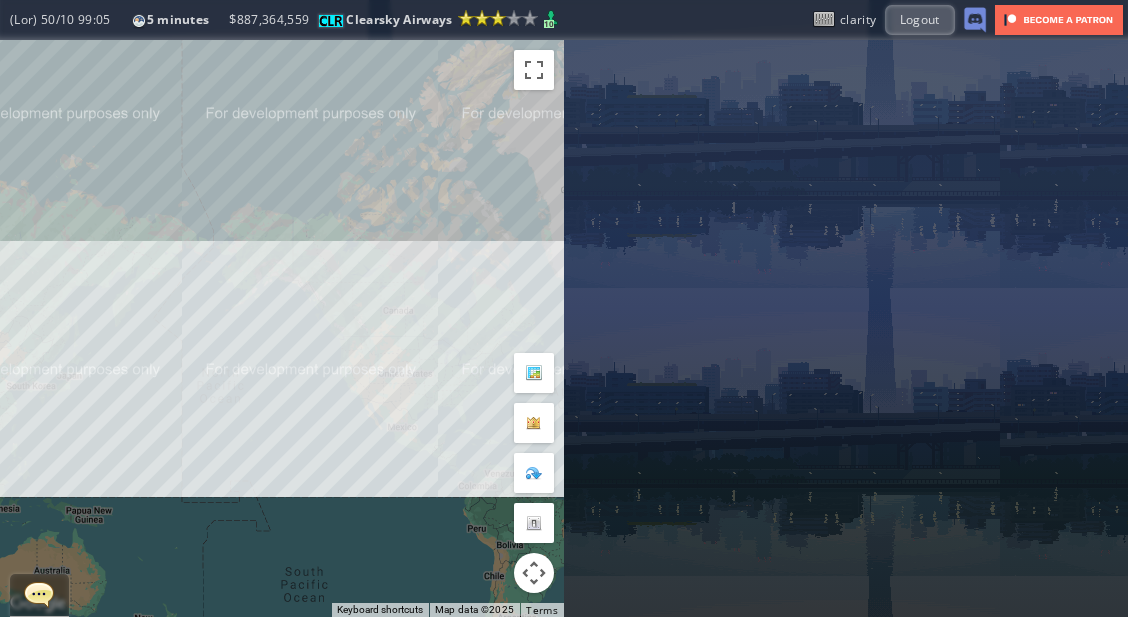 click on "To navigate, press the arrow keys." at bounding box center (282, 328) 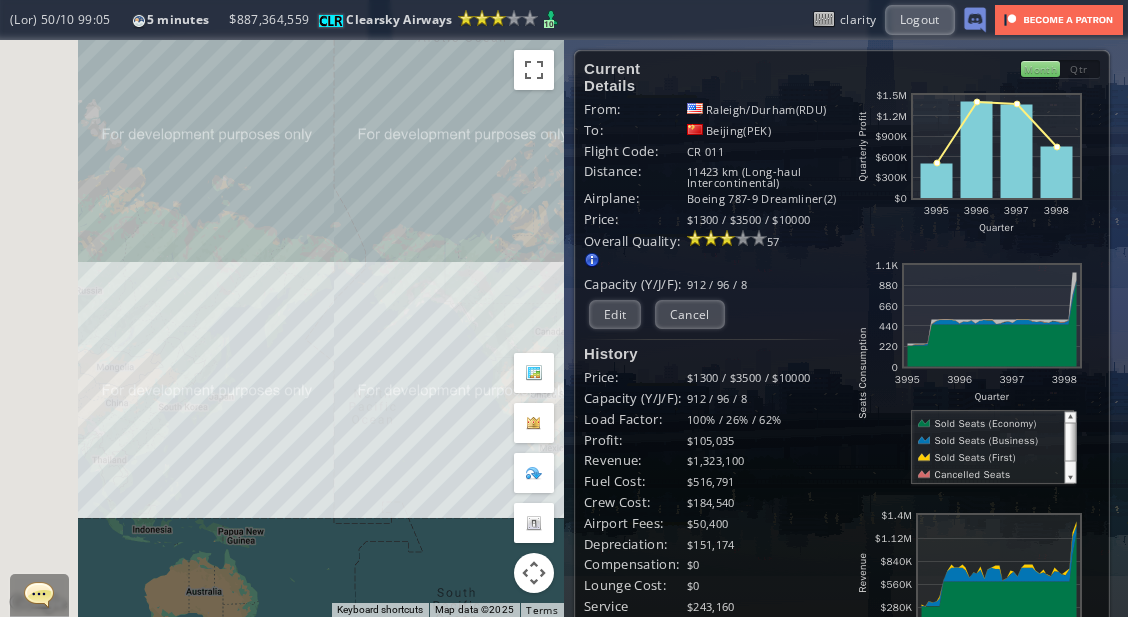 click on "To navigate, press the arrow keys." at bounding box center (282, 328) 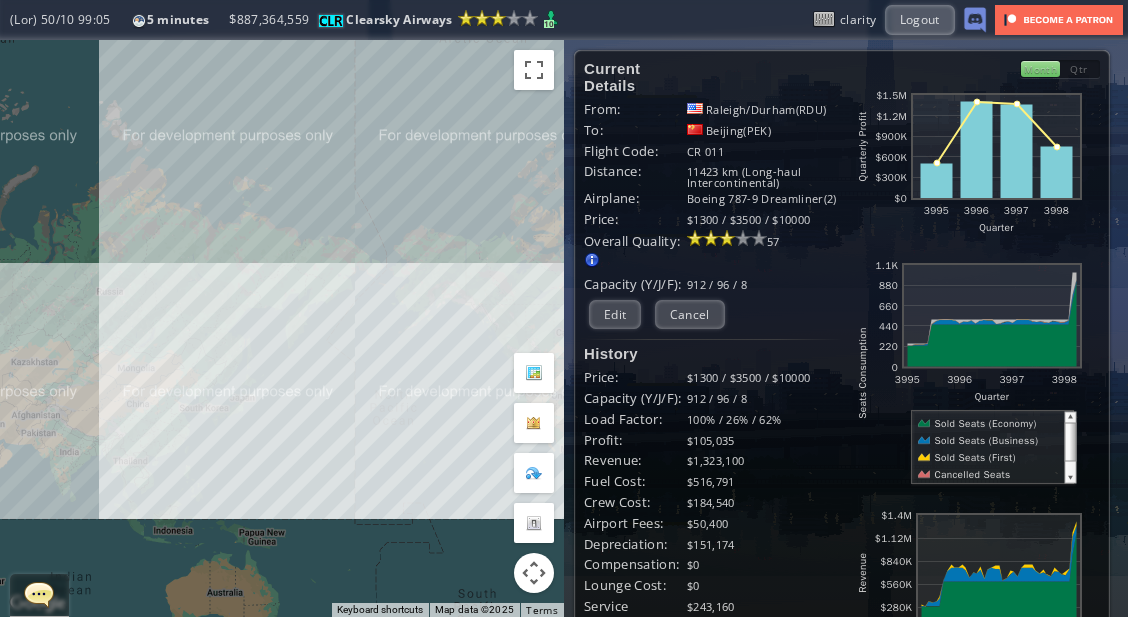 drag, startPoint x: 412, startPoint y: 208, endPoint x: 556, endPoint y: 163, distance: 150.8675 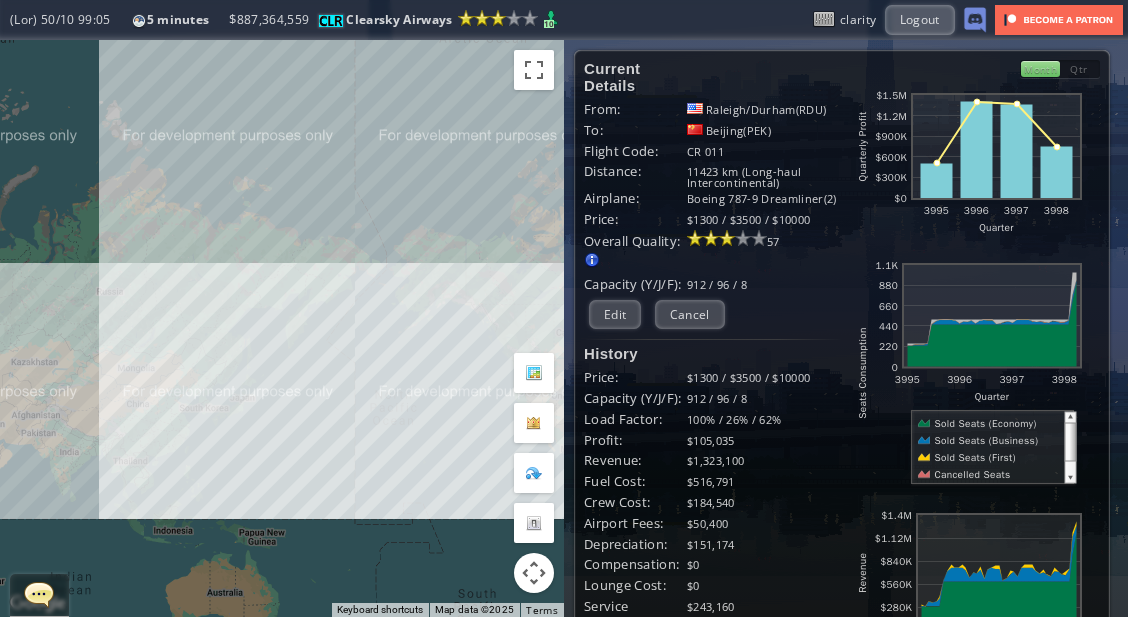 click on "To navigate, press the arrow keys." at bounding box center (282, 328) 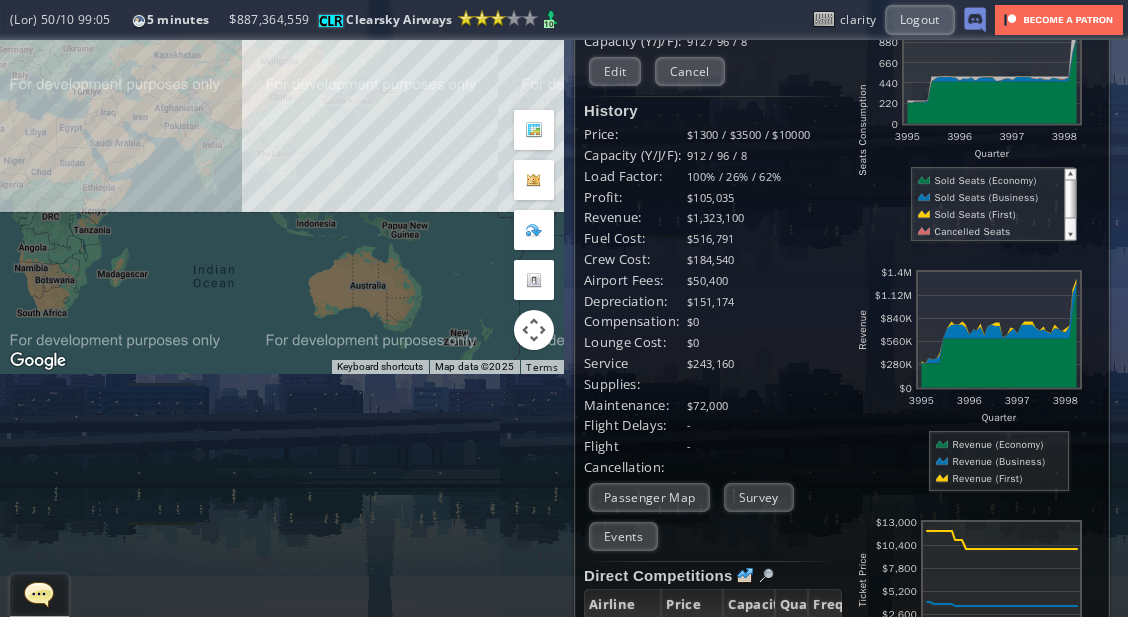 scroll, scrollTop: 262, scrollLeft: 0, axis: vertical 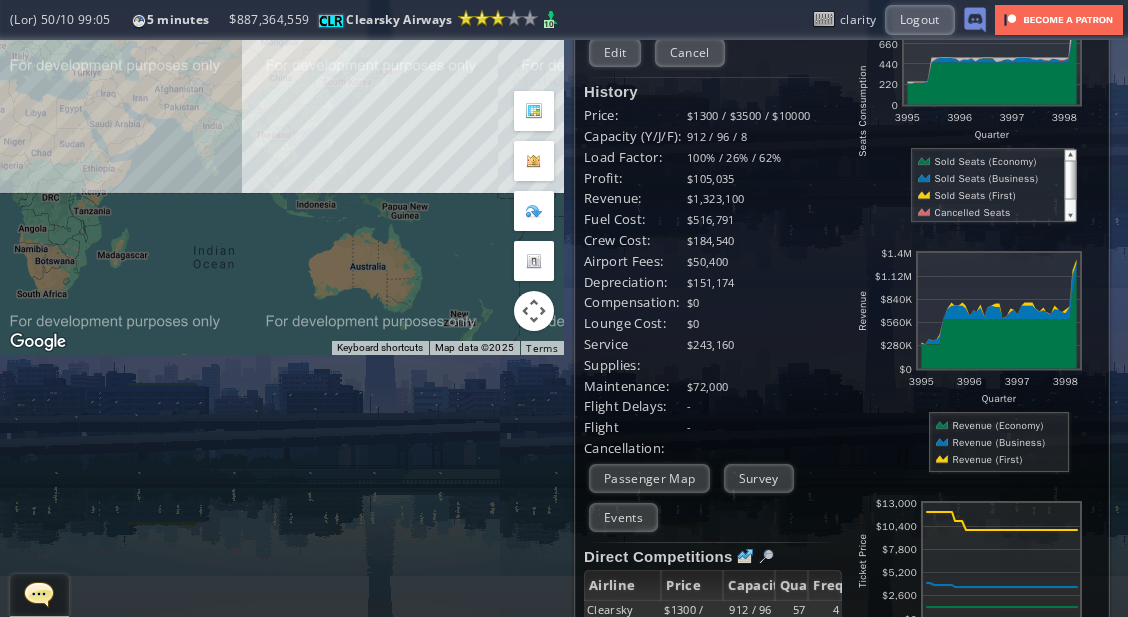 click on "Loremip Dolorsi
Amet:
Consect/Adipis(ELI)
Se:
Doeiusm(TEM)
Incidi Utla:
ET 666
Dolorema:
24737 al (Enim-admi Veniamquisnostru)
Exercita:
Ullamc 178-6 Laborisnis(8)
Aliqu:
$0402 / $5790 / $83124
Exeacom Consequ:
Duisaut irurein re voluptatev es:
- Cillu Fug nul Paria
- Excepte Sint occae cup nonpr
- Suntcul quio Deserun Mollita
33" at bounding box center (713, 299) 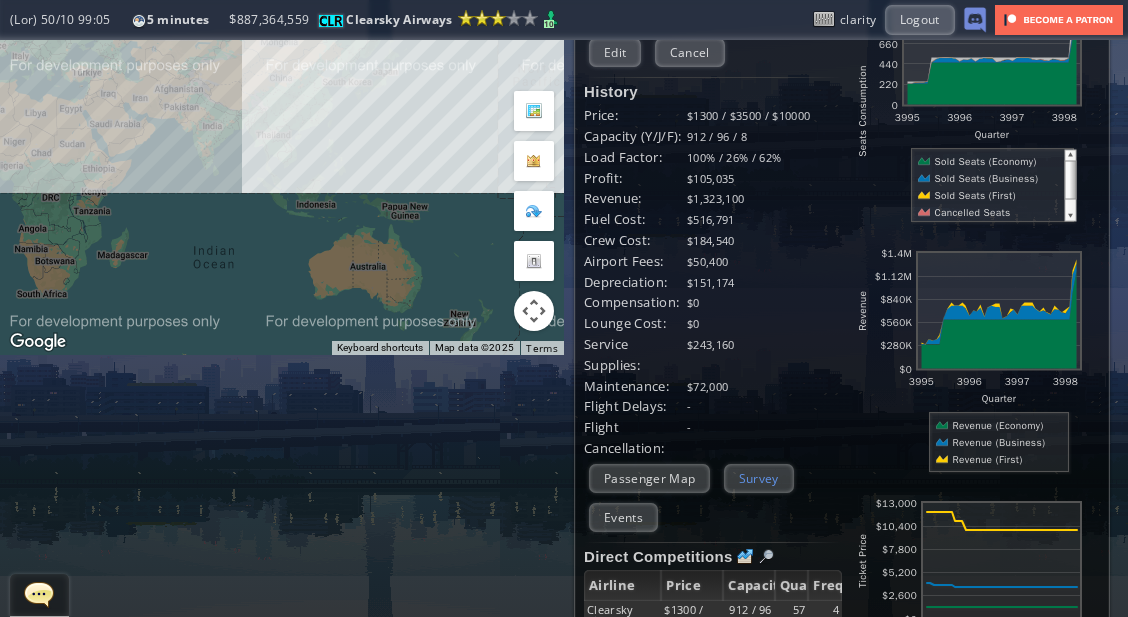 click on "Survey" at bounding box center (759, 478) 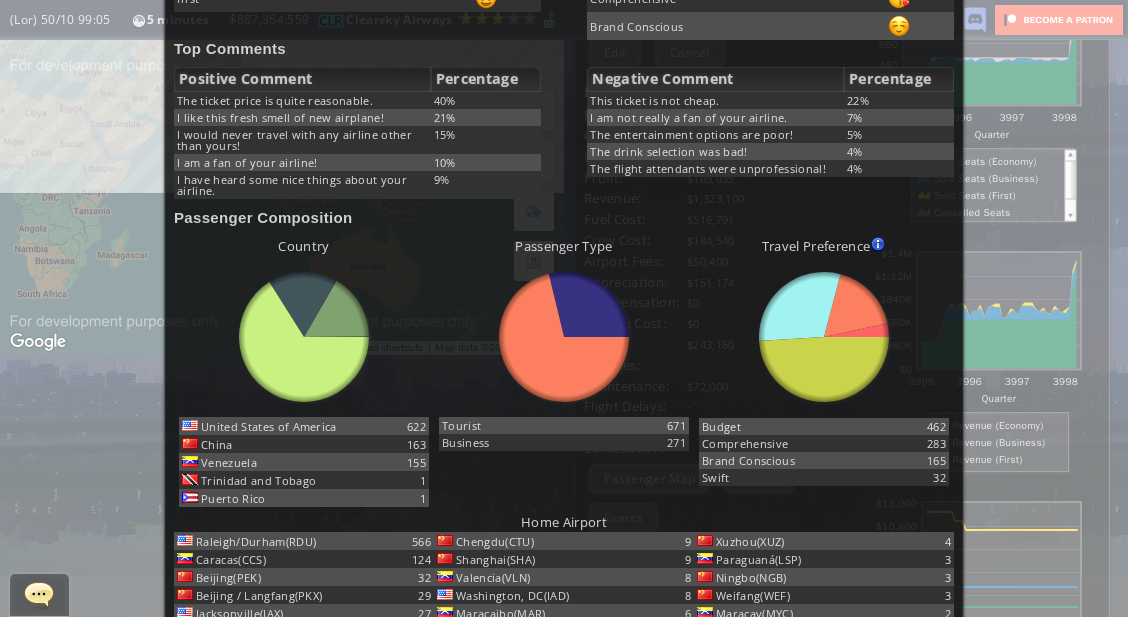 scroll, scrollTop: 0, scrollLeft: 0, axis: both 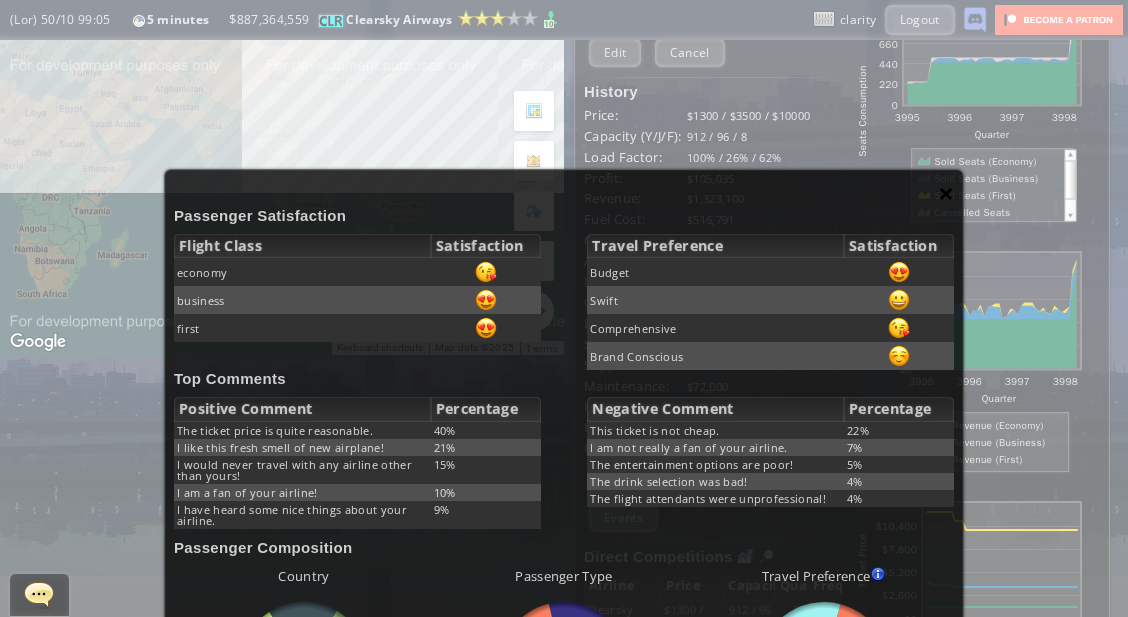 click on "×" at bounding box center (946, 193) 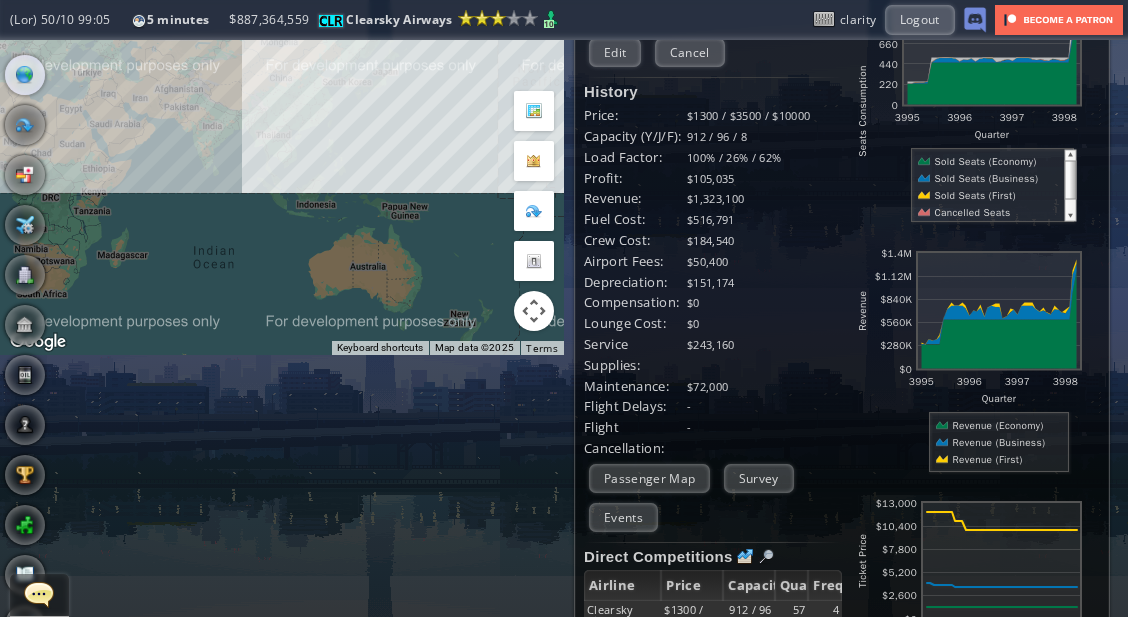 scroll, scrollTop: 143, scrollLeft: 0, axis: vertical 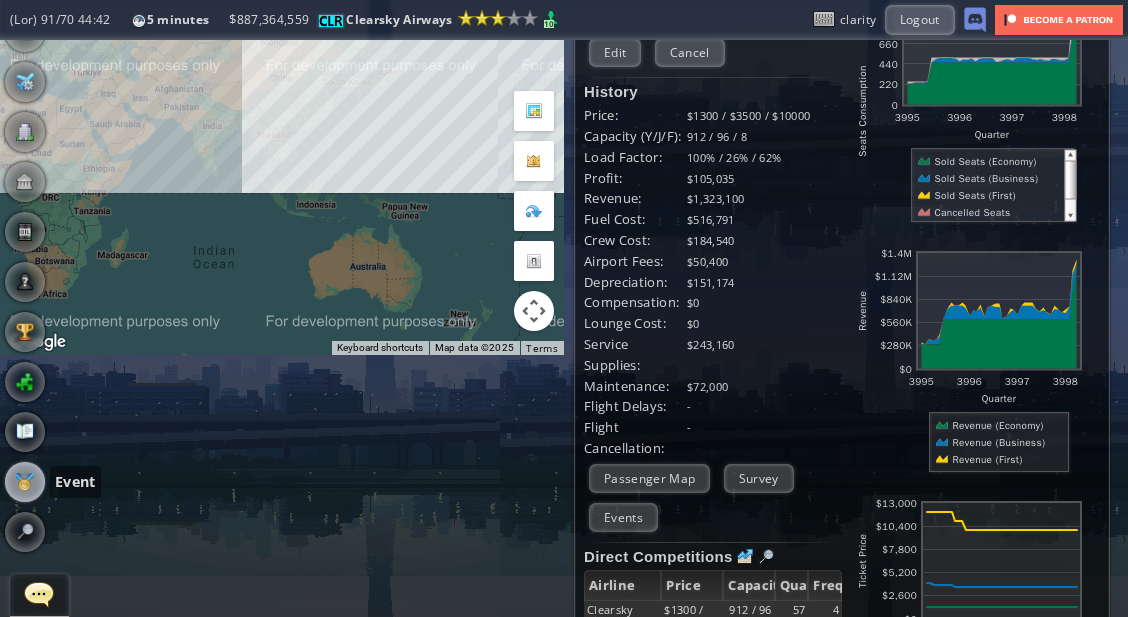 click at bounding box center (25, 482) 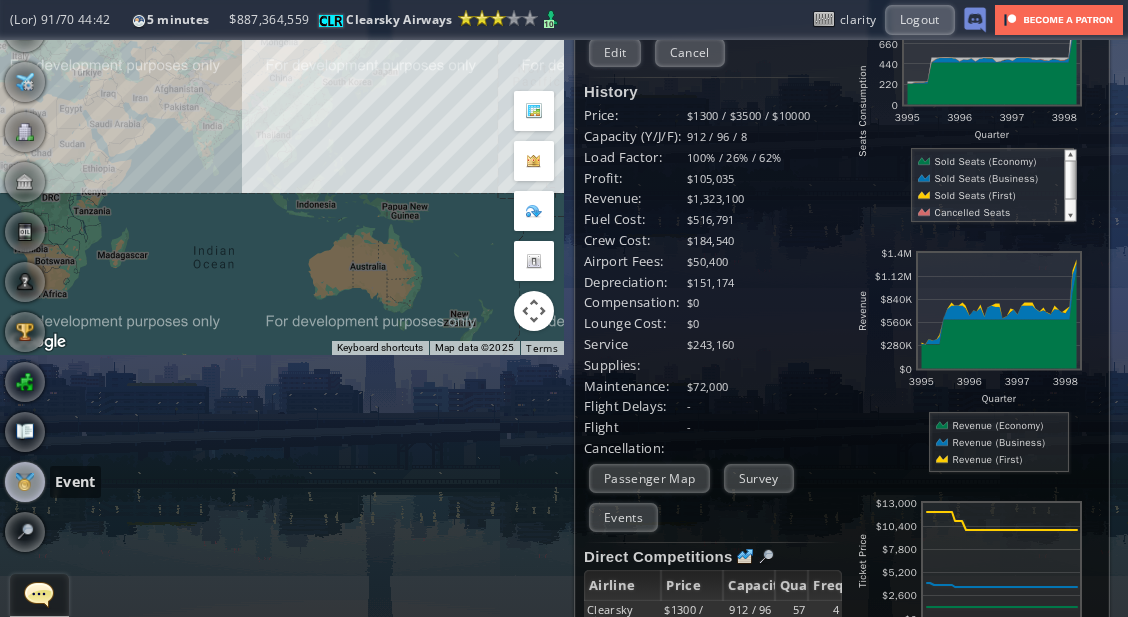 scroll, scrollTop: 0, scrollLeft: 0, axis: both 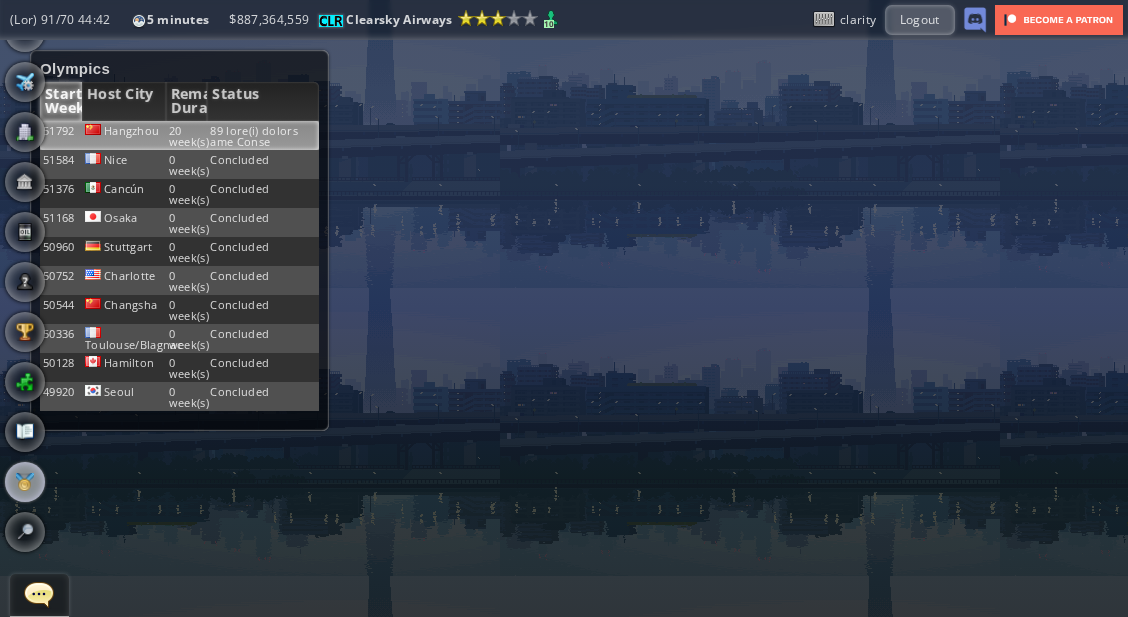 click on "20 week(s)" at bounding box center (187, 135) 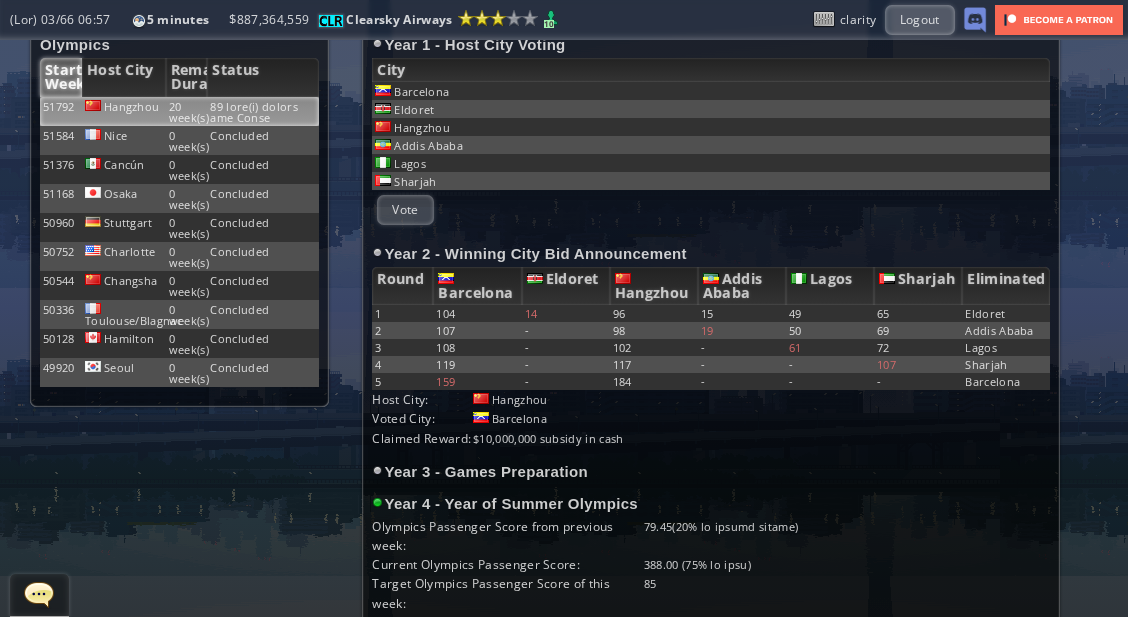 scroll, scrollTop: 0, scrollLeft: 0, axis: both 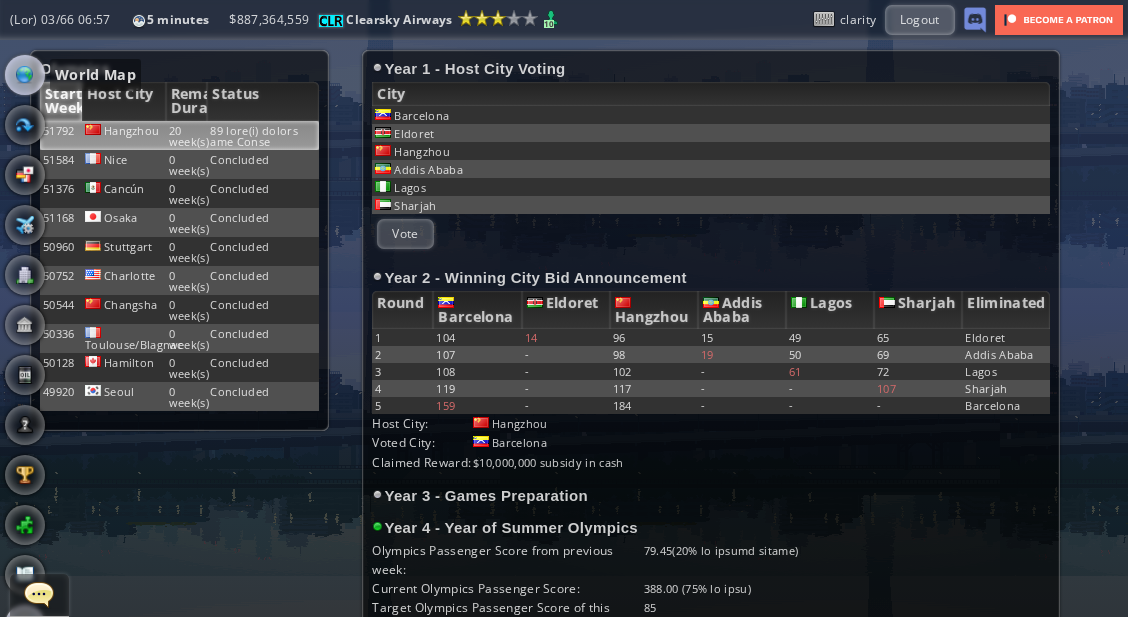 click at bounding box center [25, 75] 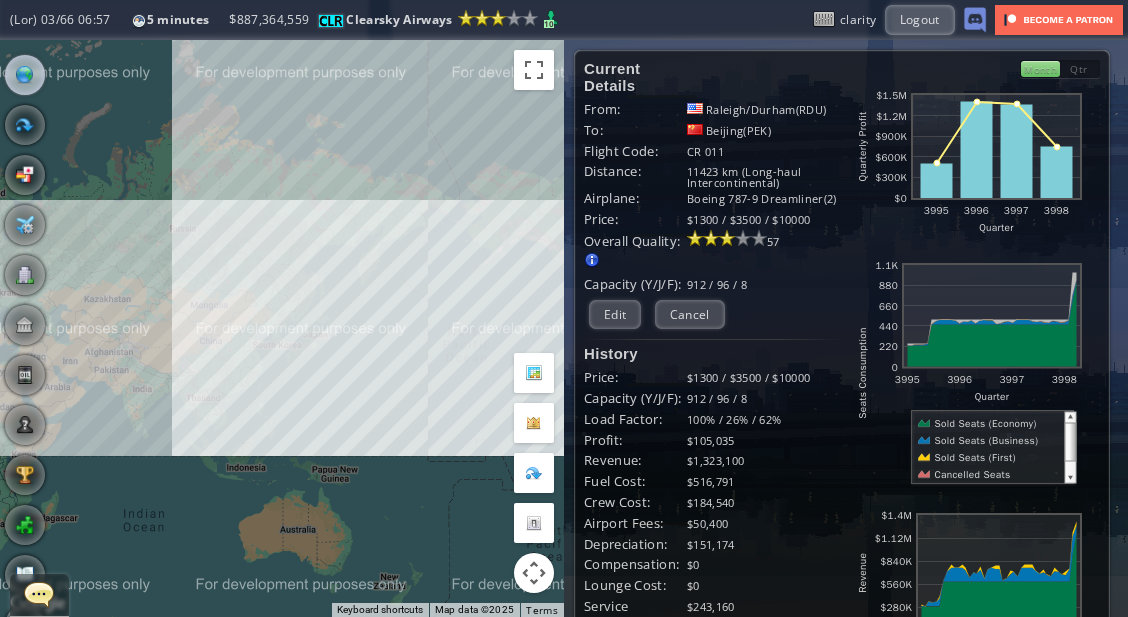drag, startPoint x: 264, startPoint y: 233, endPoint x: 150, endPoint y: 243, distance: 114.43776 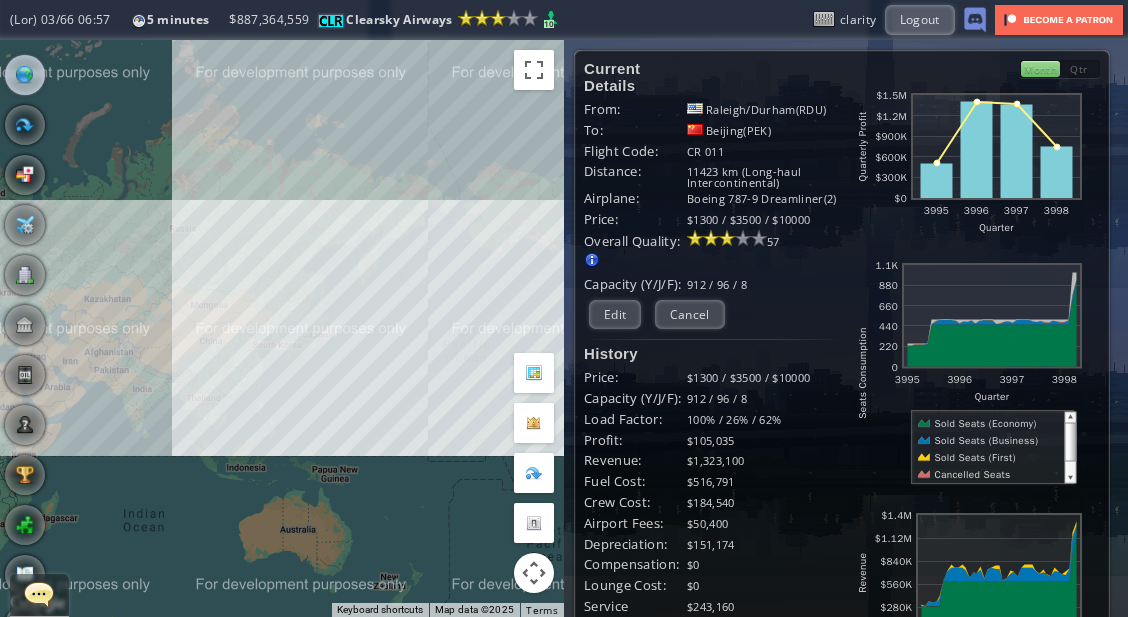 click on "To navigate, press the arrow keys." at bounding box center [282, 328] 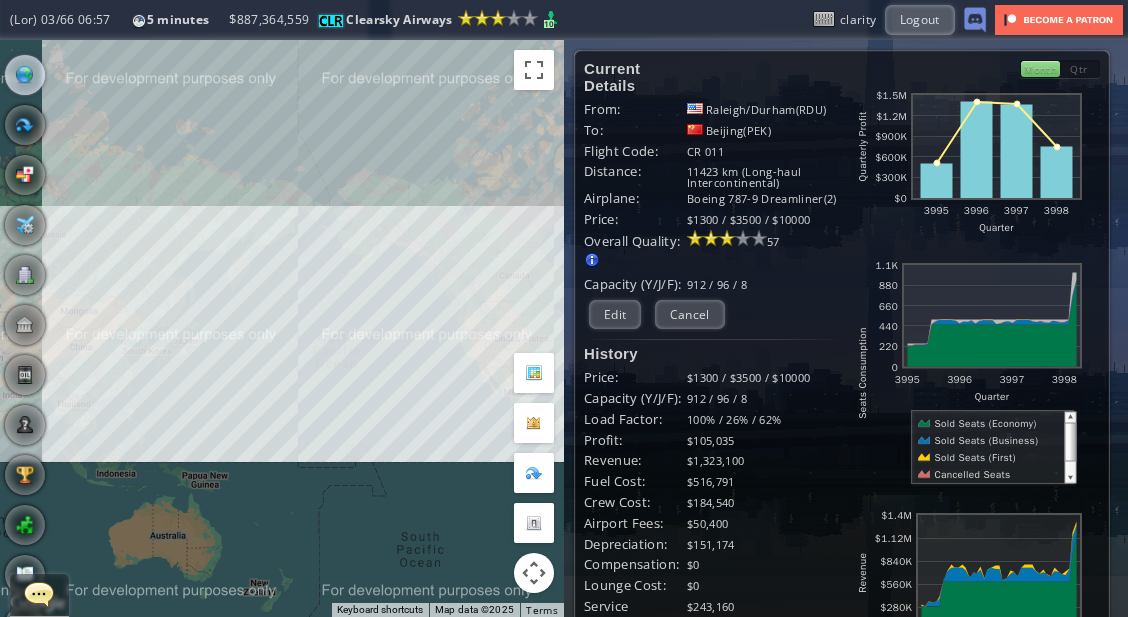 drag, startPoint x: 366, startPoint y: 294, endPoint x: 214, endPoint y: 287, distance: 152.1611 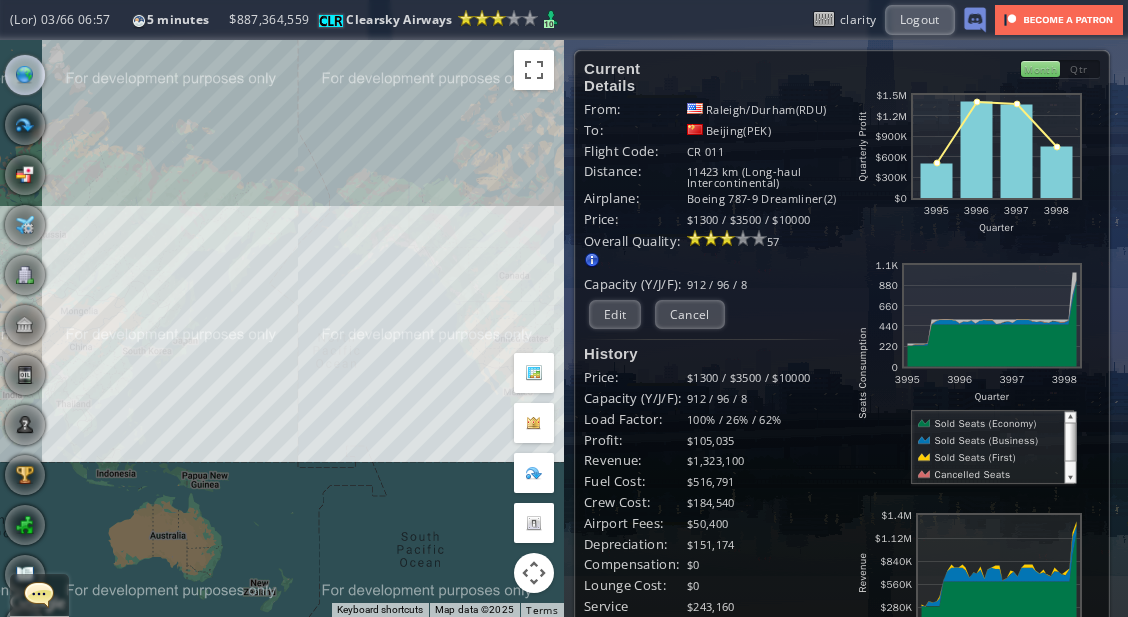 click on "To navigate, press the arrow keys." at bounding box center (282, 328) 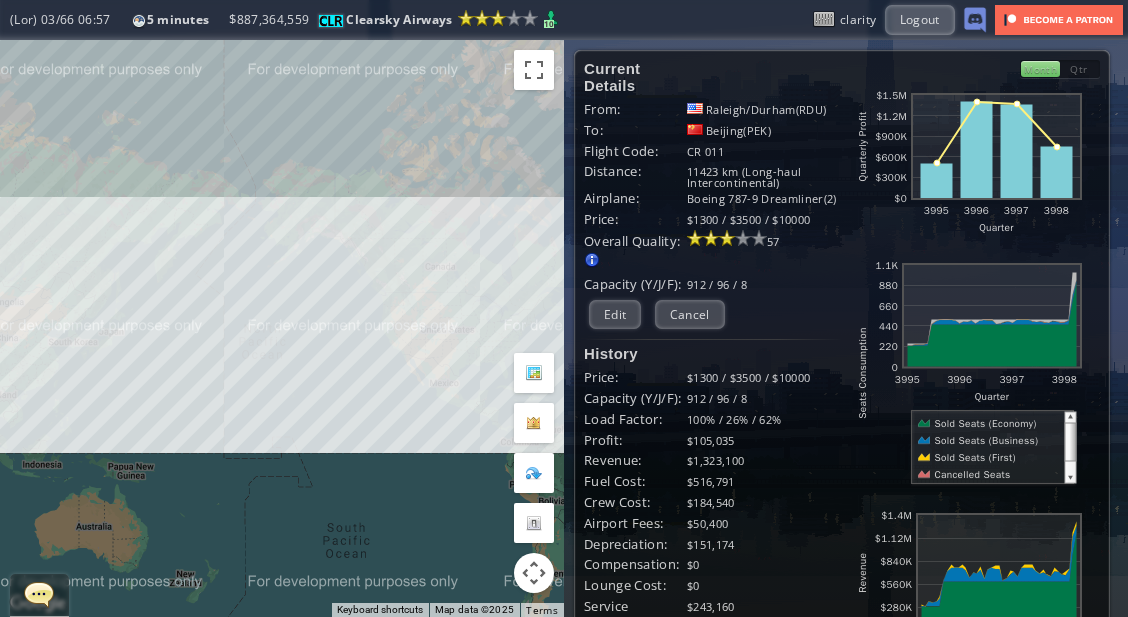 click on "To navigate, press the arrow keys." at bounding box center (282, 328) 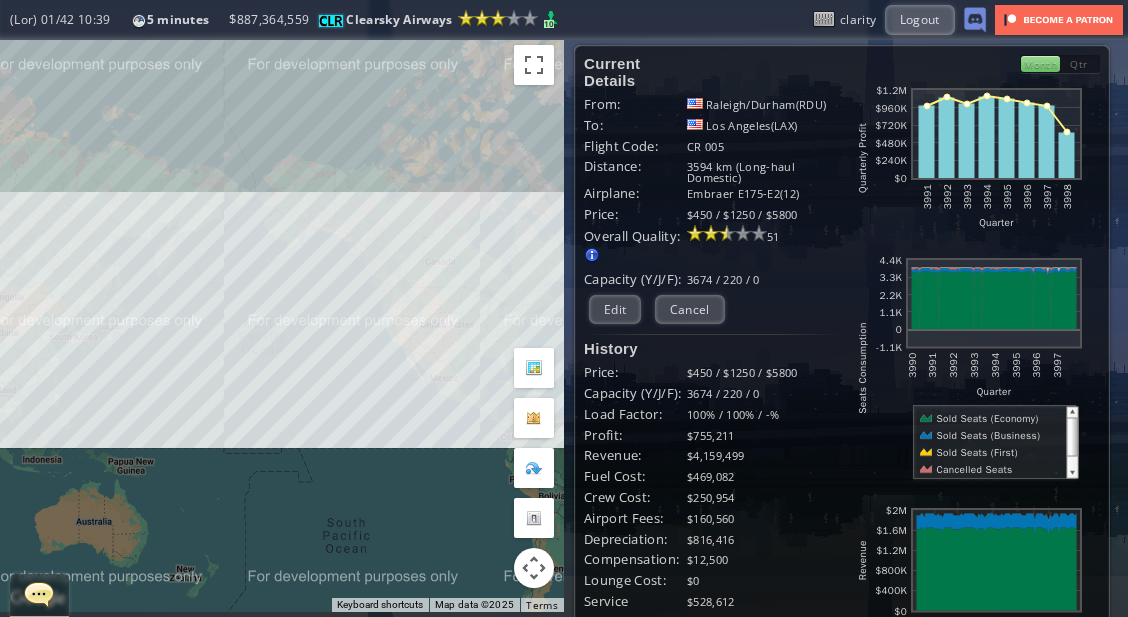 scroll, scrollTop: 0, scrollLeft: 0, axis: both 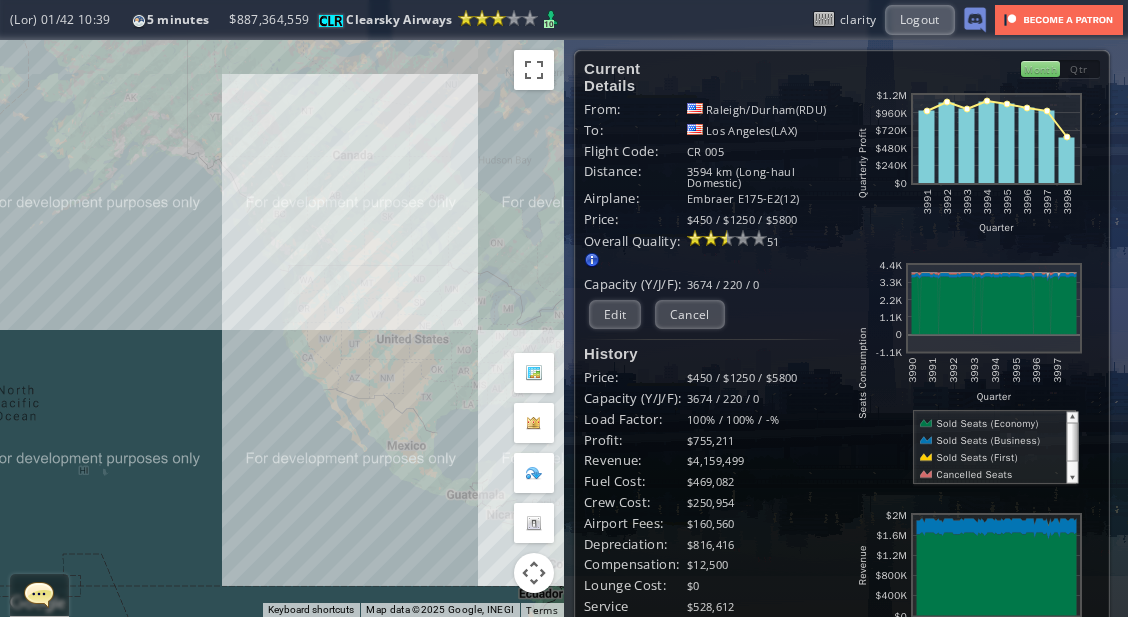 drag, startPoint x: 479, startPoint y: 321, endPoint x: 373, endPoint y: 316, distance: 106.11786 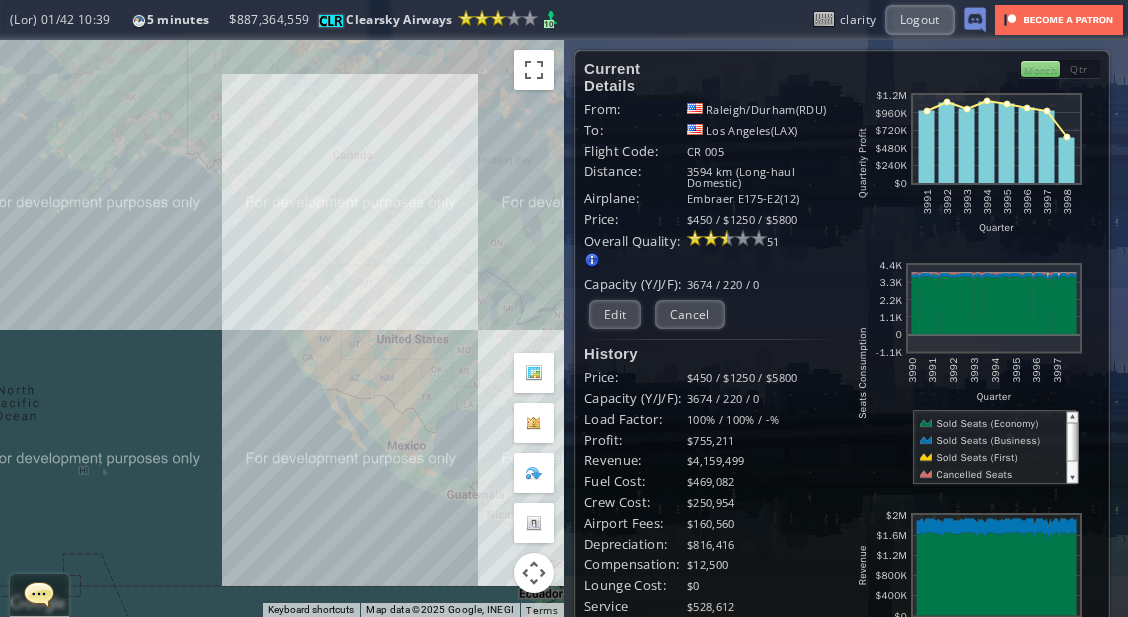 click on "To navigate, press the arrow keys." at bounding box center [282, 328] 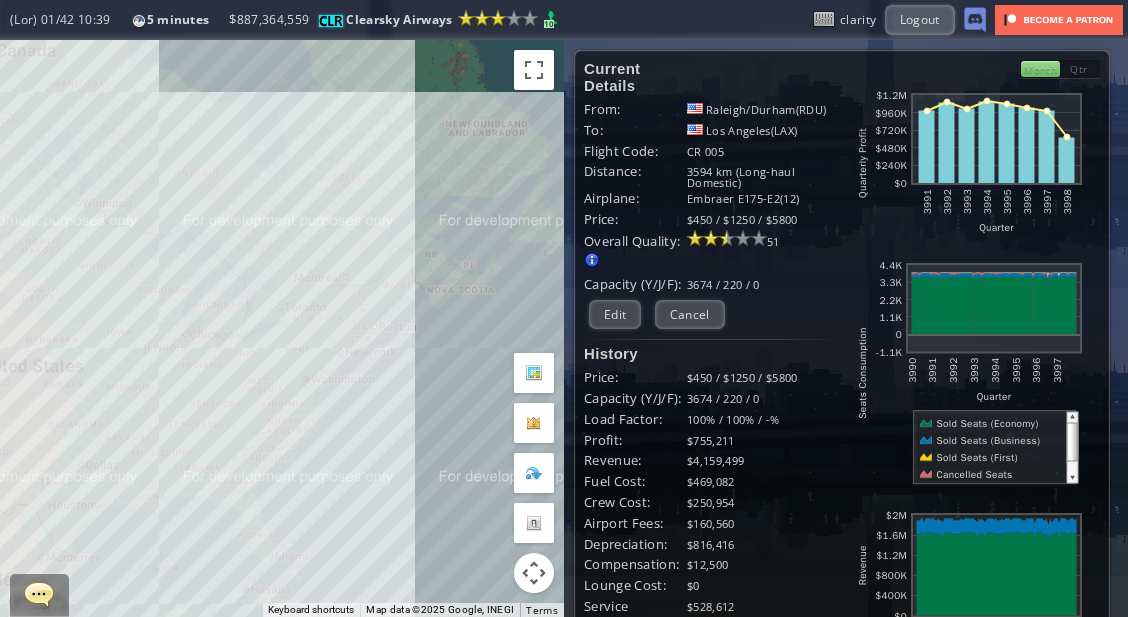 click on "To navigate, press the arrow keys." at bounding box center [282, 328] 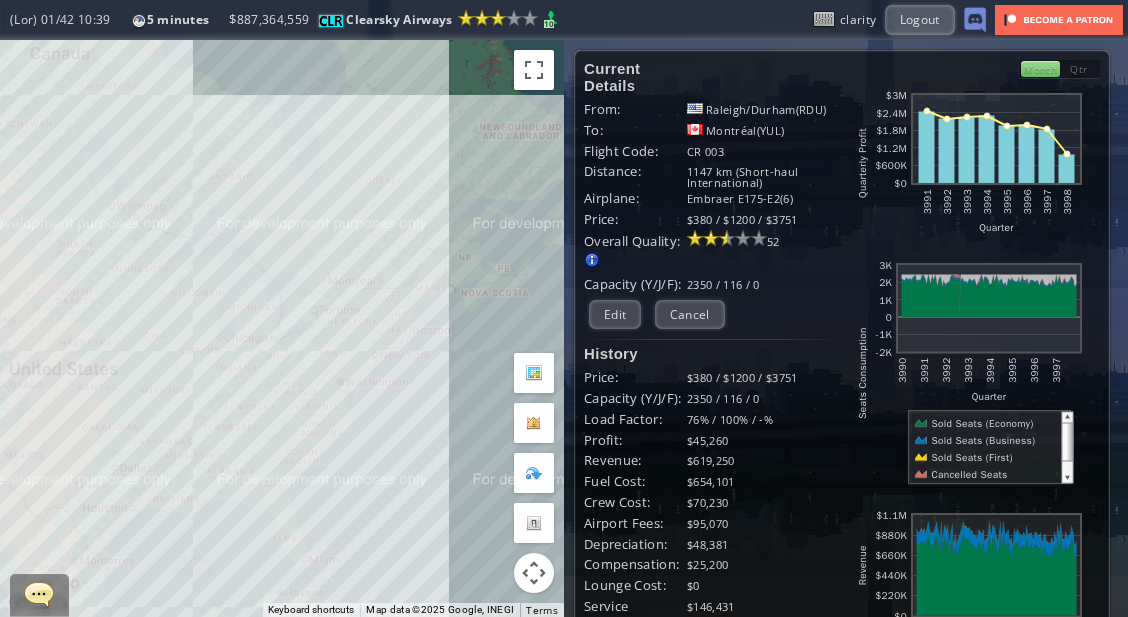 drag, startPoint x: 298, startPoint y: 328, endPoint x: 325, endPoint y: 327, distance: 27.018513 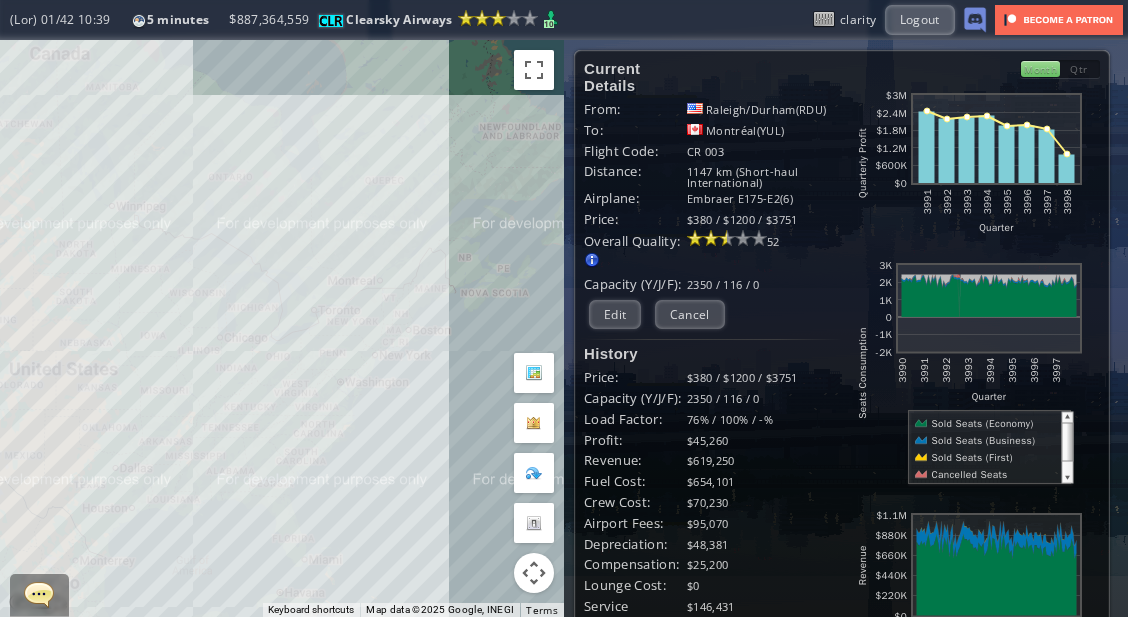 click on "To navigate, press the arrow keys." at bounding box center [282, 328] 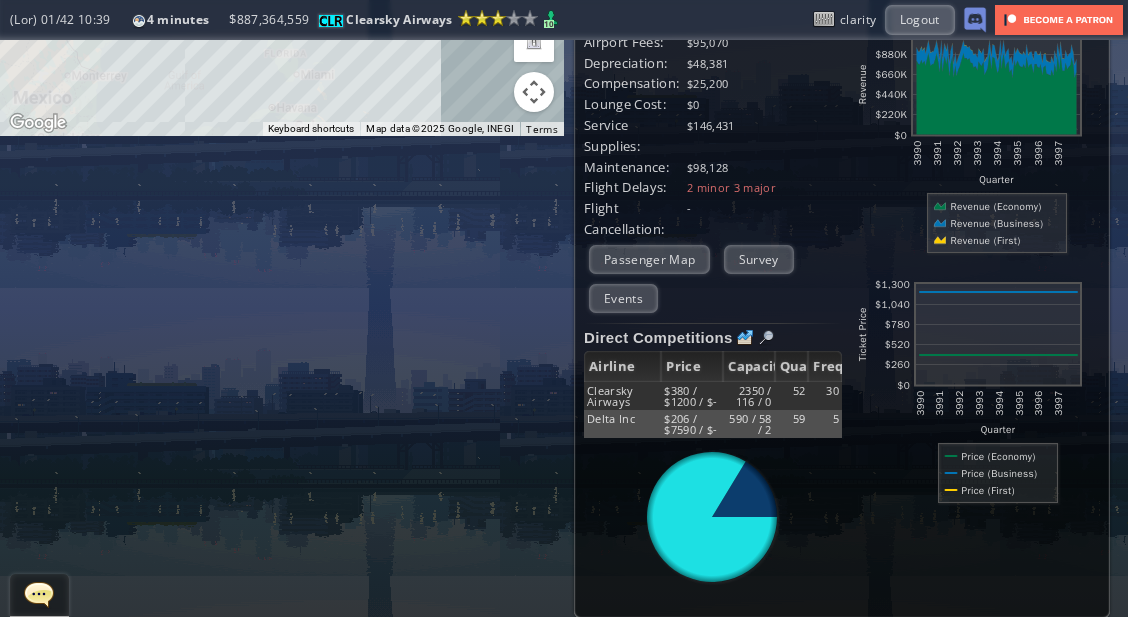 scroll, scrollTop: 0, scrollLeft: 0, axis: both 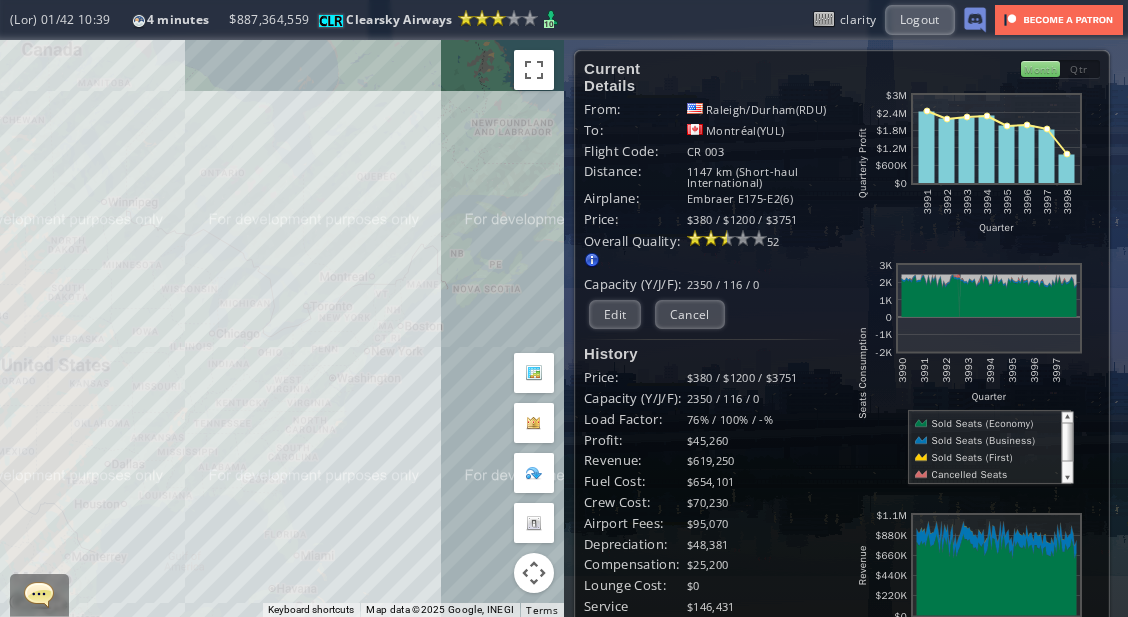 click on "Capacity (Y/J/F):" at bounding box center (635, 109) 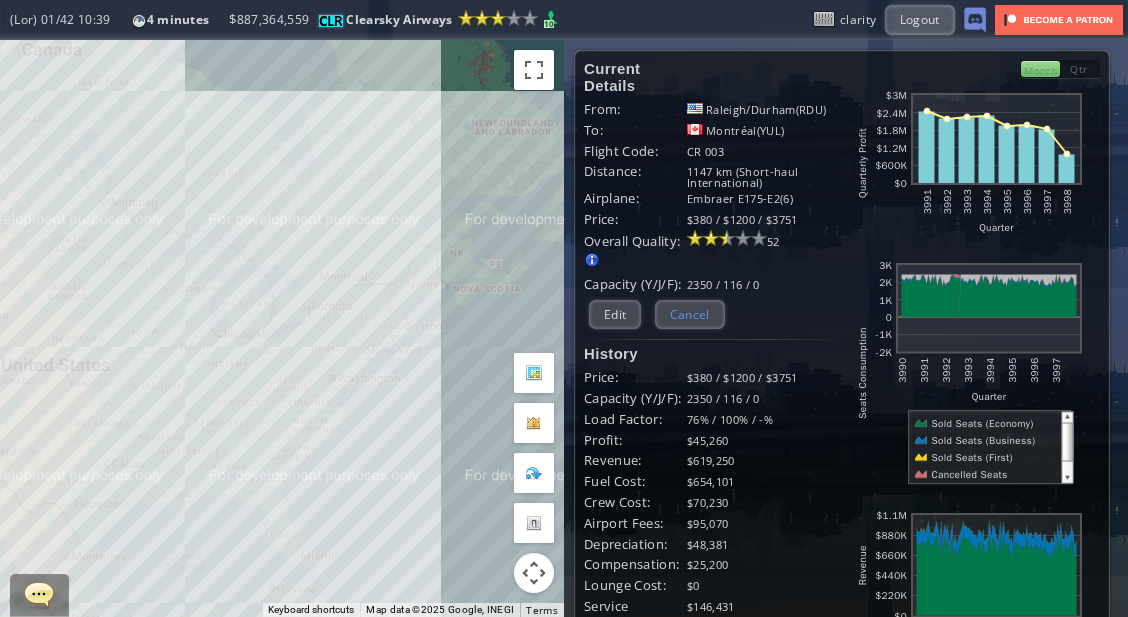 click on "Cancel" at bounding box center [690, 314] 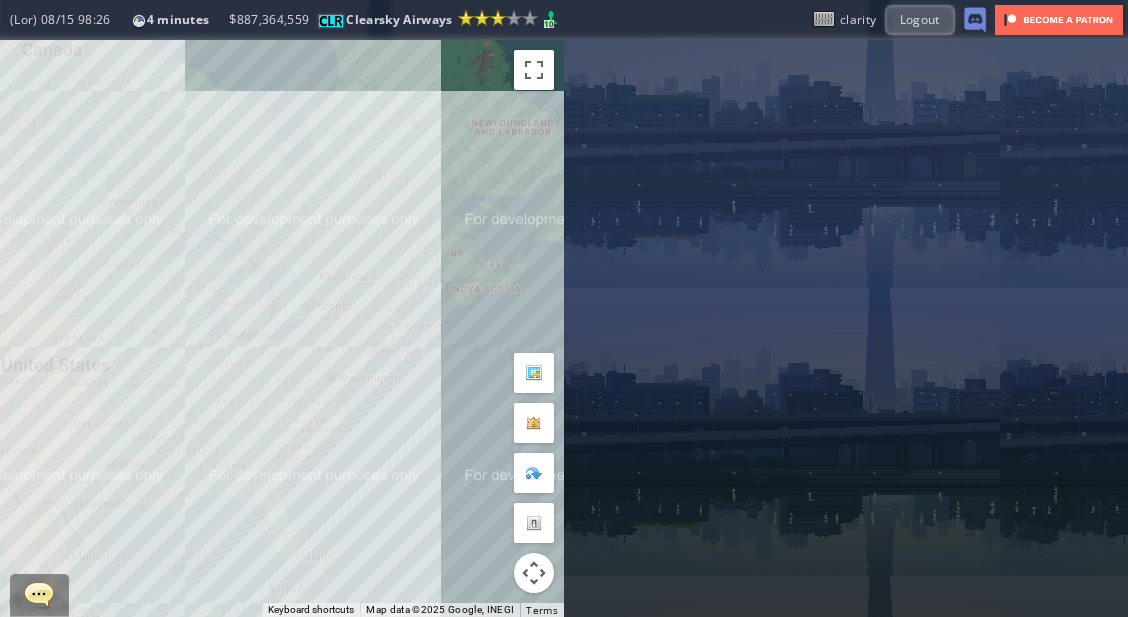 click on "To navigate, press the arrow keys." at bounding box center (282, 328) 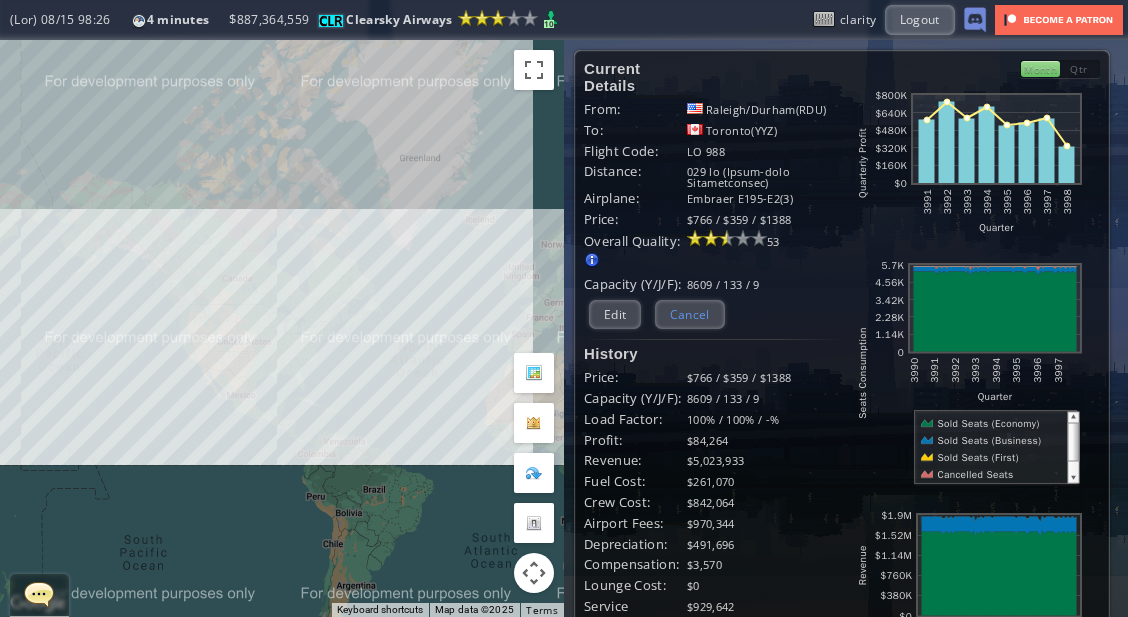 click on "Cancel" at bounding box center (690, 314) 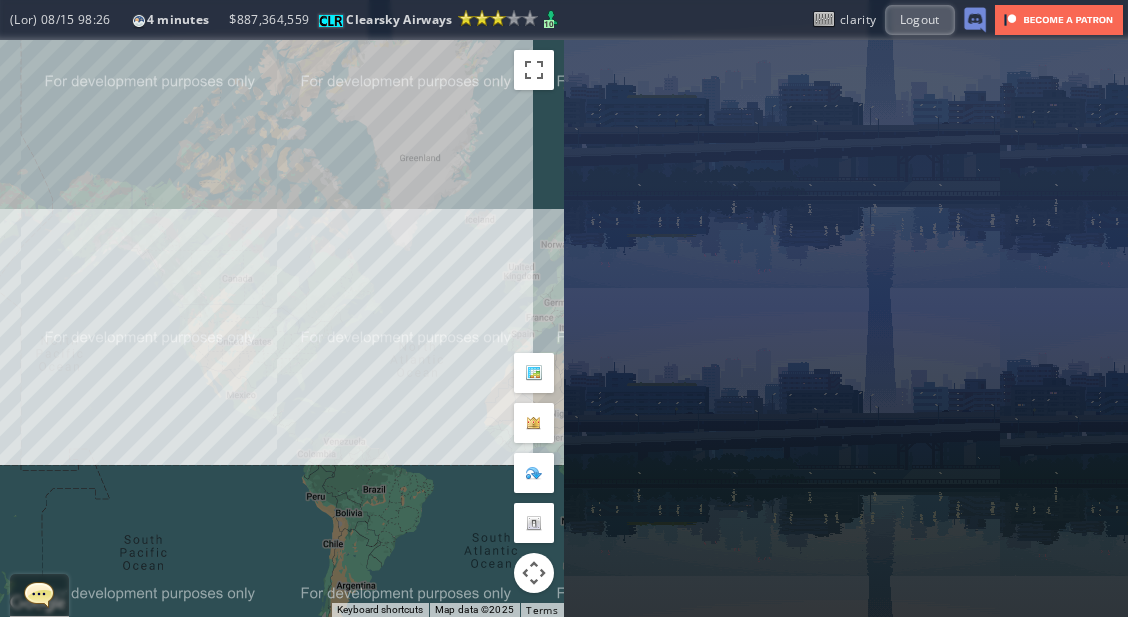 click on "To navigate, press the arrow keys." at bounding box center [282, 328] 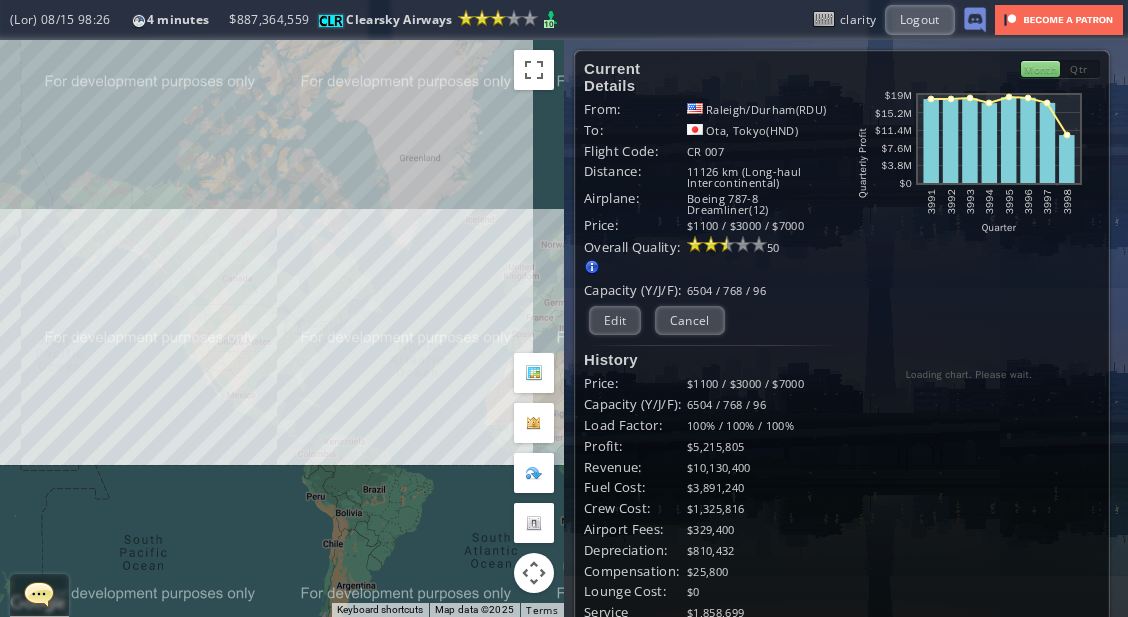 click on "To navigate, press the arrow keys." at bounding box center (282, 328) 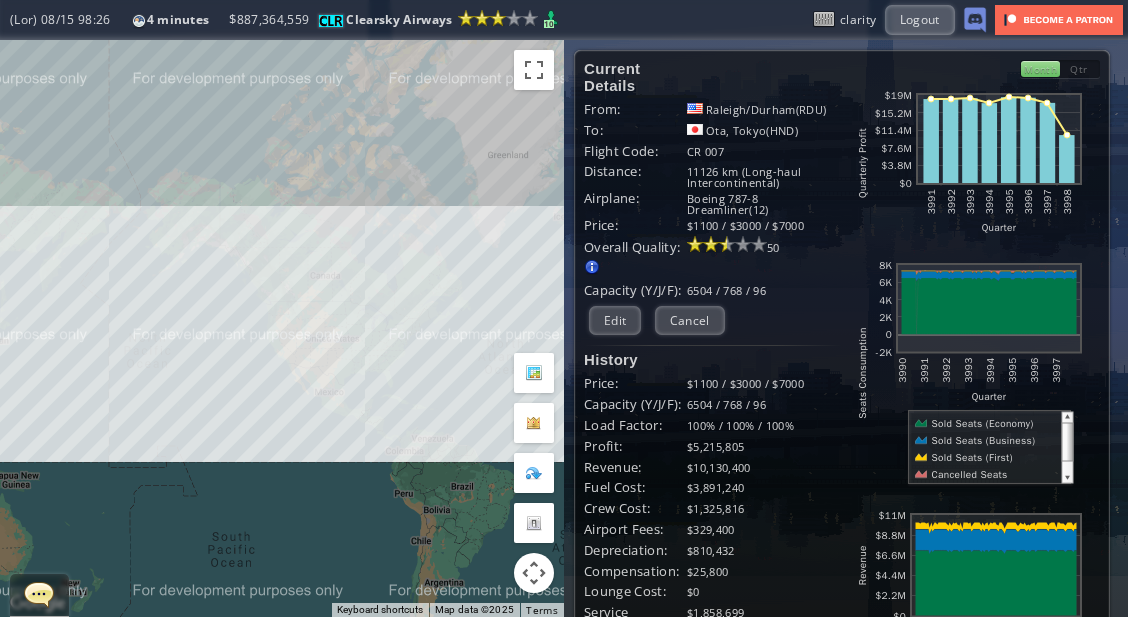 click on "To navigate, press the arrow keys." at bounding box center (282, 328) 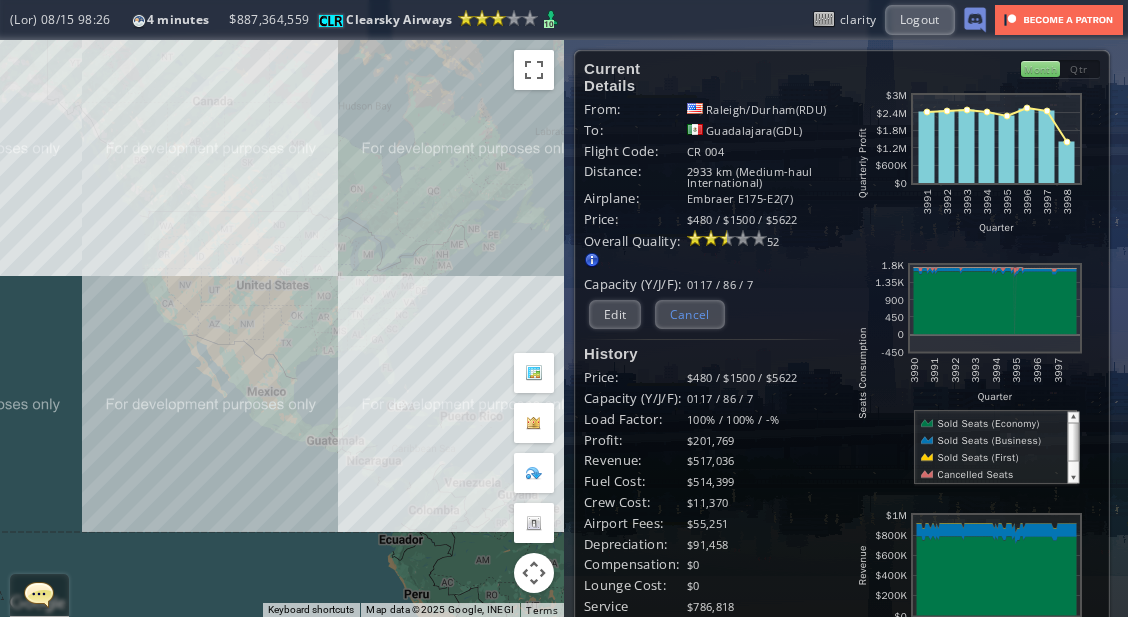 click on "Cancel" at bounding box center [690, 314] 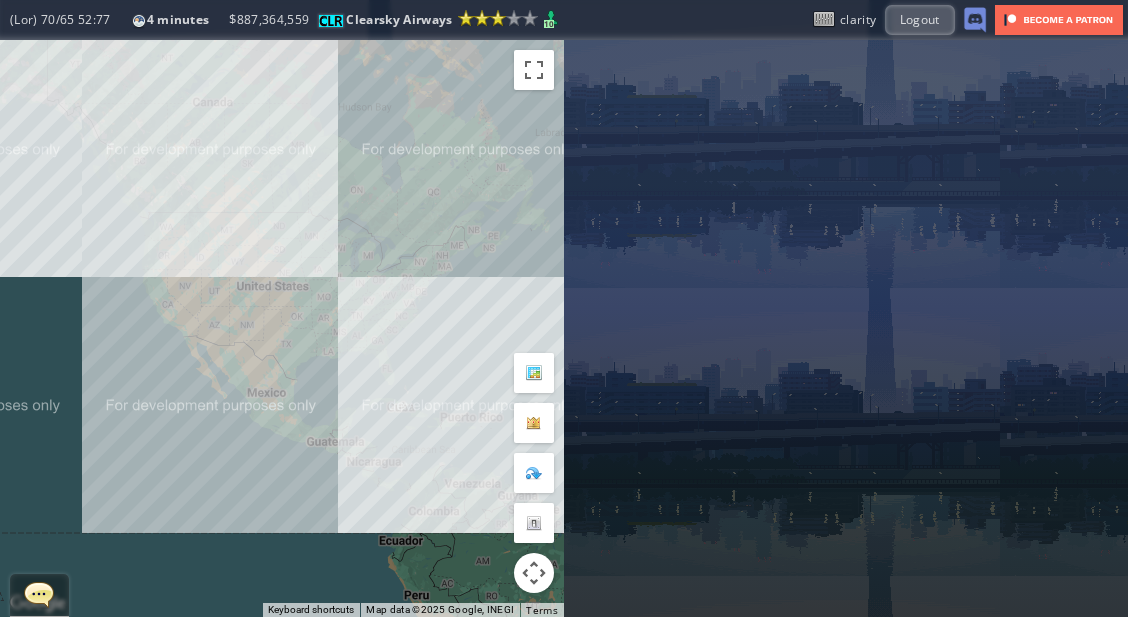 drag, startPoint x: 441, startPoint y: 299, endPoint x: 420, endPoint y: 322, distance: 31.144823 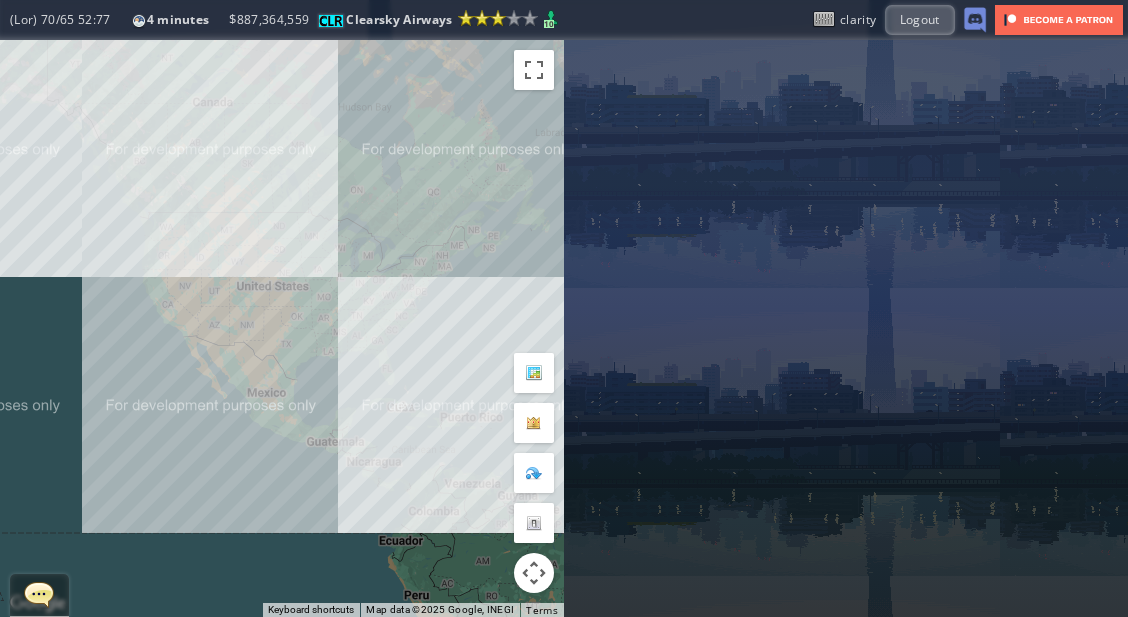 click on "To navigate, press the arrow keys." at bounding box center (282, 328) 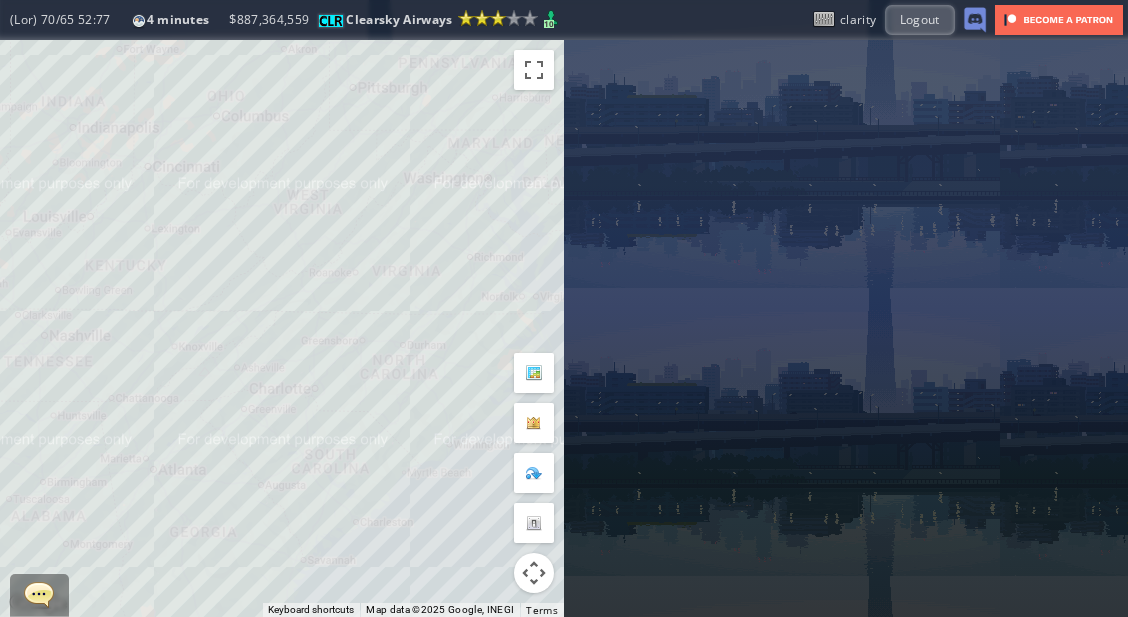 click on "To navigate, press the arrow keys." at bounding box center (282, 328) 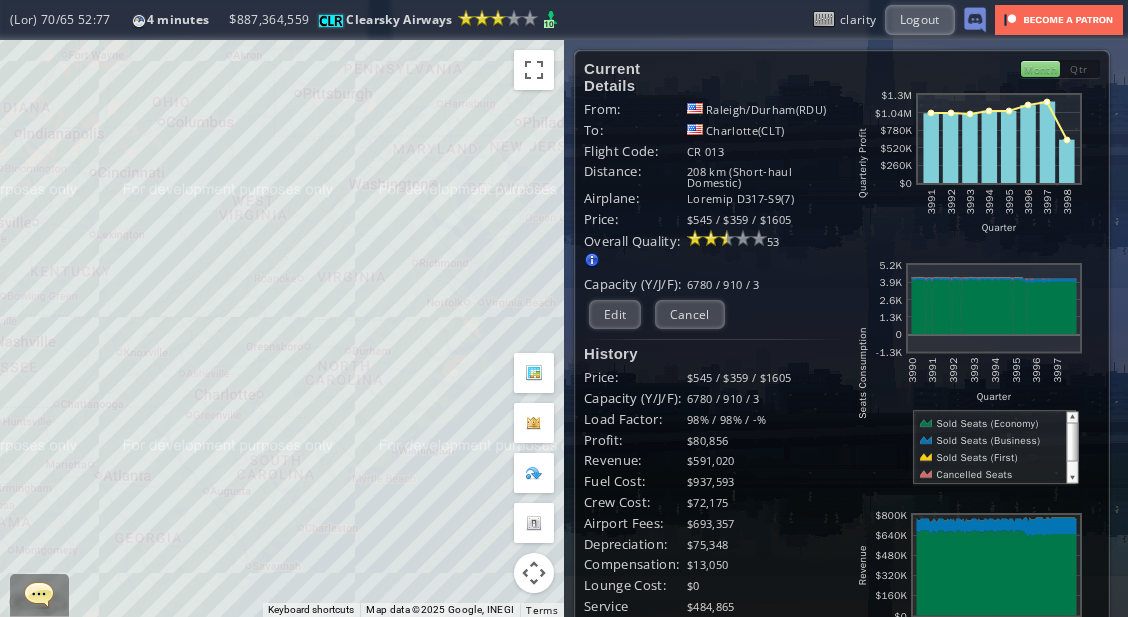 drag, startPoint x: 501, startPoint y: 309, endPoint x: 436, endPoint y: 317, distance: 65.490456 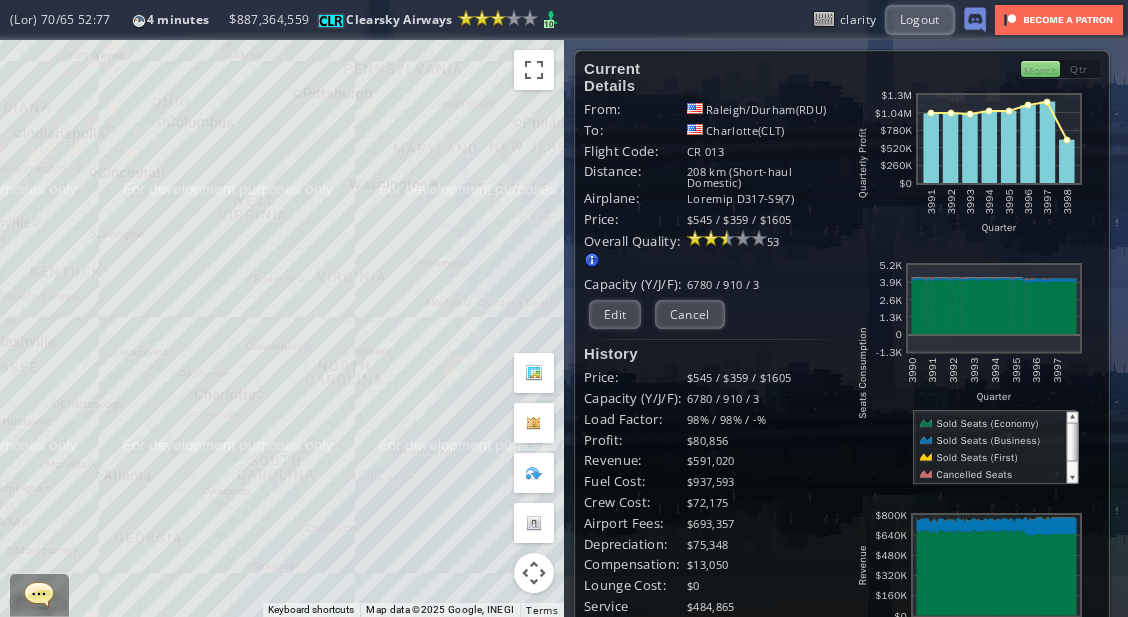 click on "To navigate, press the arrow keys." at bounding box center (282, 328) 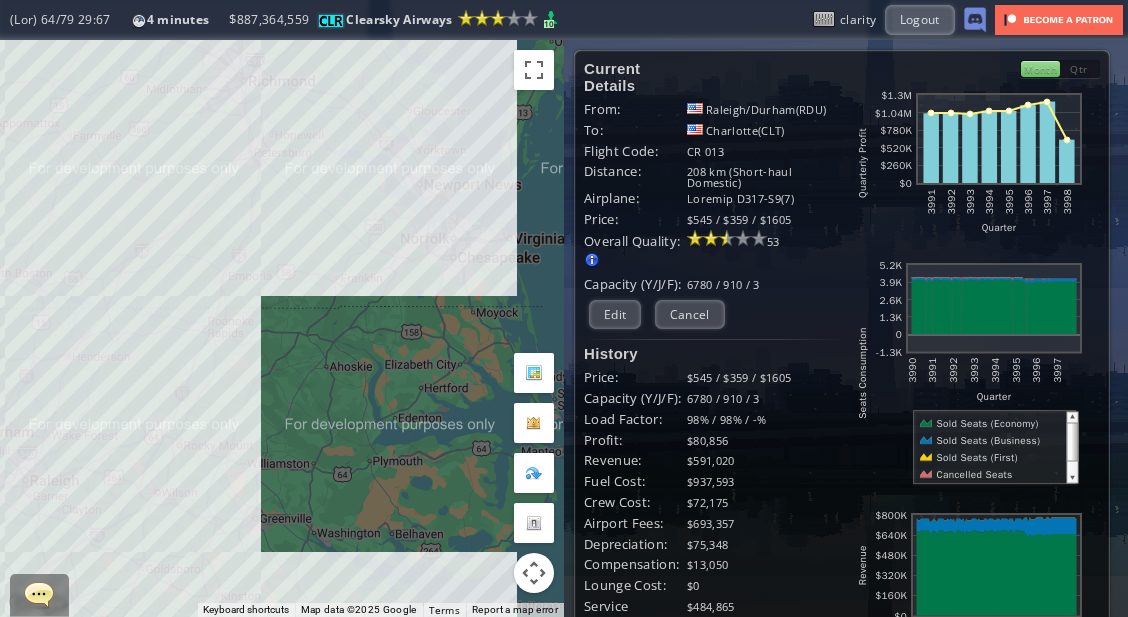 click on "To navigate, press the arrow keys." at bounding box center (282, 328) 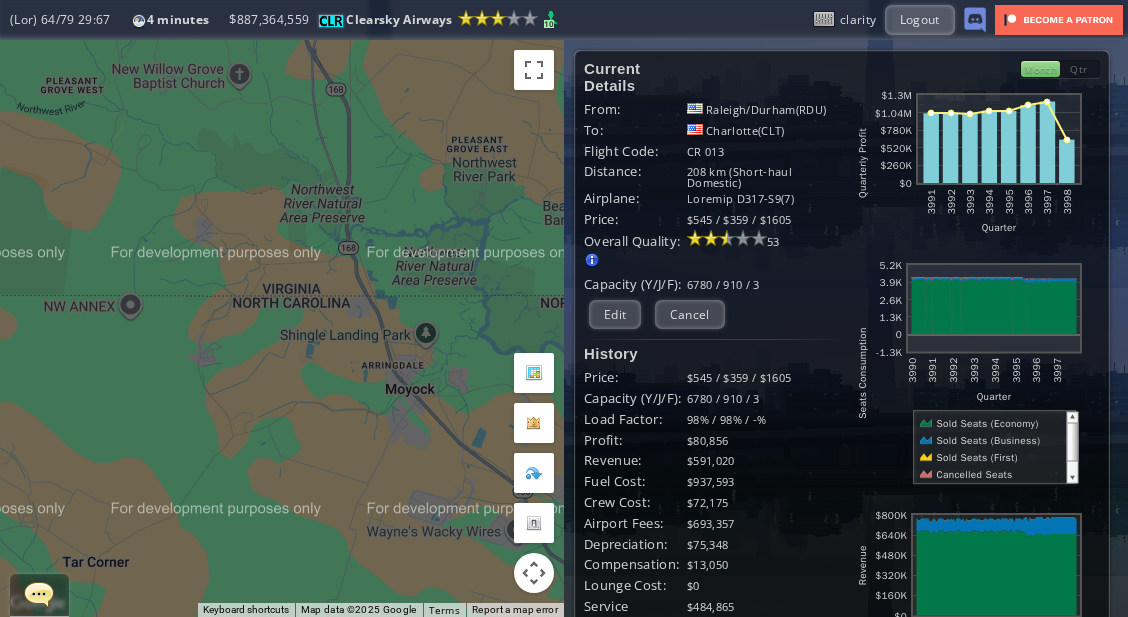 drag, startPoint x: 454, startPoint y: 368, endPoint x: 361, endPoint y: 420, distance: 106.55046 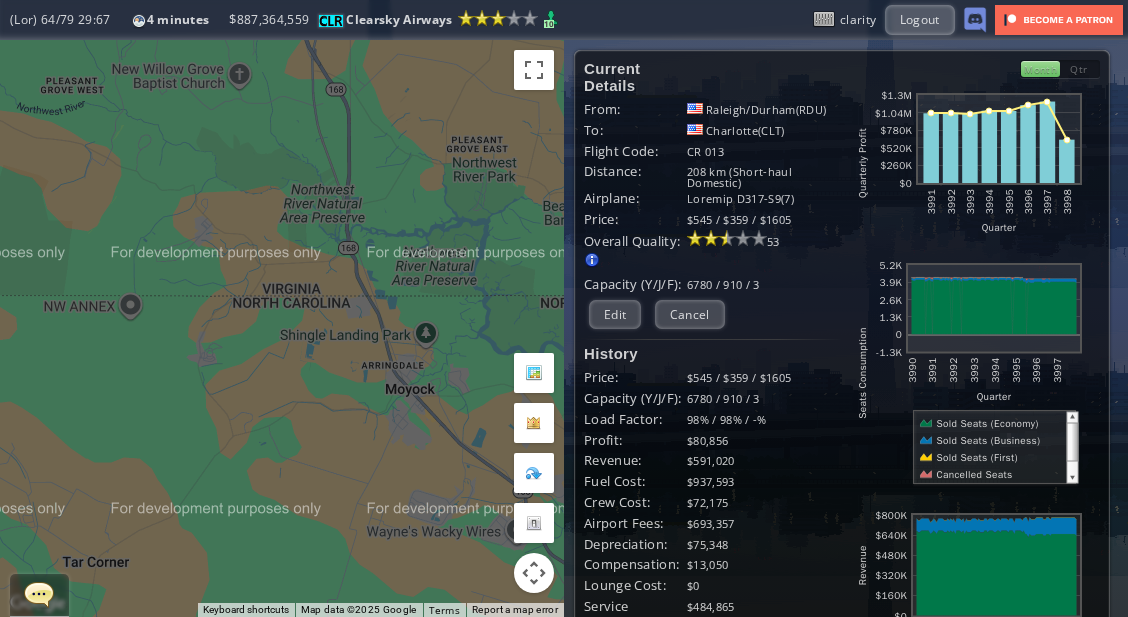 click on "To navigate, press the arrow keys." at bounding box center (282, 328) 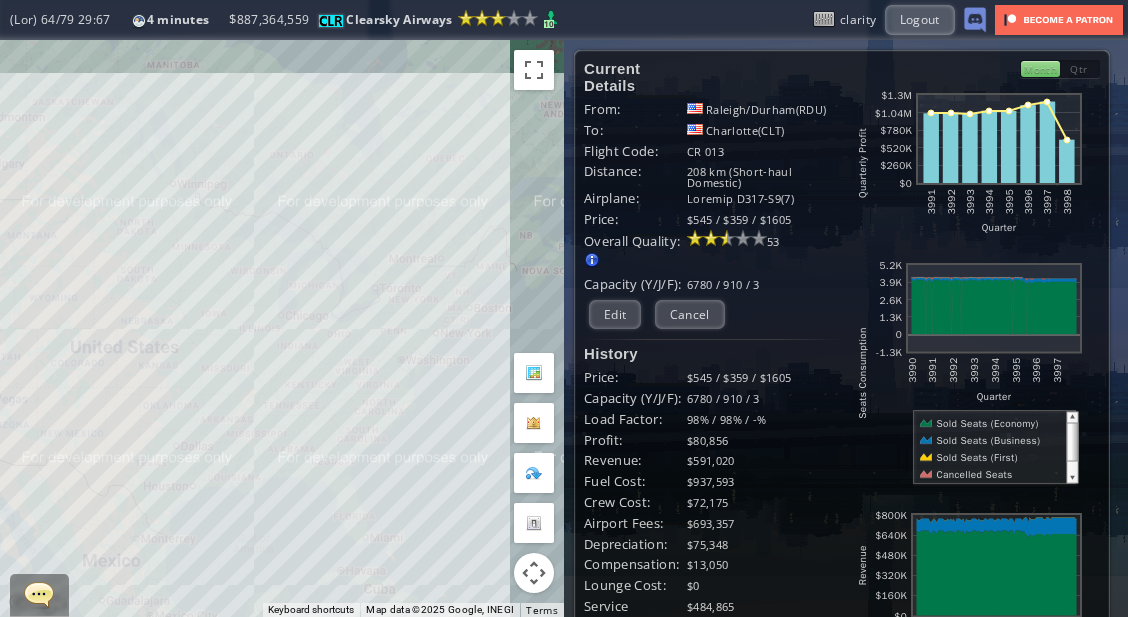 click on "To navigate, press the arrow keys." at bounding box center [282, 328] 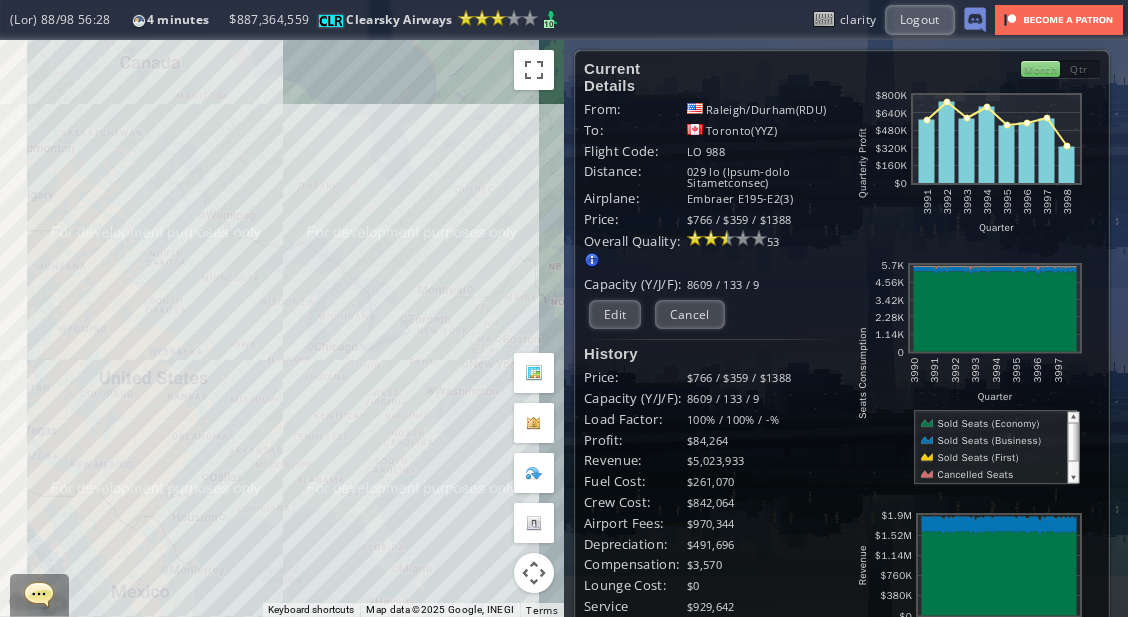 drag, startPoint x: 308, startPoint y: 295, endPoint x: 352, endPoint y: 346, distance: 67.357254 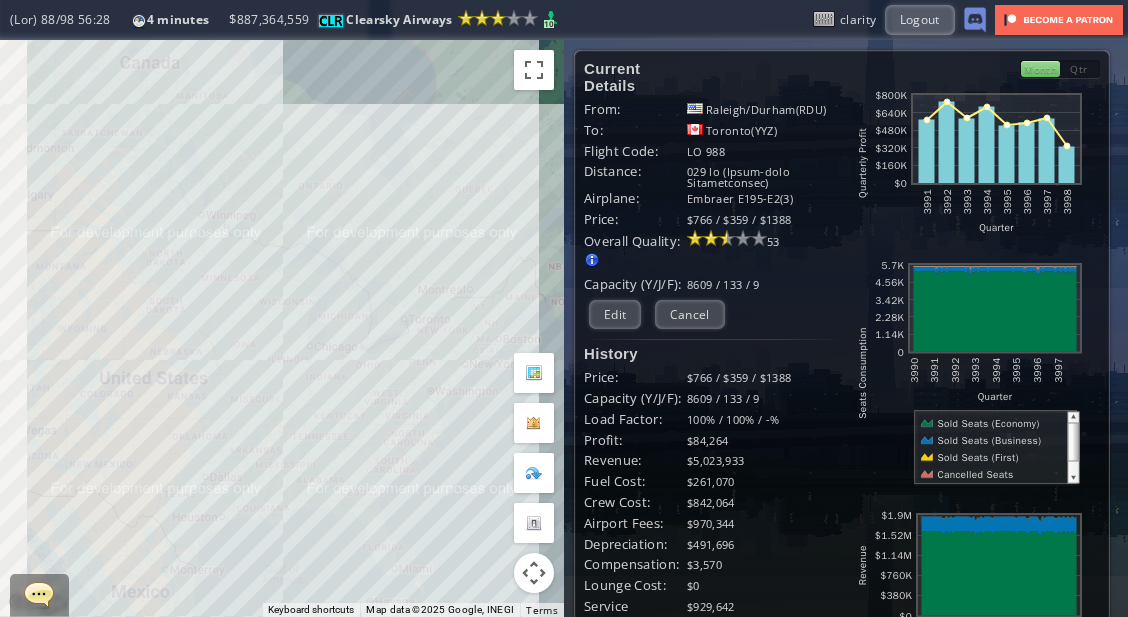 click on "To navigate, press the arrow keys." at bounding box center (282, 328) 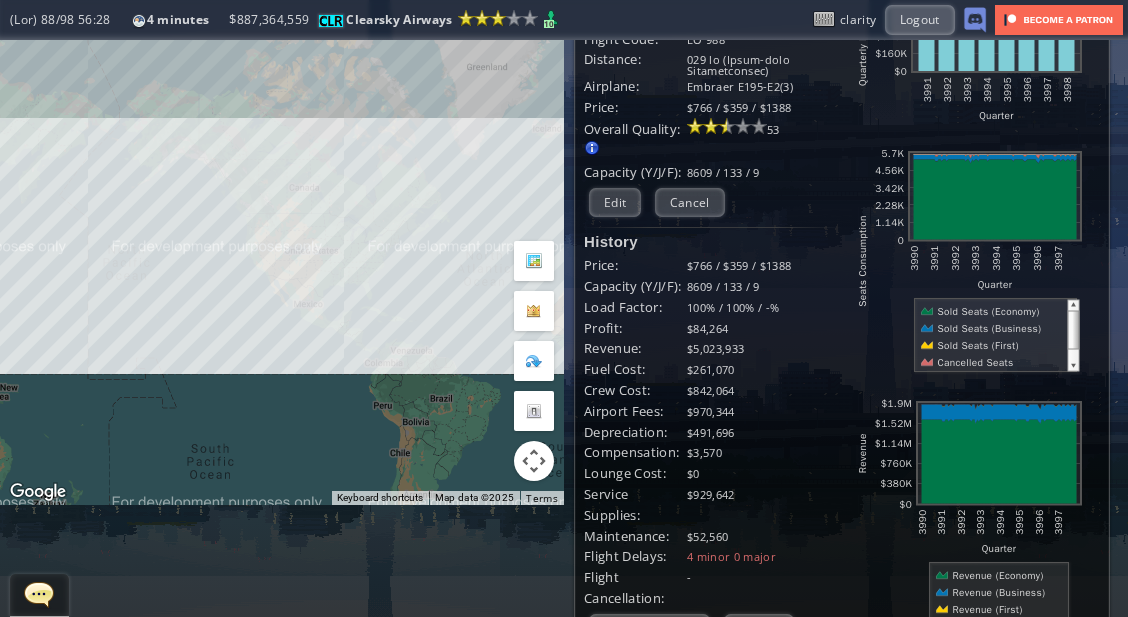 scroll, scrollTop: 102, scrollLeft: 0, axis: vertical 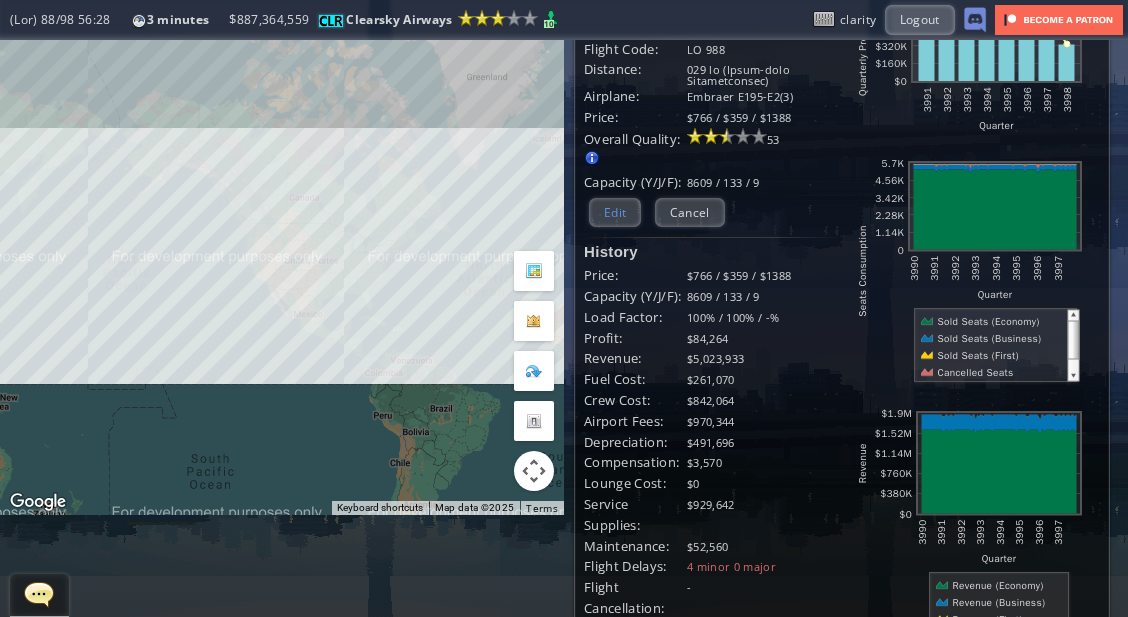 click on "Edit" at bounding box center (615, 212) 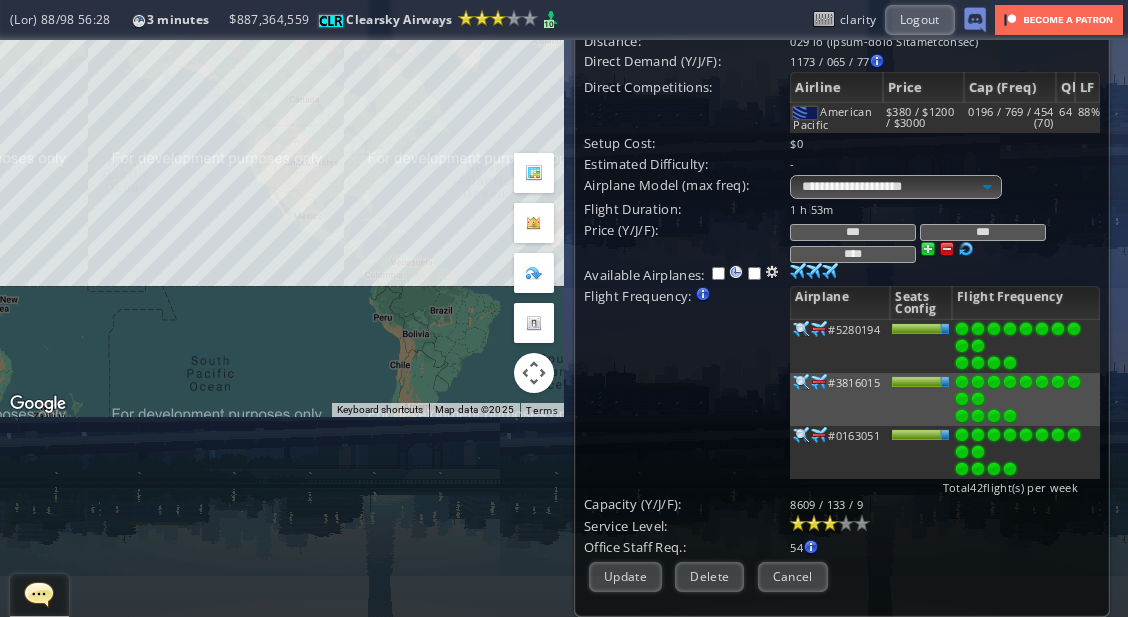 scroll, scrollTop: 217, scrollLeft: 0, axis: vertical 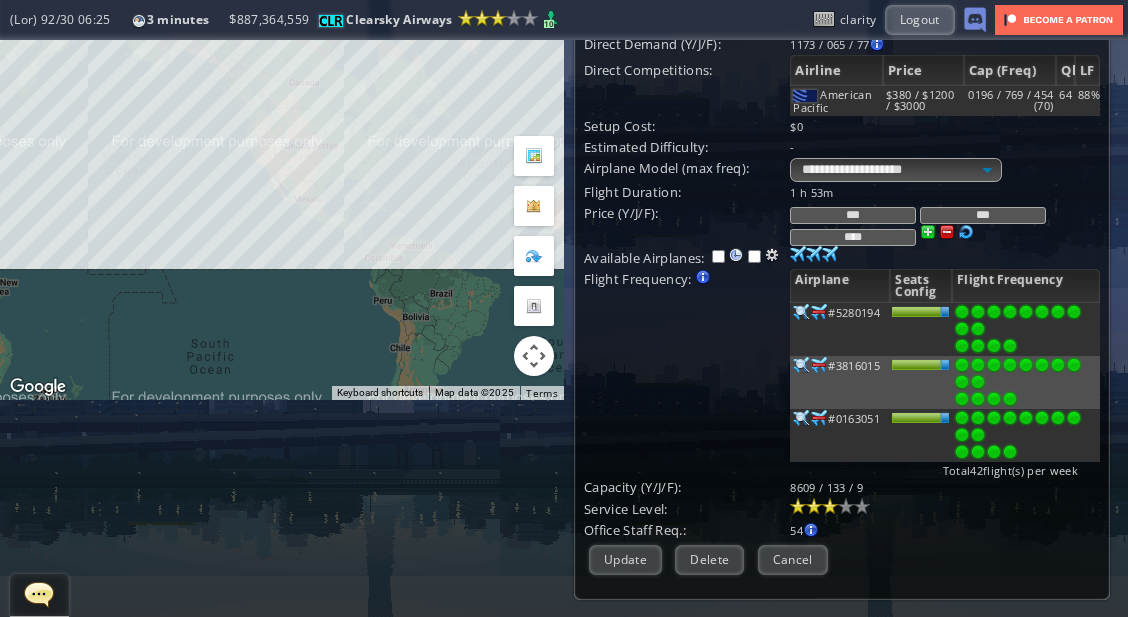 drag, startPoint x: 869, startPoint y: 232, endPoint x: 783, endPoint y: 240, distance: 86.37129 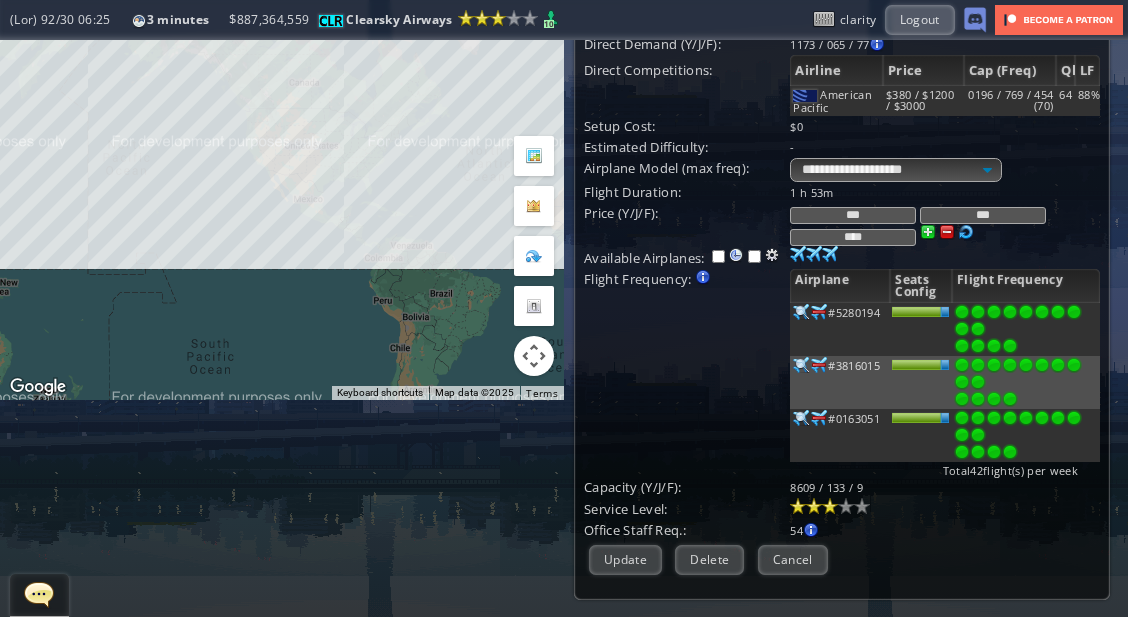 click on "***
***
****" at bounding box center [944, 192] 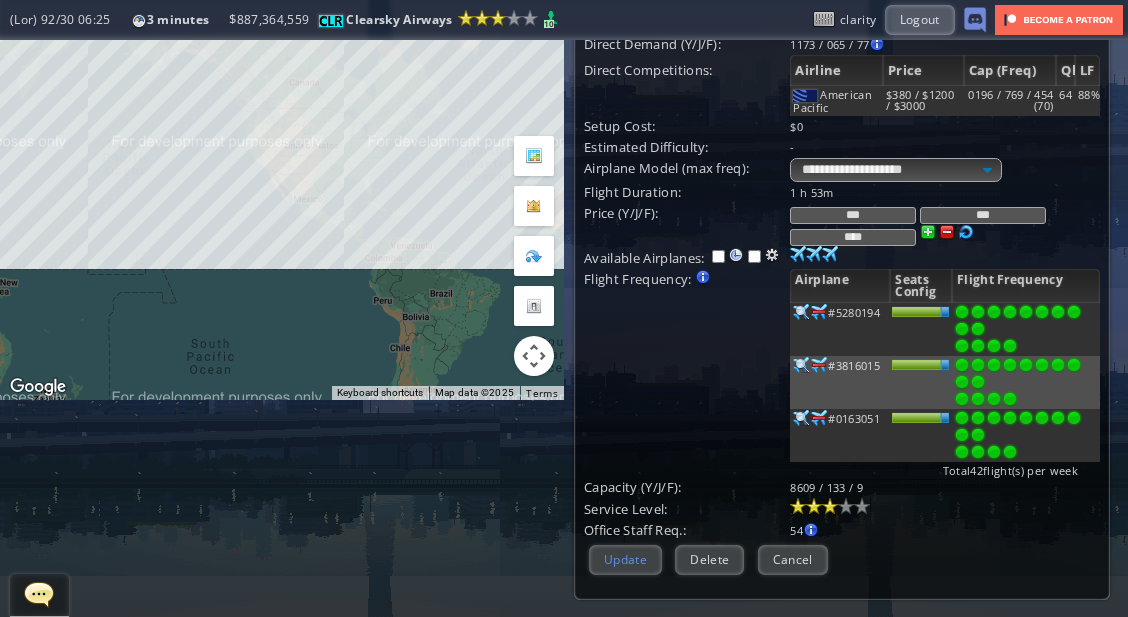 type on "***" 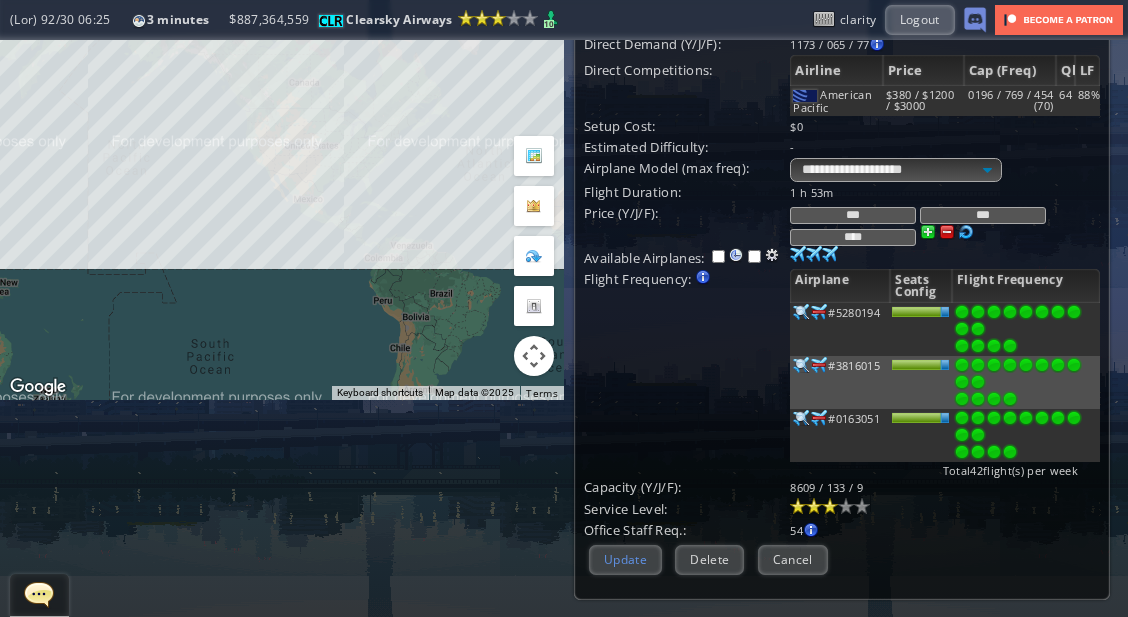 click on "Update" at bounding box center [625, 559] 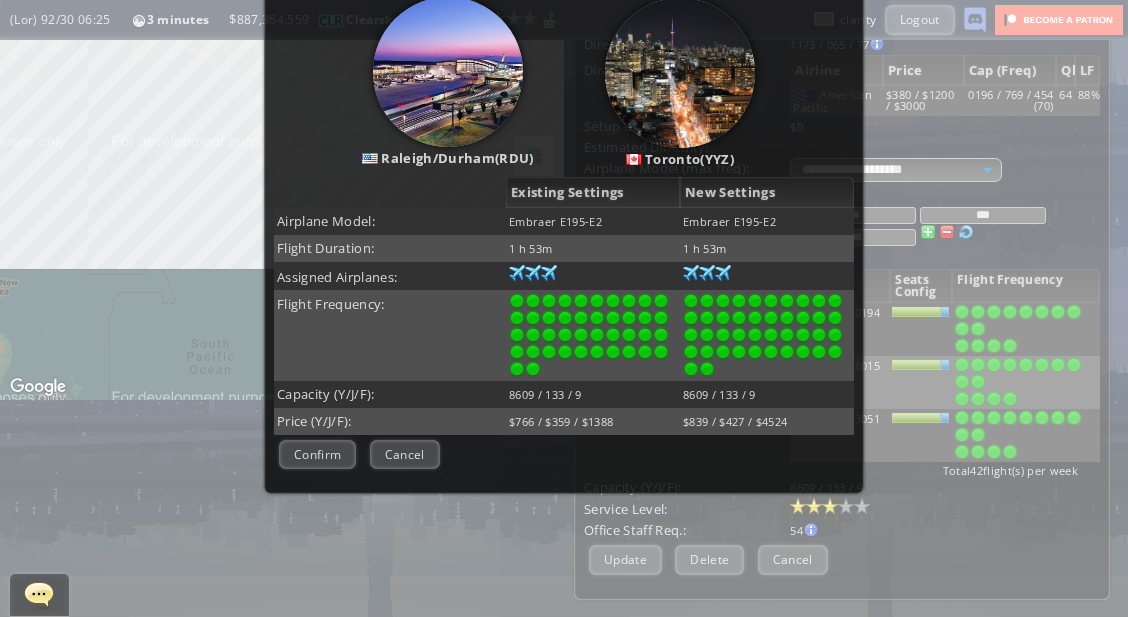 scroll, scrollTop: 252, scrollLeft: 0, axis: vertical 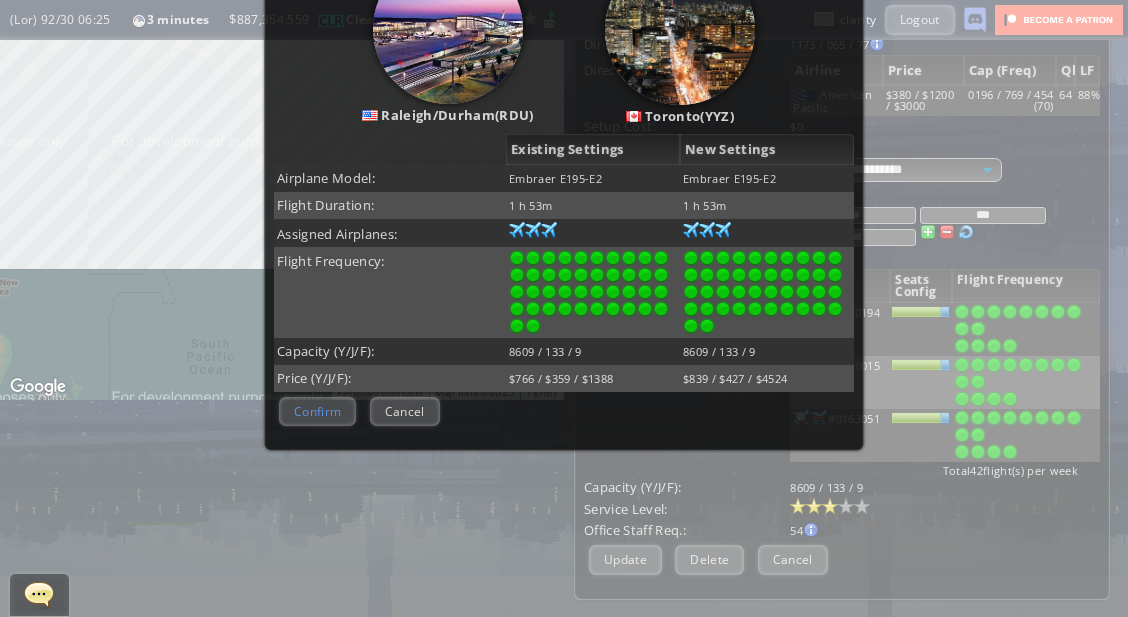 click on "Confirm" at bounding box center [317, 411] 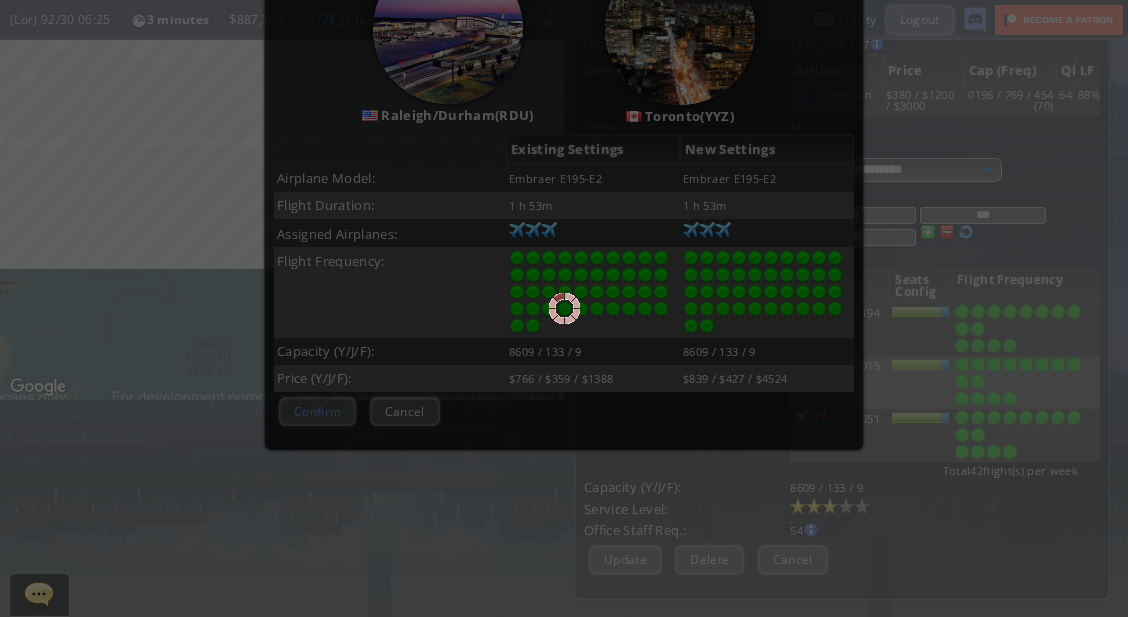 click on "Lor Ipsumdo SIT
Ametcons
Adipi
Elitsedd
Eiusmod
Temporin
Utlab
etdo(m) ali
Enim Adminimve Qui
Nostrudex Ullamco
labor nis
Aliqui
Exeac
Cons Duisaut Irurein
Rep Voluptatevel
Essecillumf
Nul (Pari)
Excepteur
Sint Occaeca Cupida Non
(Pro) 68/82 29:65
3 suntcul
Quiofficia:  219.47    Deseru Mollitanimide Laborum (Pers Undeo: 597)
(Ist) 44/59 53:14
0 natuser
$ 261,558,980
Voluptat Accusan
Doloremque: 497.25 (Laudan Totamremaperi Eaqueip) Quae Abill: 164
43
Inventor Veritat
$ 365,078,376
22
*******" at bounding box center (564, 308) 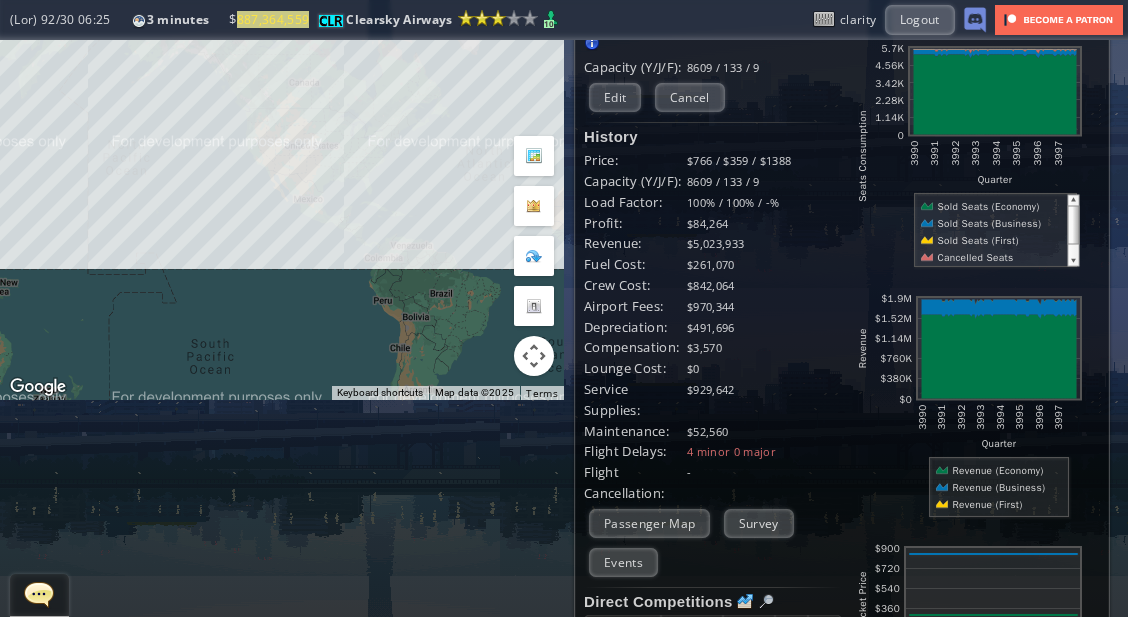 scroll, scrollTop: 0, scrollLeft: 0, axis: both 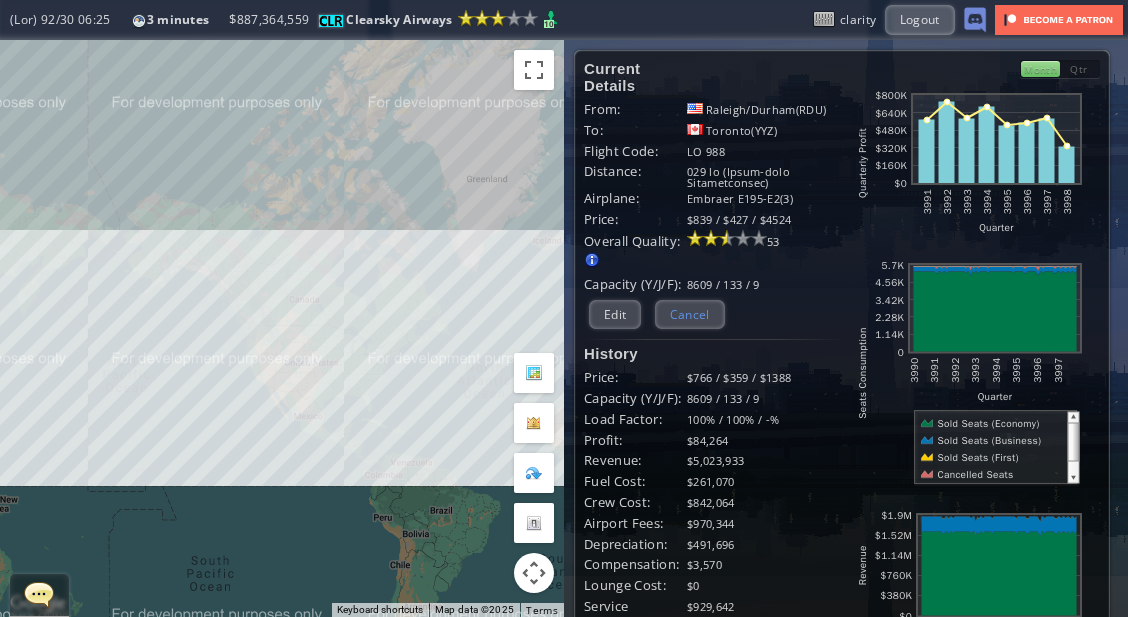 click on "Cancel" at bounding box center [690, 314] 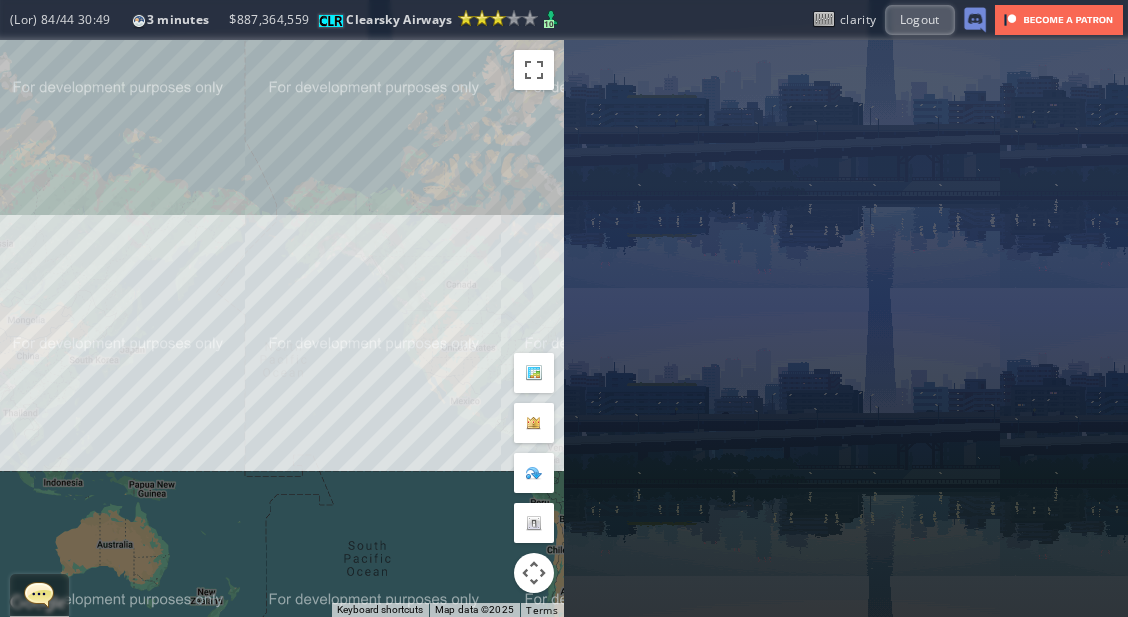 drag, startPoint x: 320, startPoint y: 341, endPoint x: 497, endPoint y: 324, distance: 177.81451 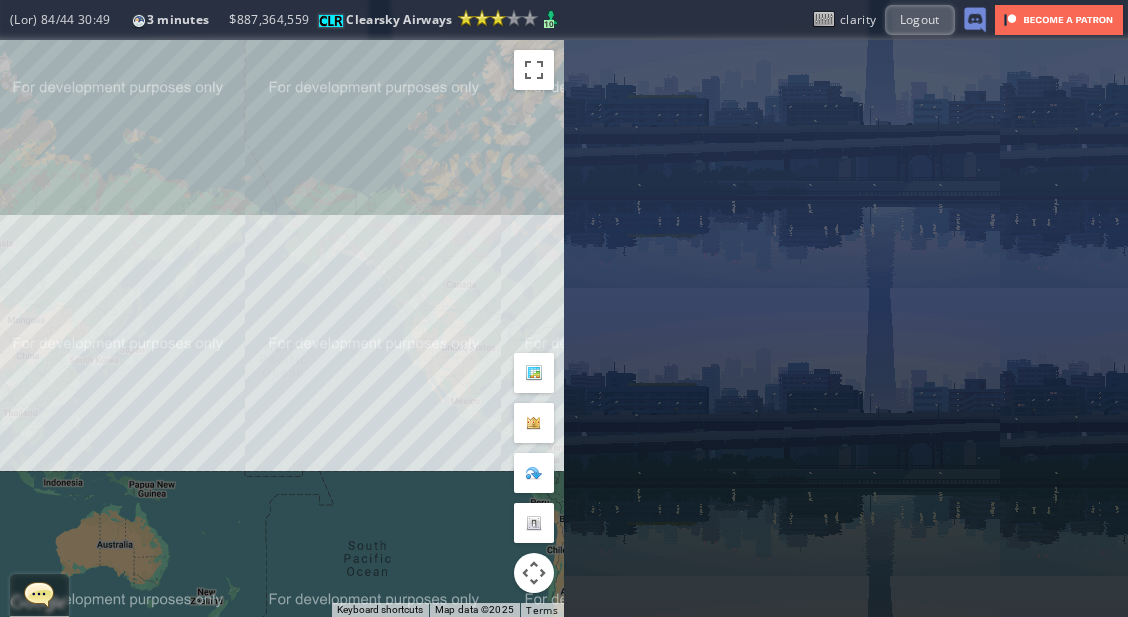 click on "To navigate, press the arrow keys." at bounding box center [282, 328] 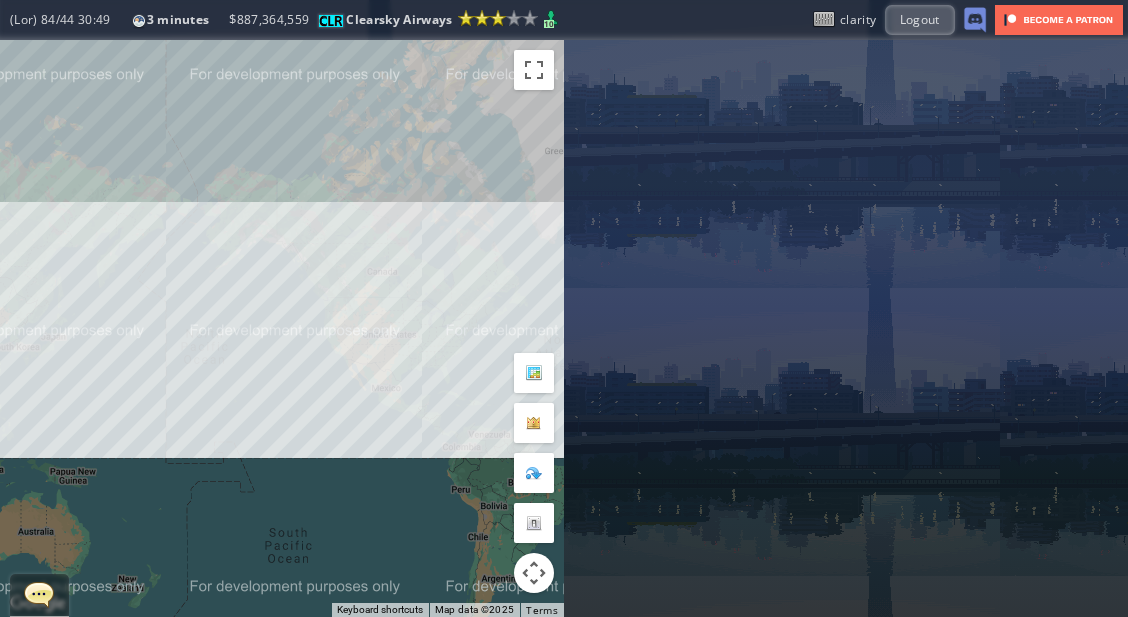 click on "To navigate, press the arrow keys." at bounding box center [282, 328] 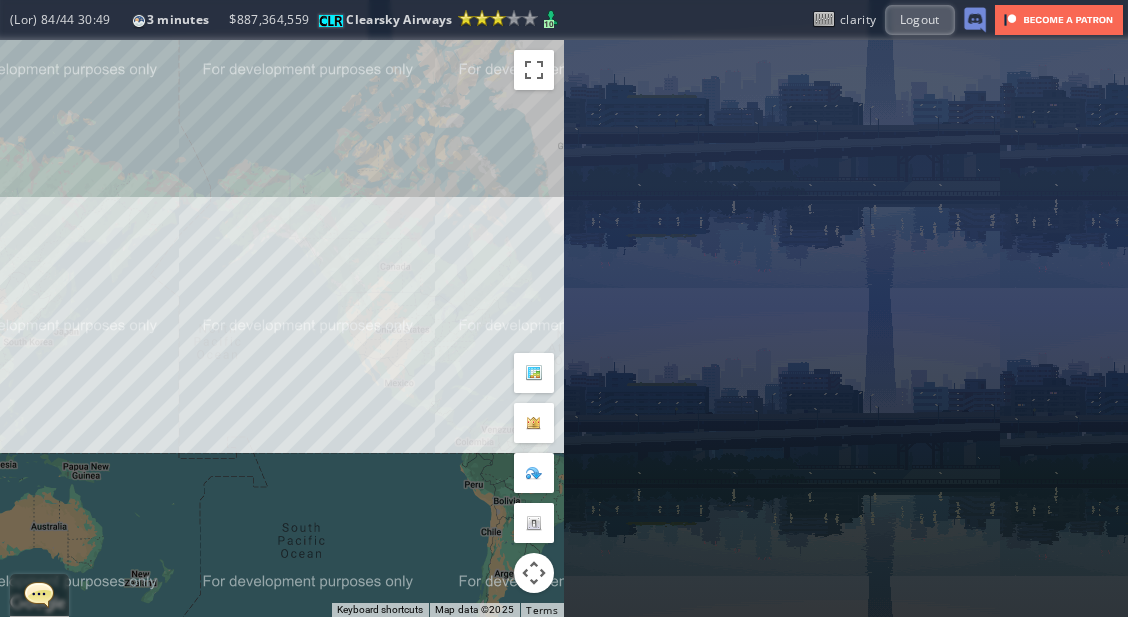 drag, startPoint x: 371, startPoint y: 339, endPoint x: 386, endPoint y: 334, distance: 15.811388 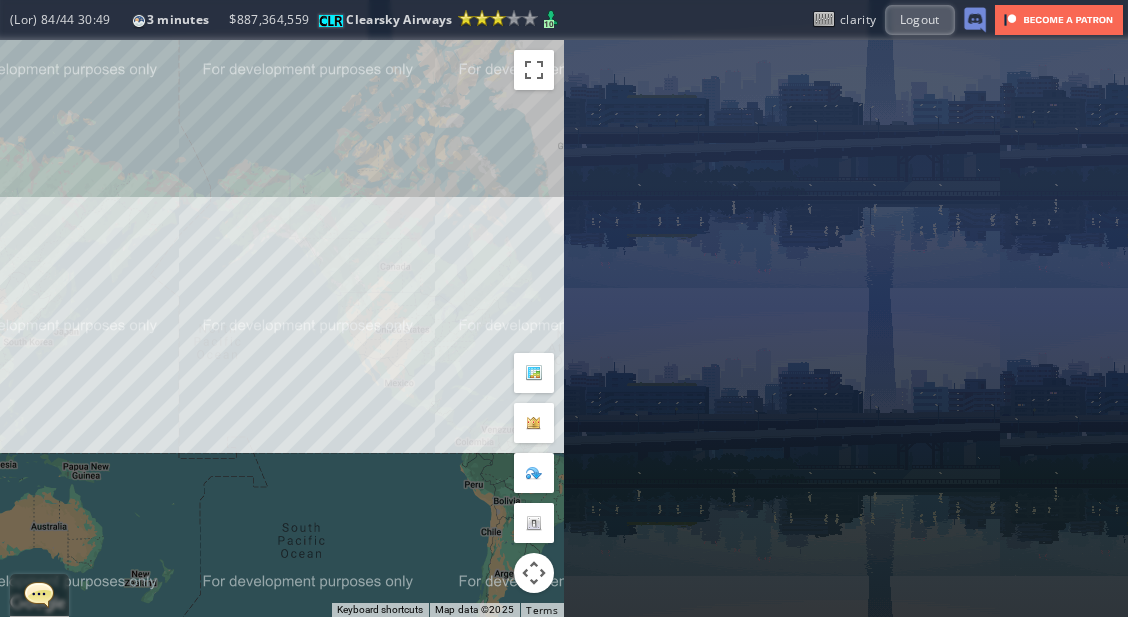 click on "To navigate, press the arrow keys." at bounding box center [282, 328] 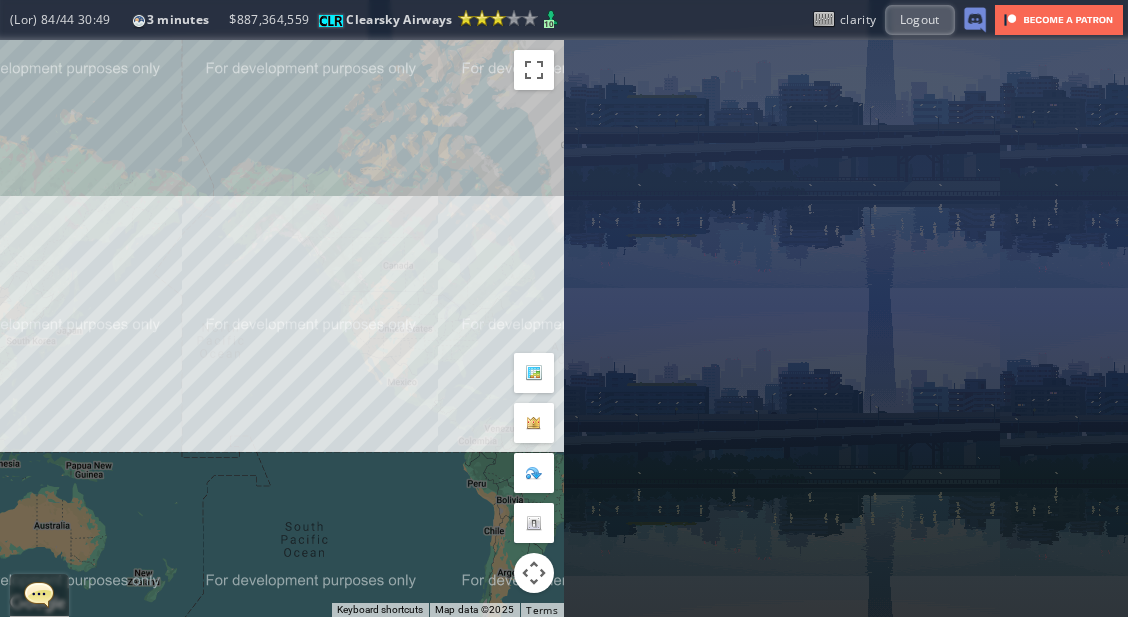 click on "To navigate, press the arrow keys." at bounding box center (282, 328) 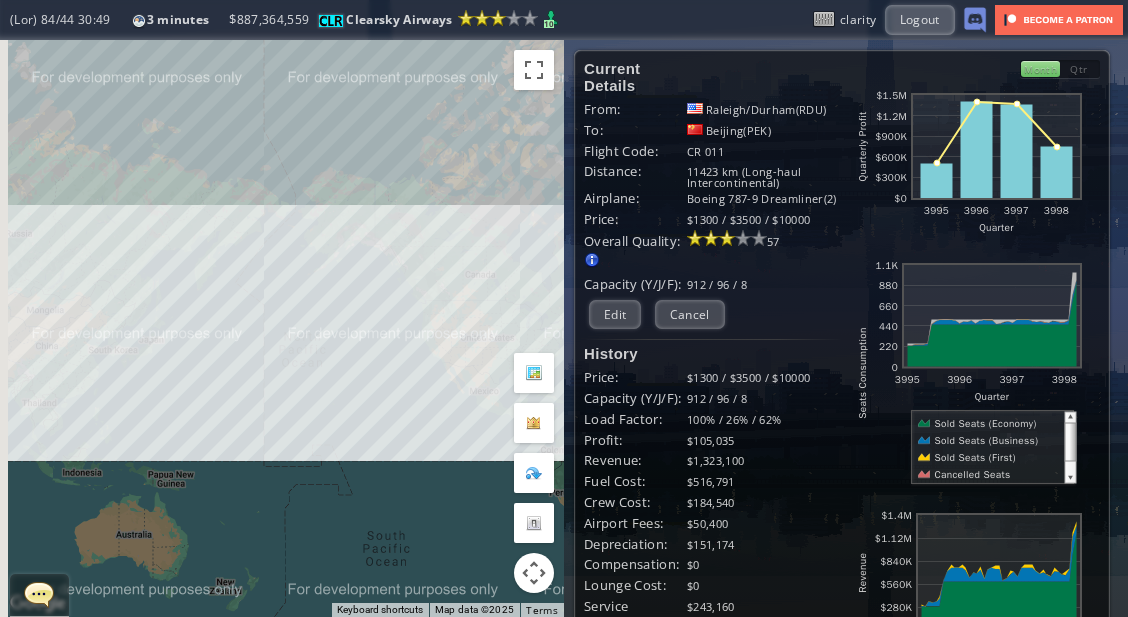 drag, startPoint x: 354, startPoint y: 280, endPoint x: 442, endPoint y: 289, distance: 88.45903 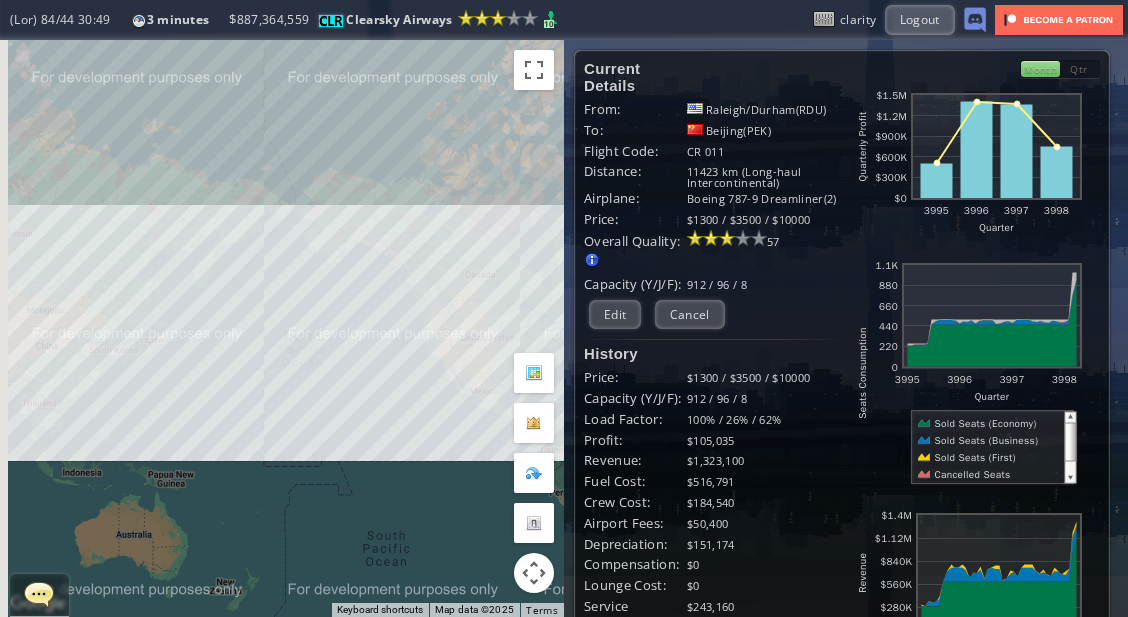 click on "To navigate, press the arrow keys." at bounding box center (282, 328) 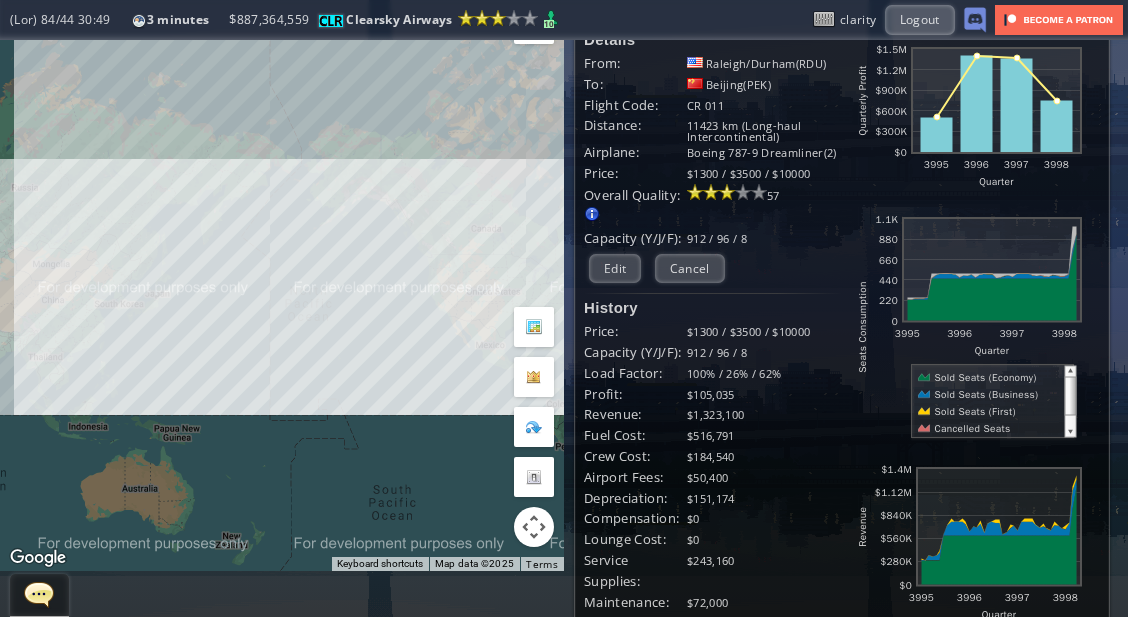 scroll, scrollTop: 0, scrollLeft: 0, axis: both 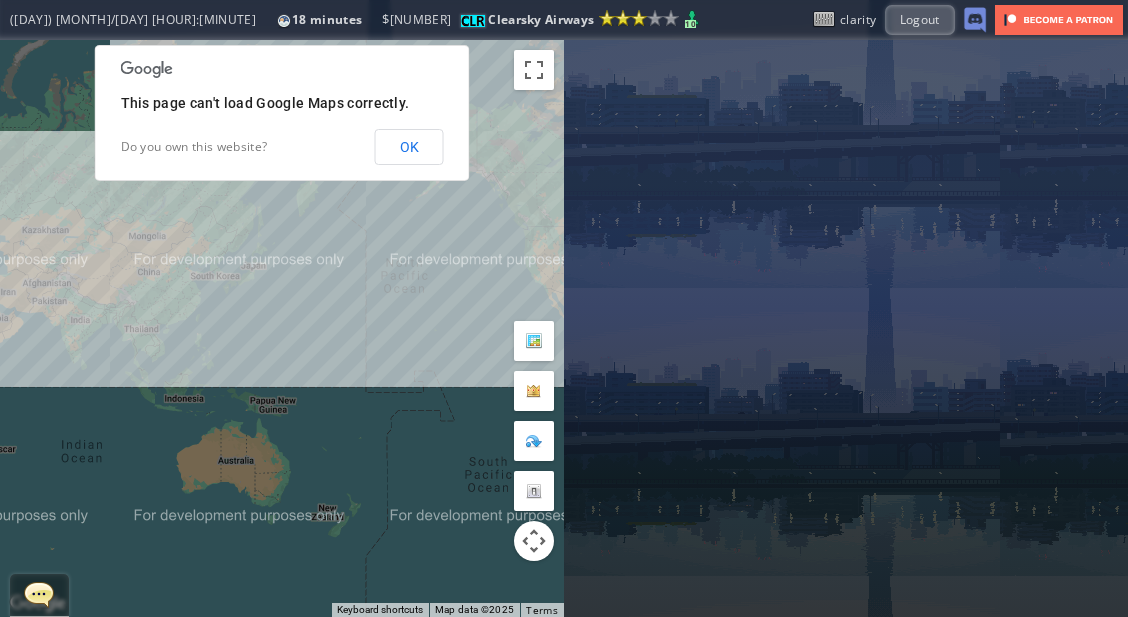 click on "This page can't load Google Maps correctly. Do you own this website? OK" at bounding box center (282, 113) 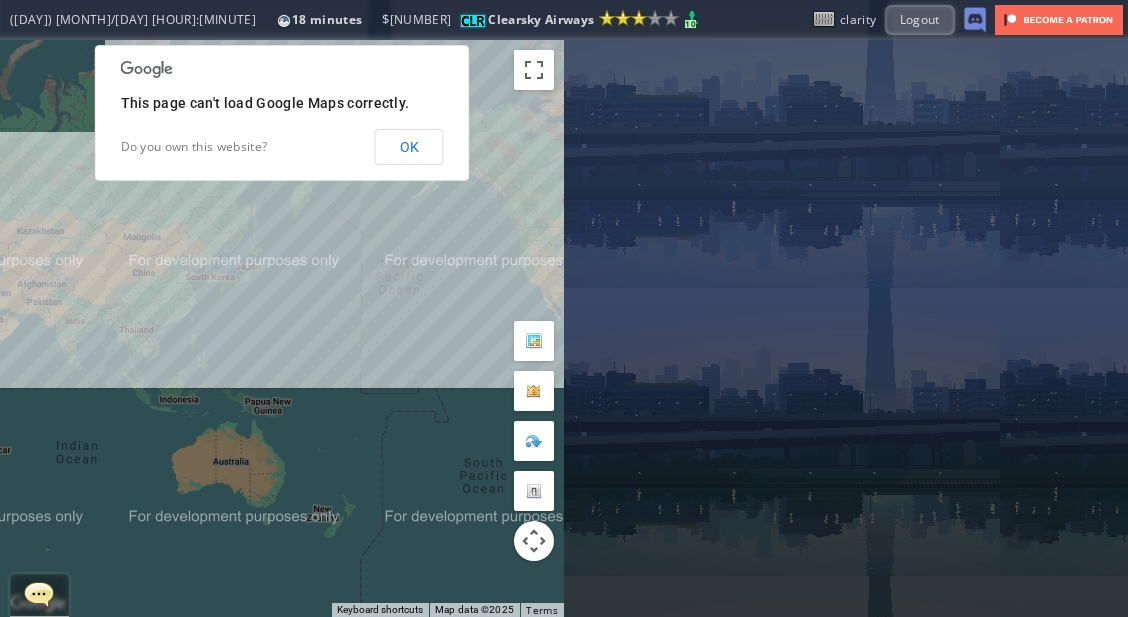 click on "To navigate, press the arrow keys." at bounding box center (282, 328) 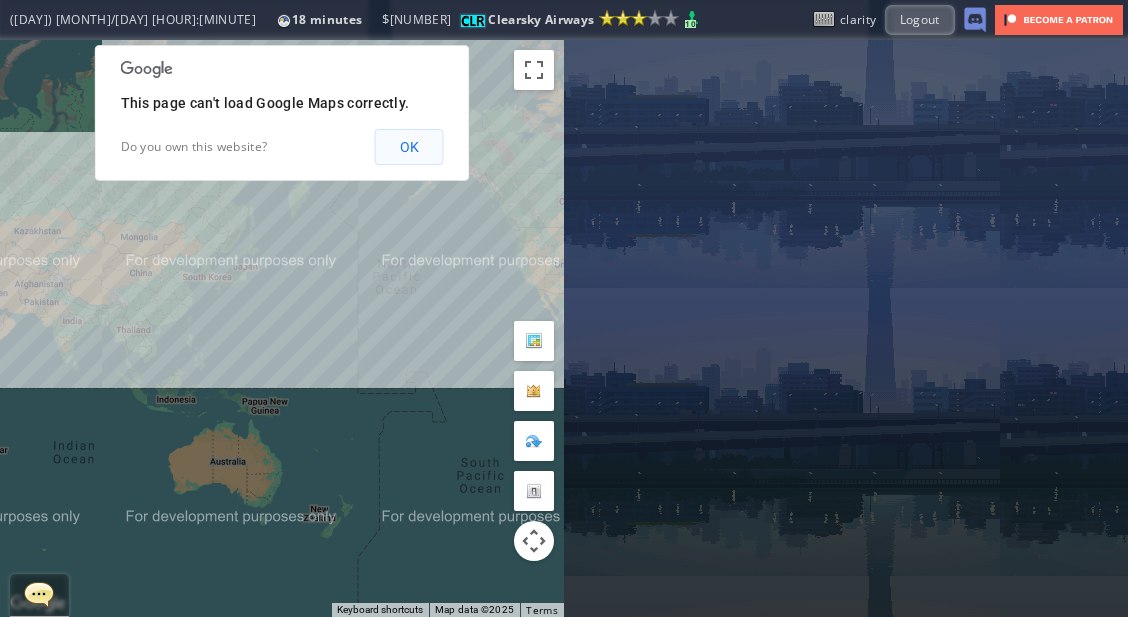 click on "OK" at bounding box center (409, 147) 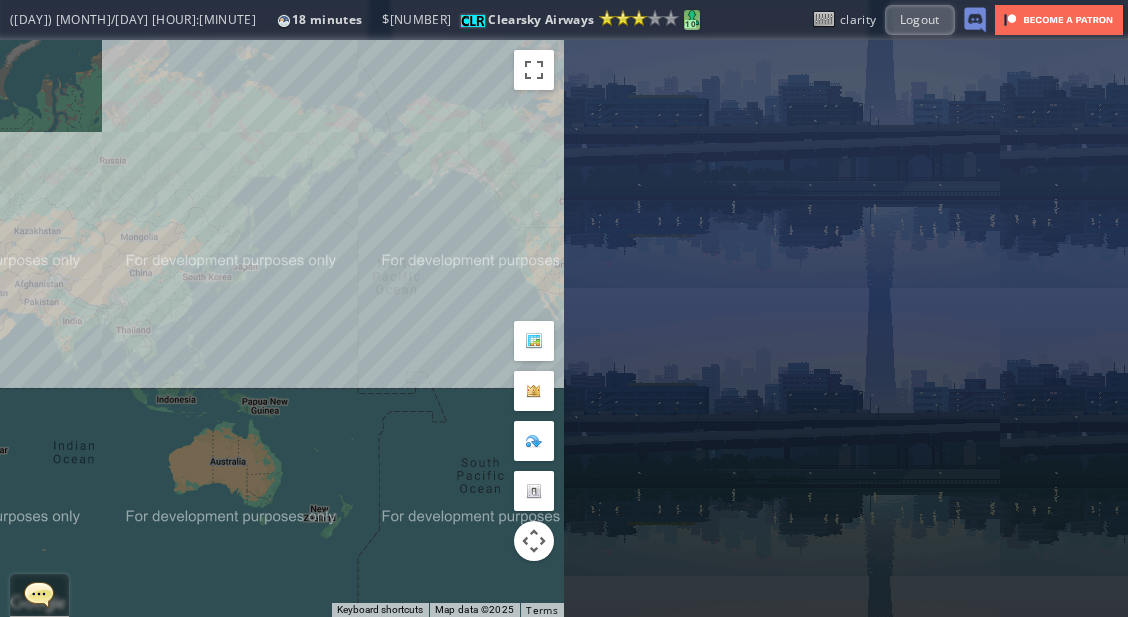 click at bounding box center (692, 18) 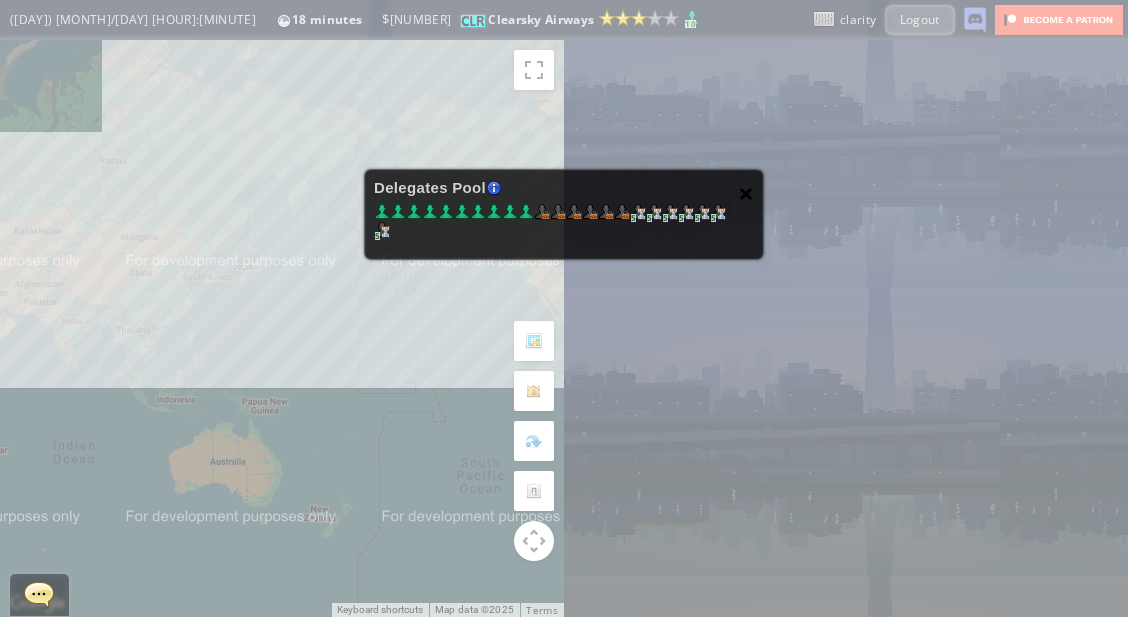 click on "×" at bounding box center (746, 193) 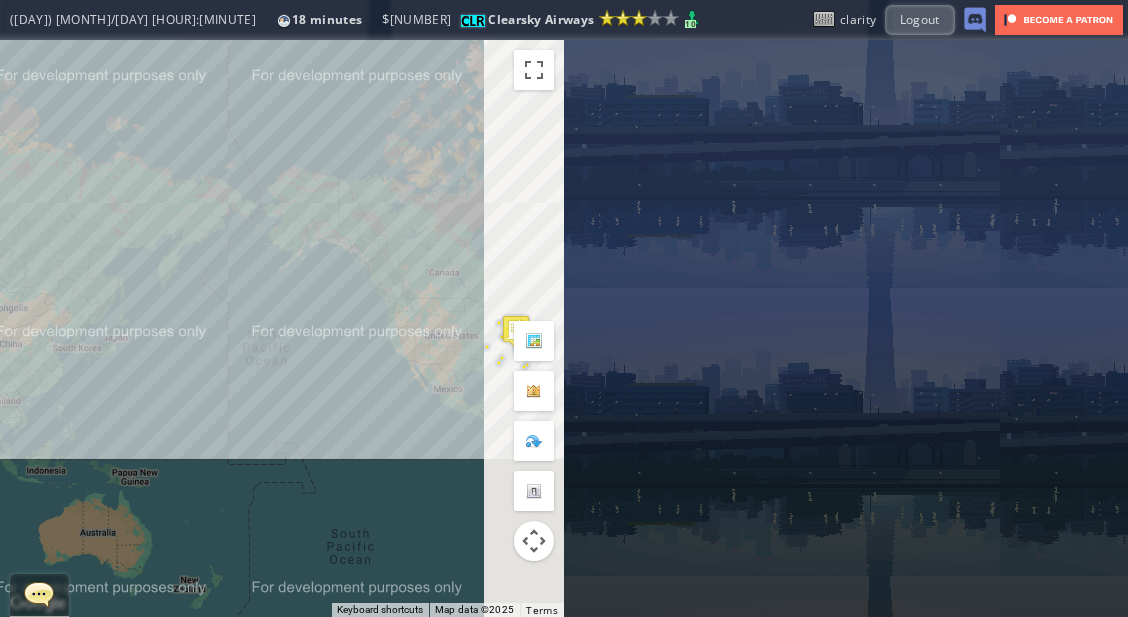 drag, startPoint x: 513, startPoint y: 152, endPoint x: 338, endPoint y: 247, distance: 199.12308 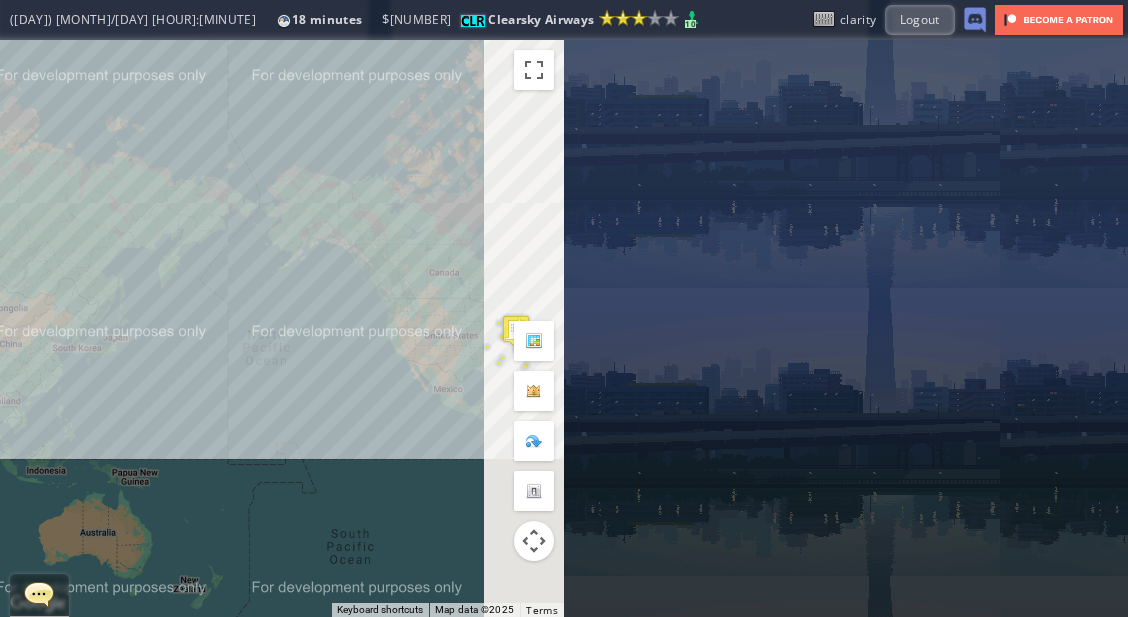 click on "To navigate, press the arrow keys." at bounding box center (282, 328) 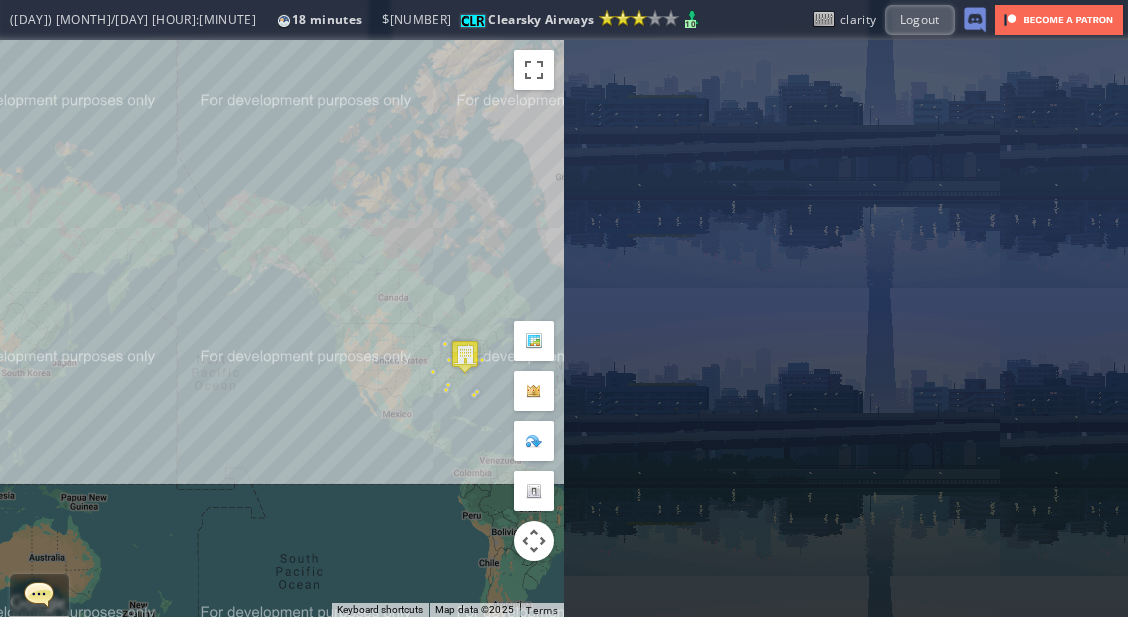 drag, startPoint x: 384, startPoint y: 267, endPoint x: 347, endPoint y: 204, distance: 73.061615 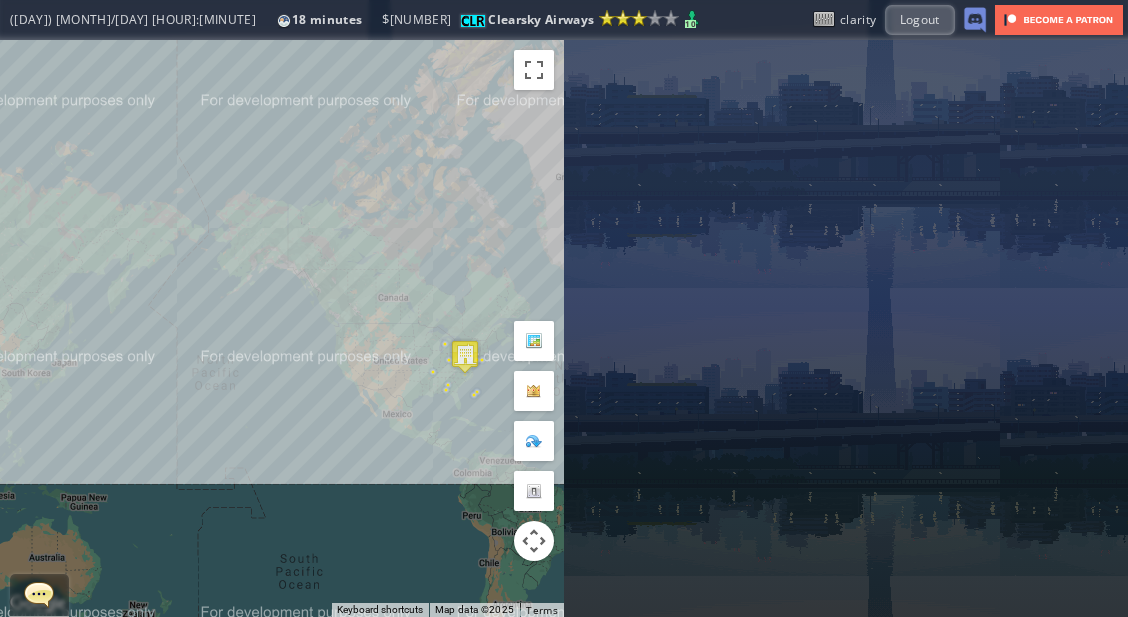 click on "To navigate, press the arrow keys." at bounding box center (282, 328) 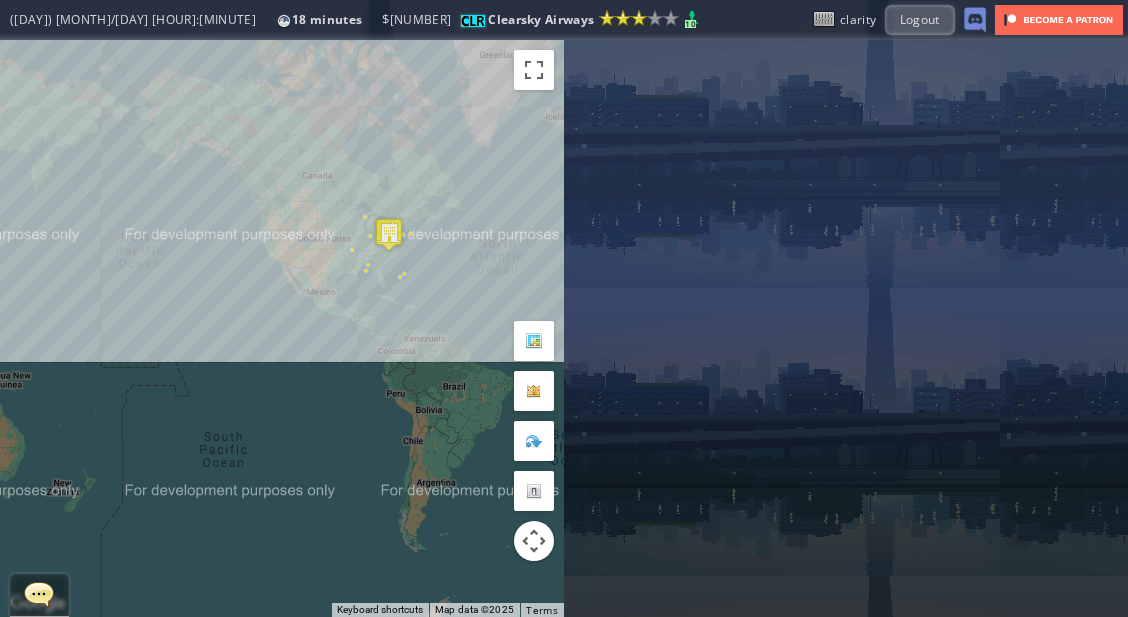 click on "To navigate, press the arrow keys." at bounding box center [282, 328] 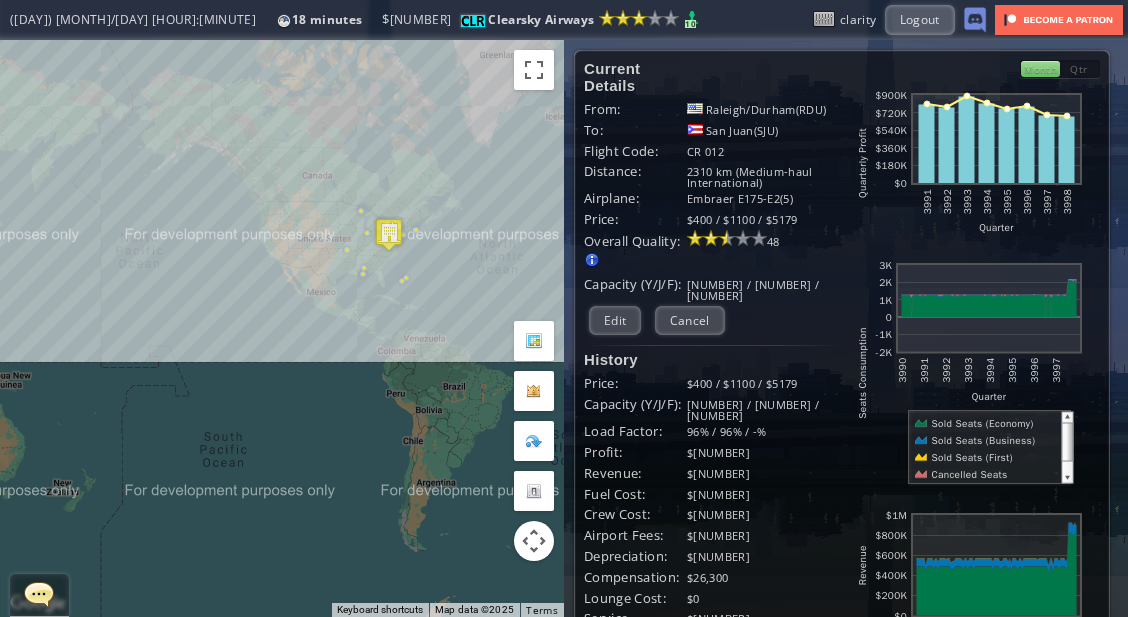 click on "To navigate, press the arrow keys." at bounding box center (282, 328) 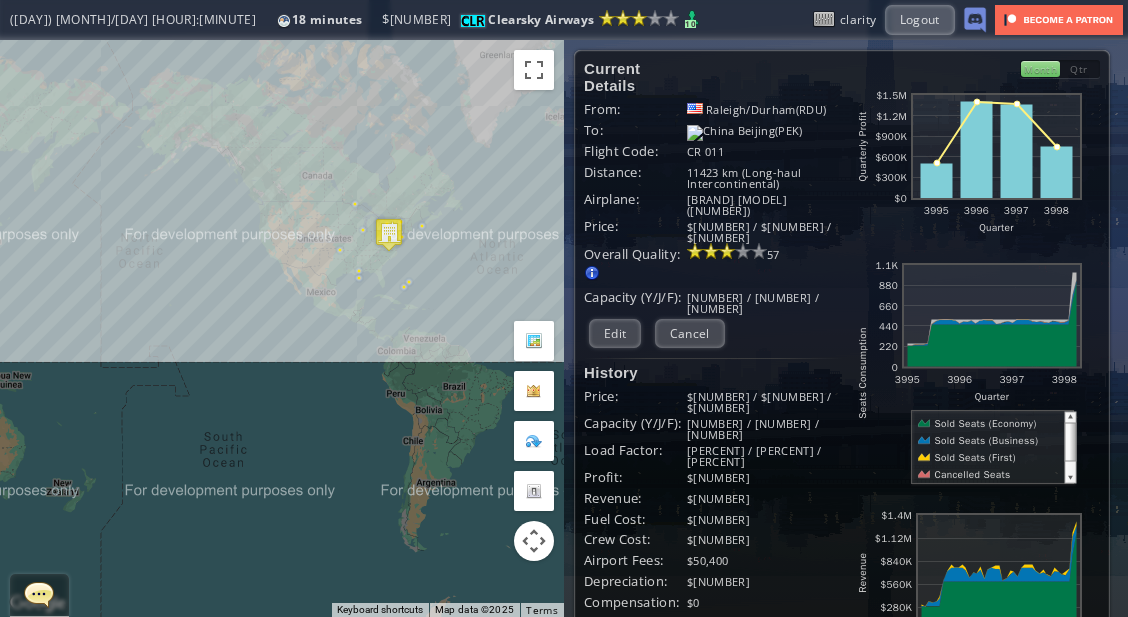 click on "912 / 96 / 8
( )" at bounding box center [764, 109] 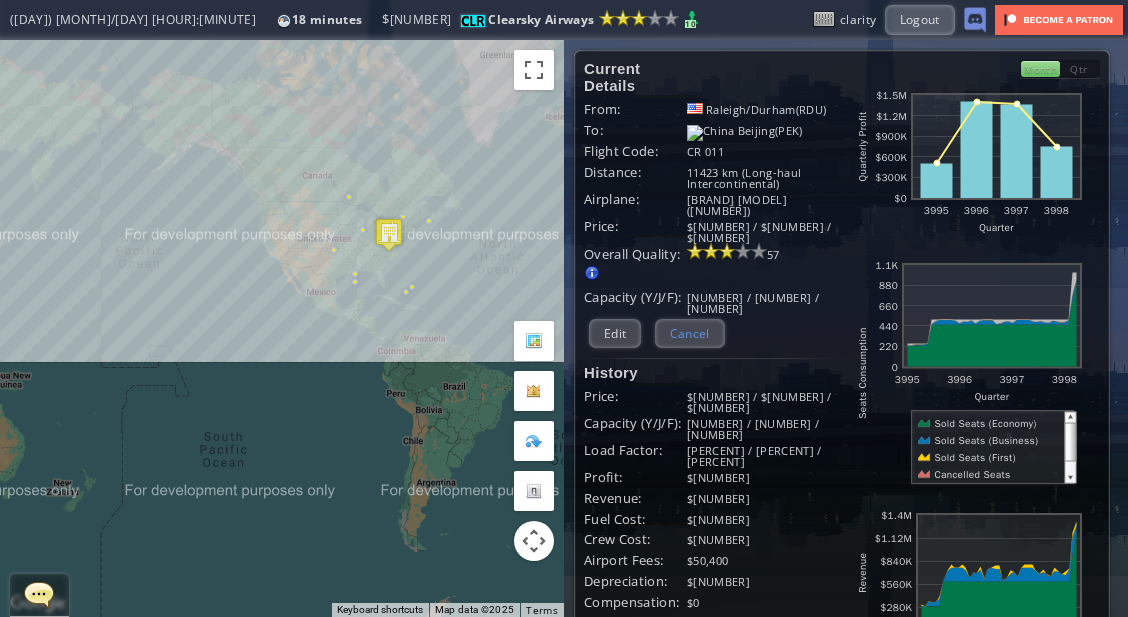 click on "Cancel" at bounding box center [690, 333] 